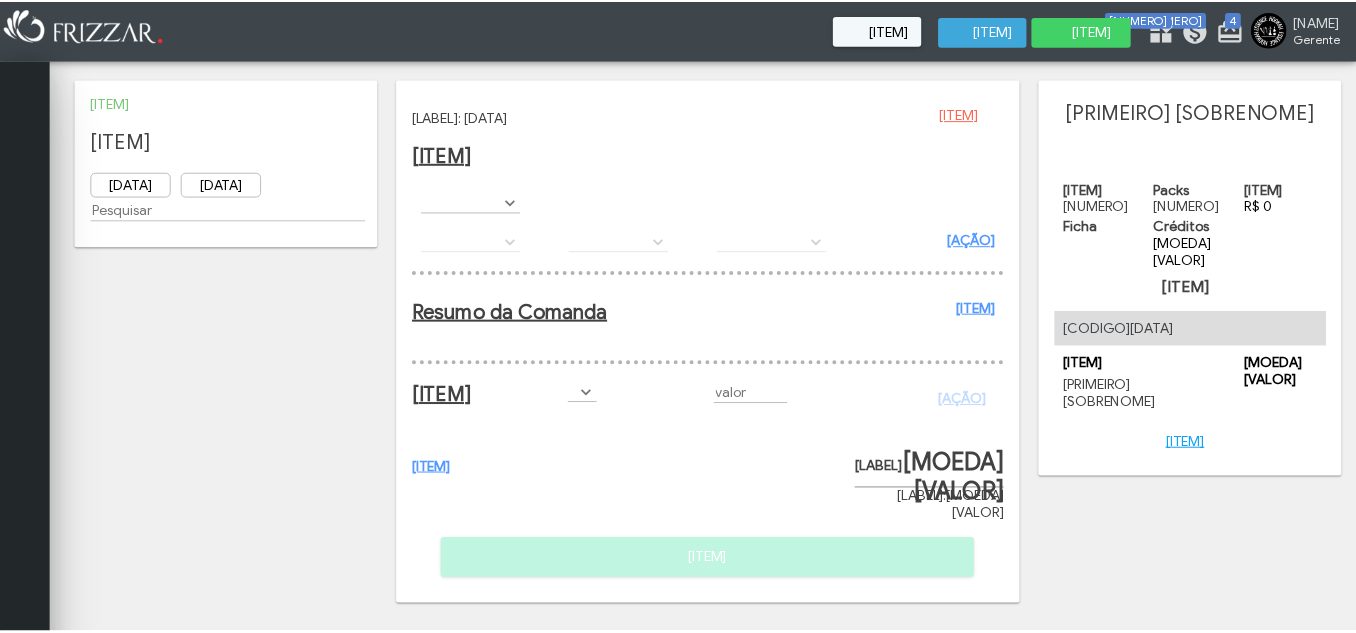 scroll, scrollTop: 0, scrollLeft: 0, axis: both 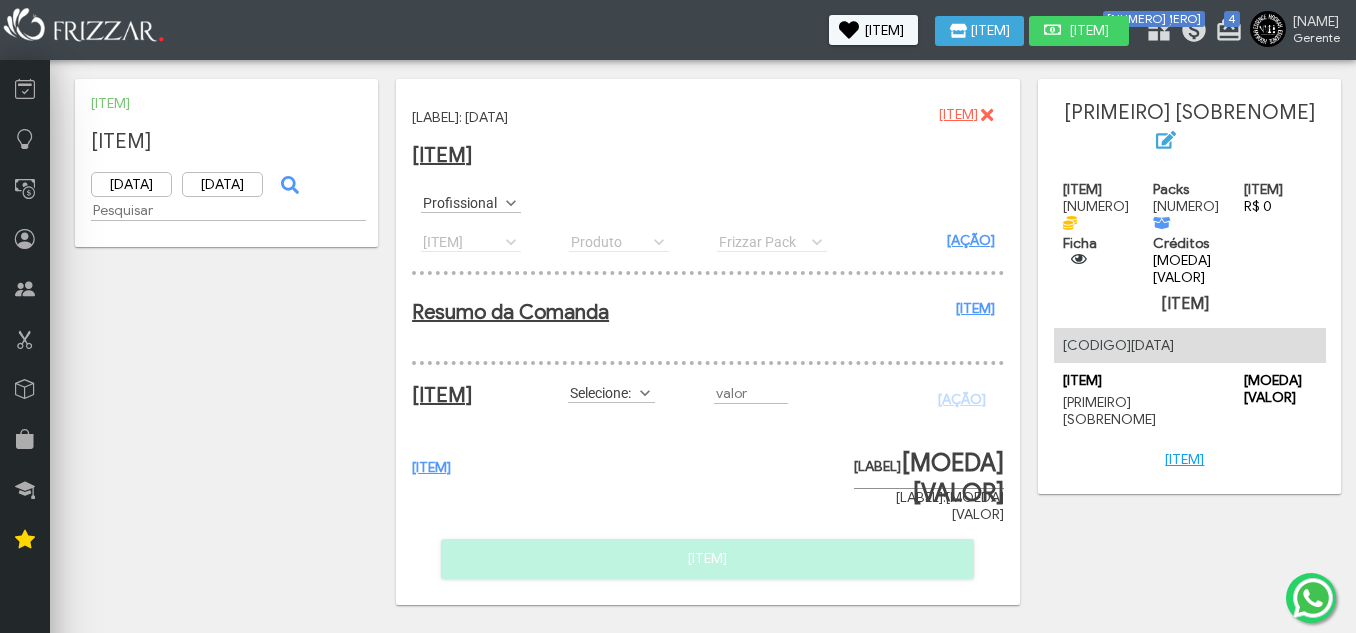 click on "Profissional" at bounding box center (462, 202) 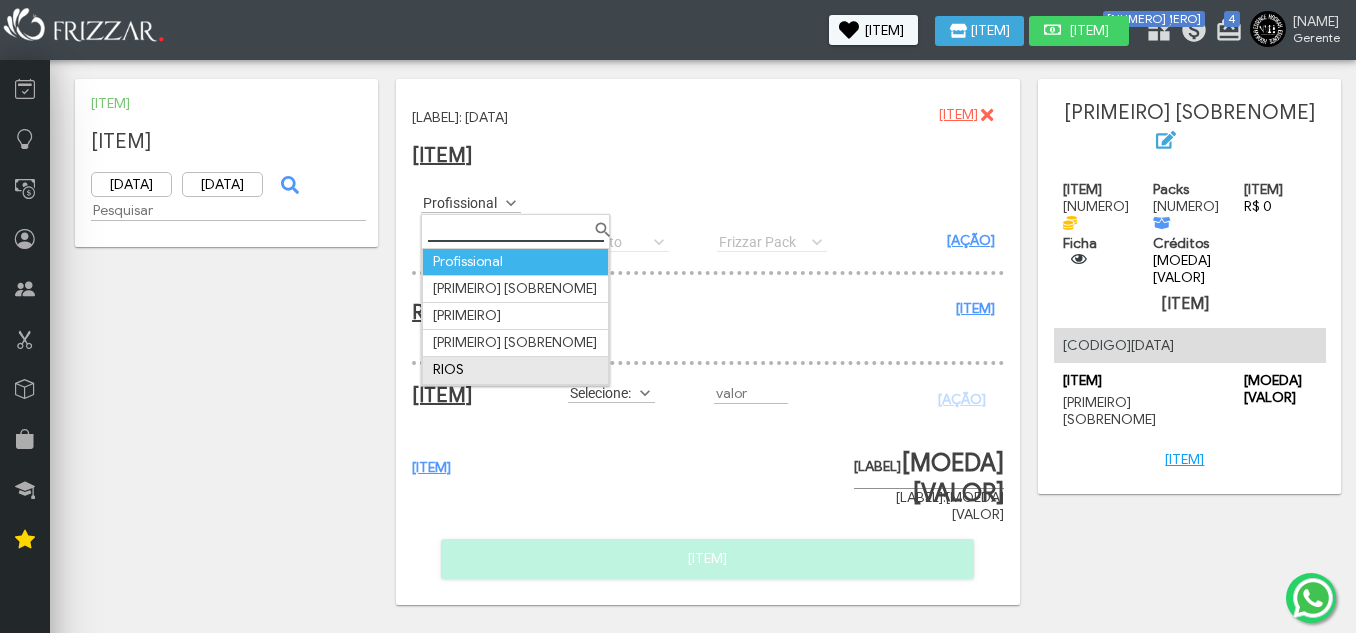 click on "RIOS" at bounding box center [516, 370] 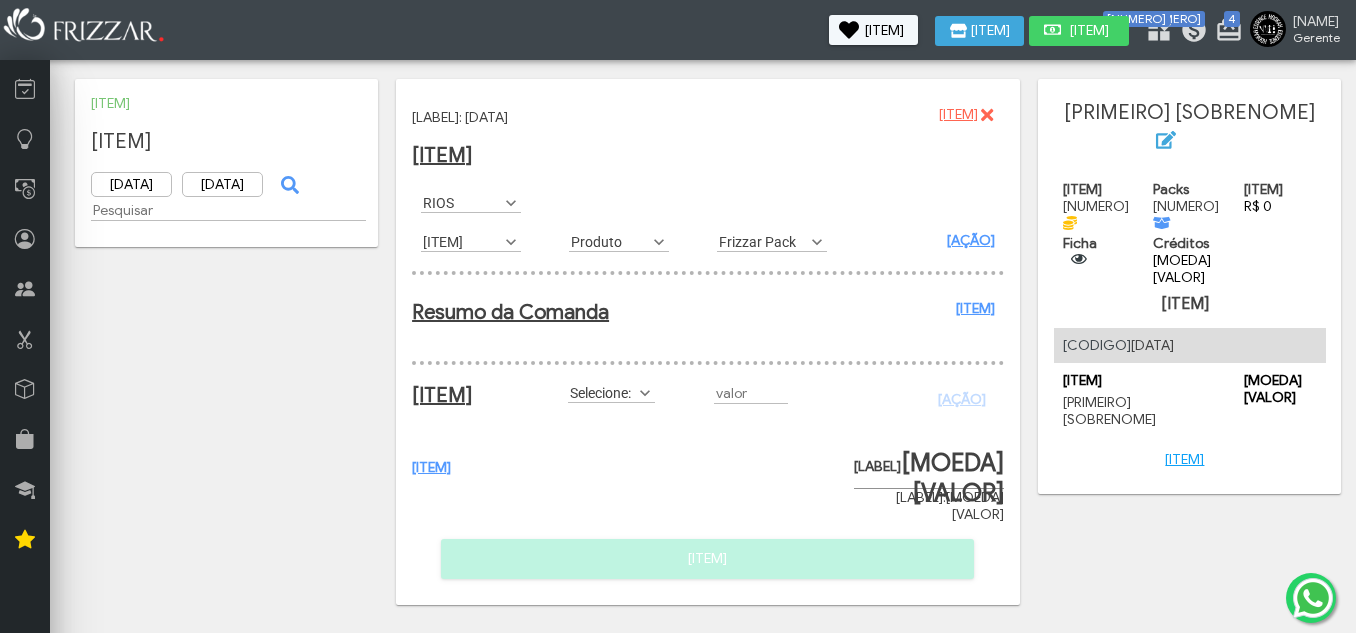 scroll, scrollTop: 11, scrollLeft: 89, axis: both 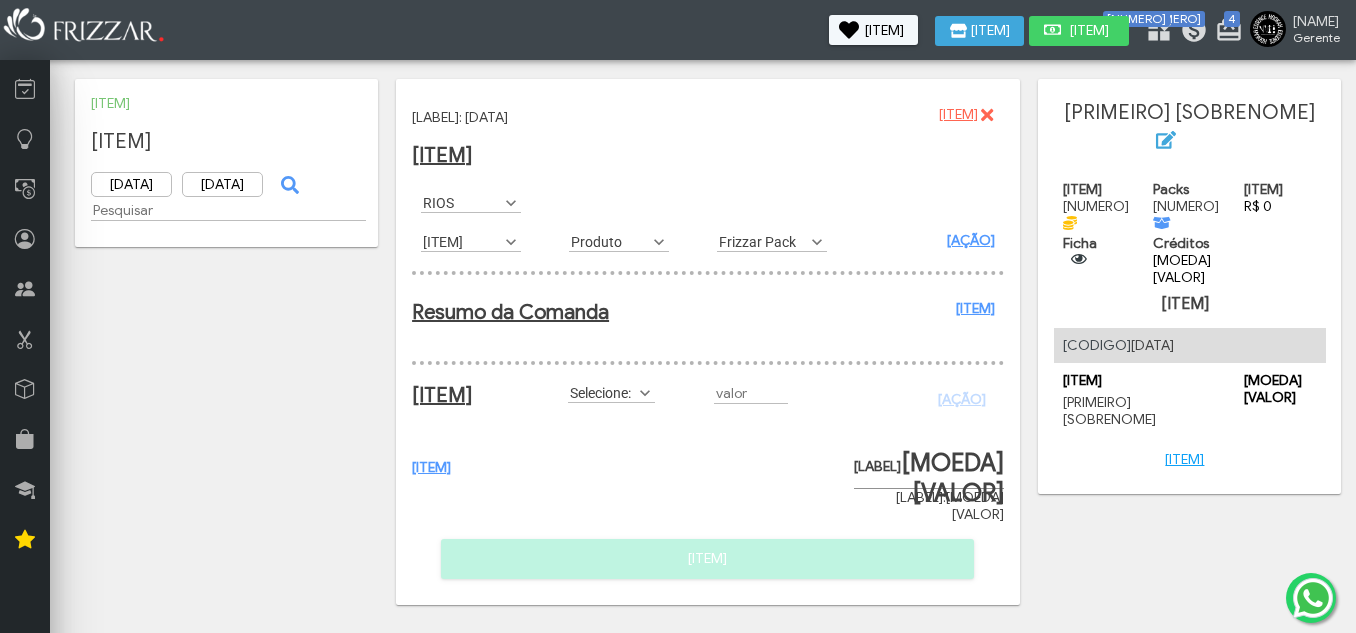 drag, startPoint x: 508, startPoint y: 248, endPoint x: 461, endPoint y: 242, distance: 47.38143 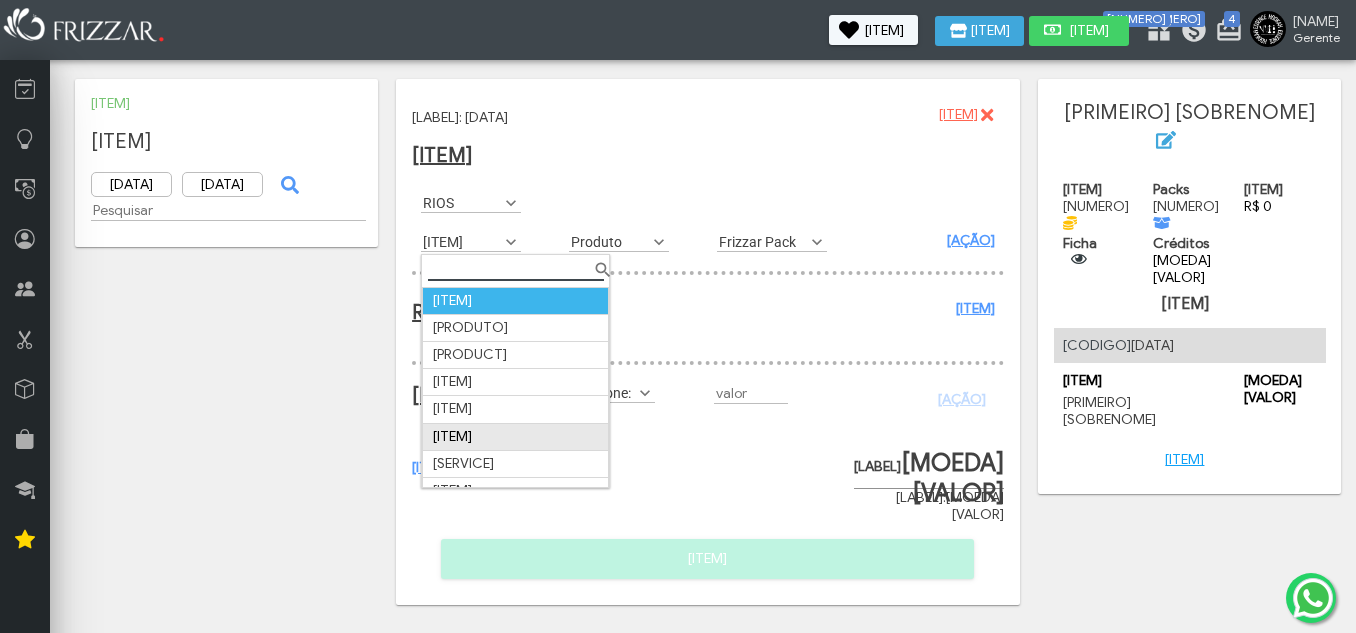 click on "Cabelo e Barba" at bounding box center [516, 436] 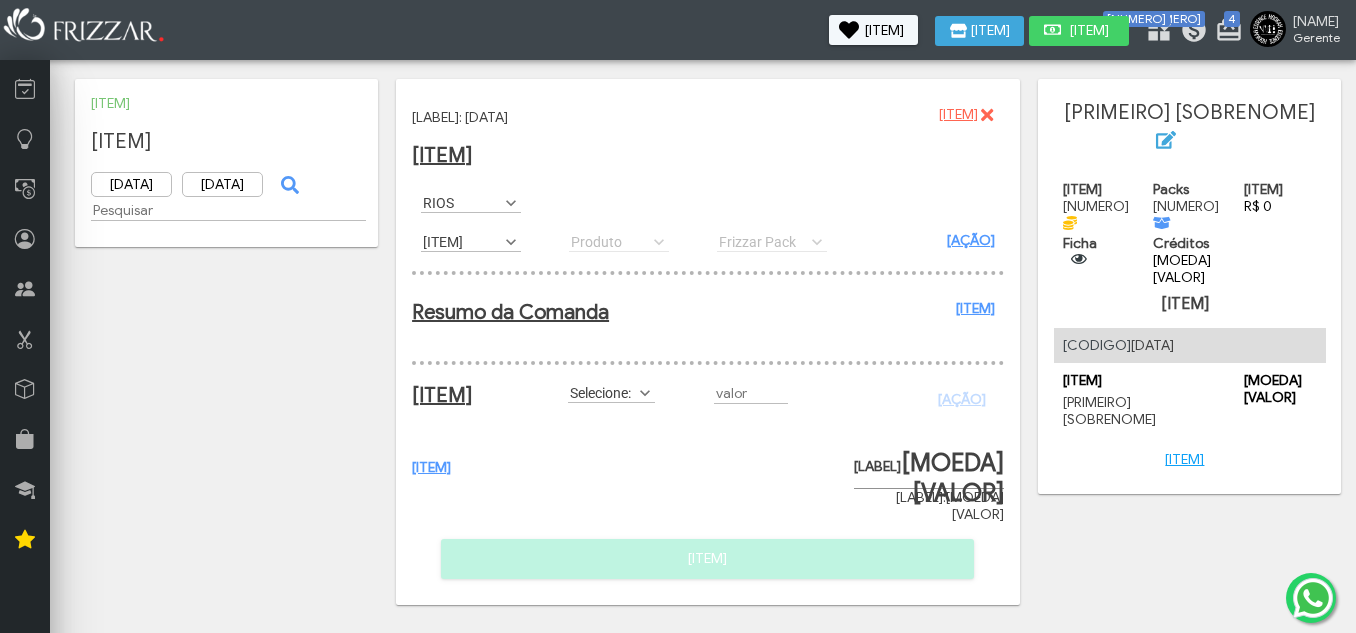 click on "+Adicionar" at bounding box center [971, 240] 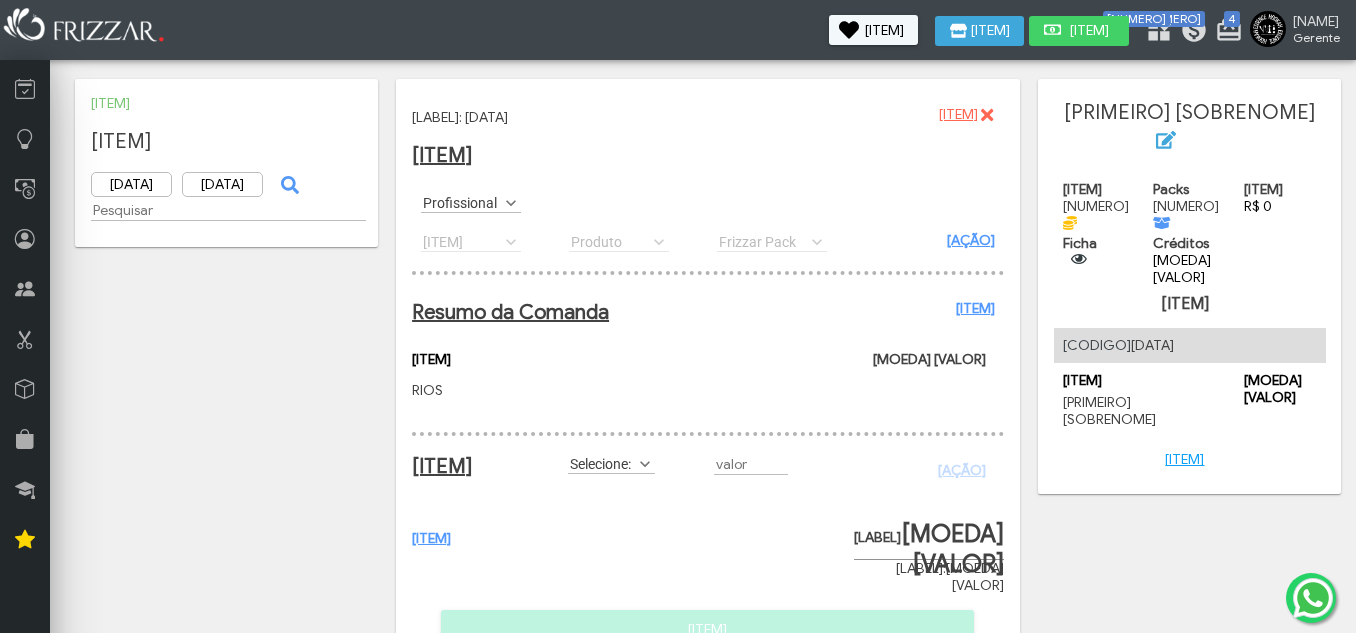drag, startPoint x: 640, startPoint y: 480, endPoint x: 638, endPoint y: 490, distance: 10.198039 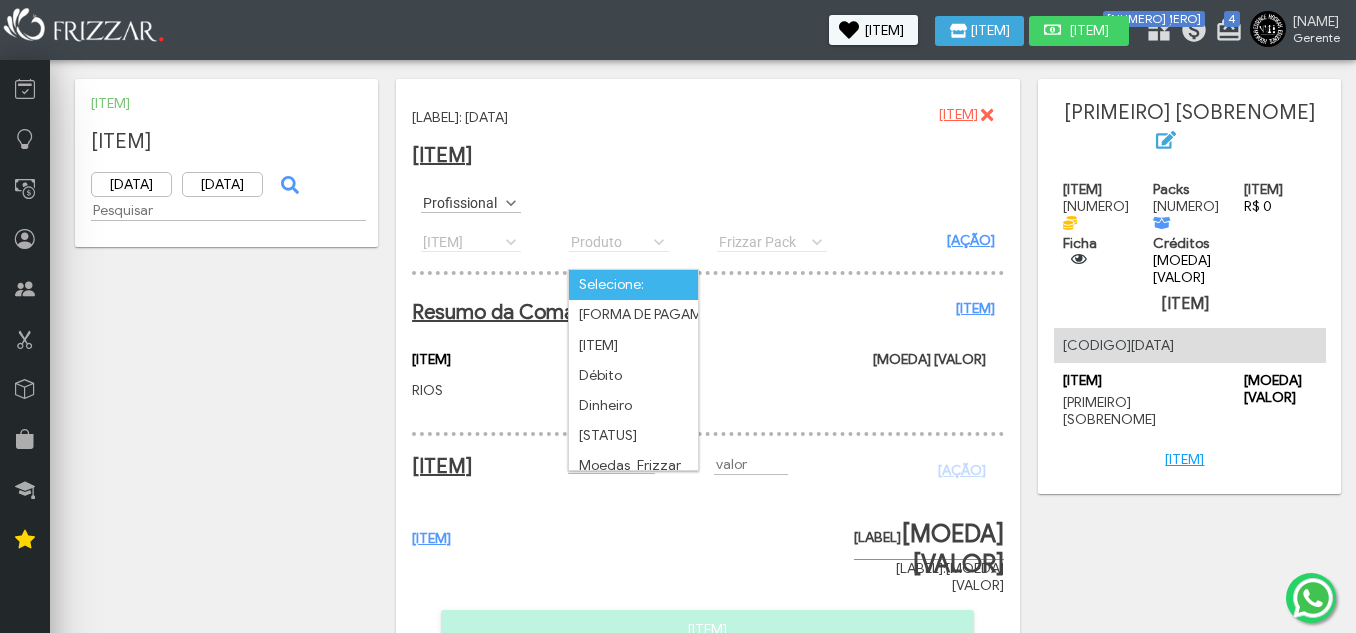 scroll, scrollTop: 11, scrollLeft: 89, axis: both 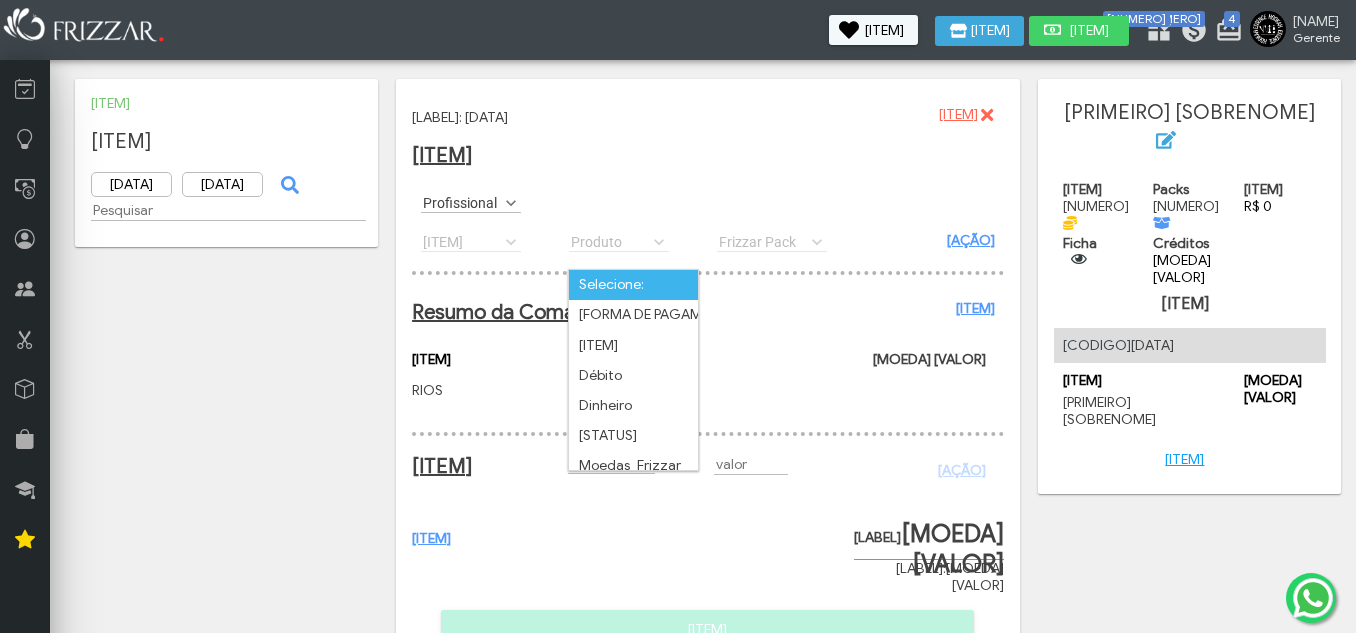 click on "R$ 60,00" at bounding box center (873, 355) 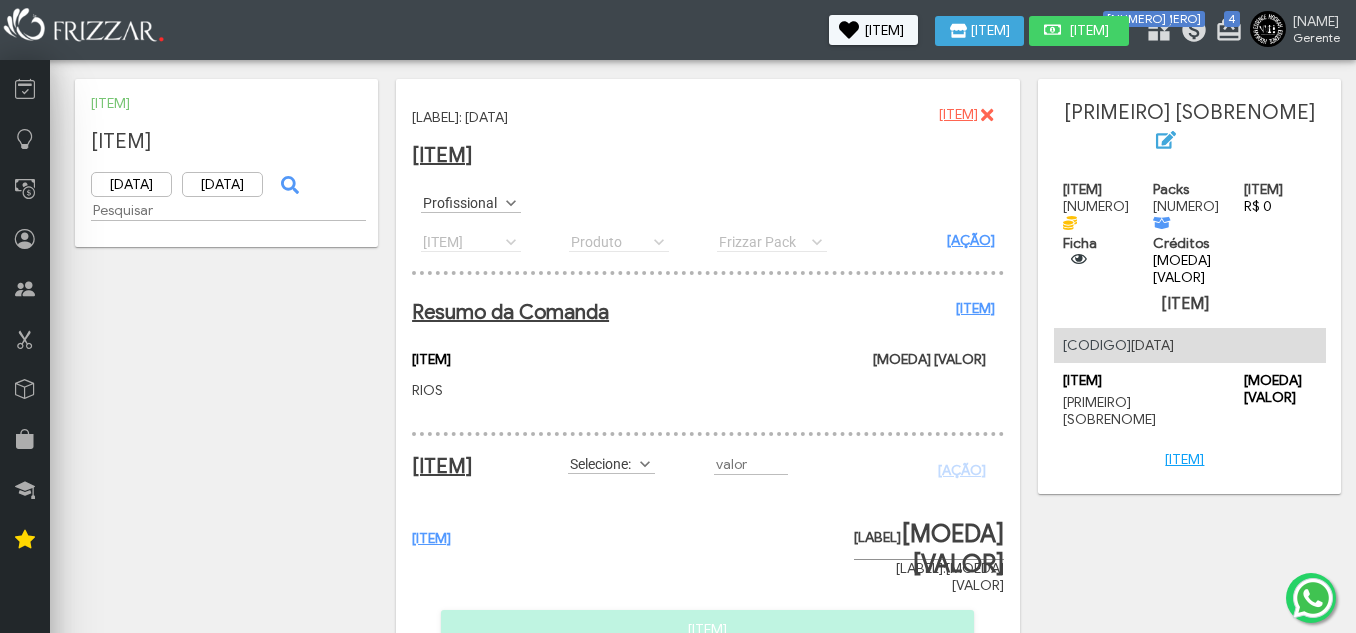 click at bounding box center (645, 464) 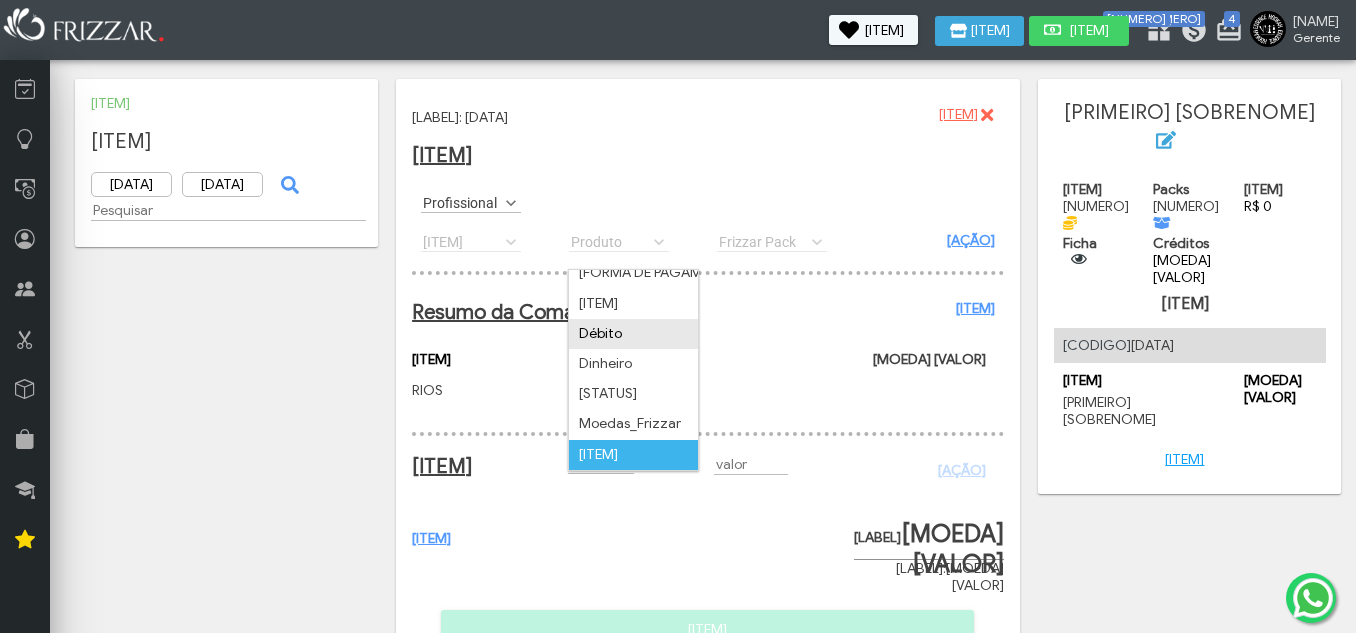 scroll, scrollTop: 72, scrollLeft: 0, axis: vertical 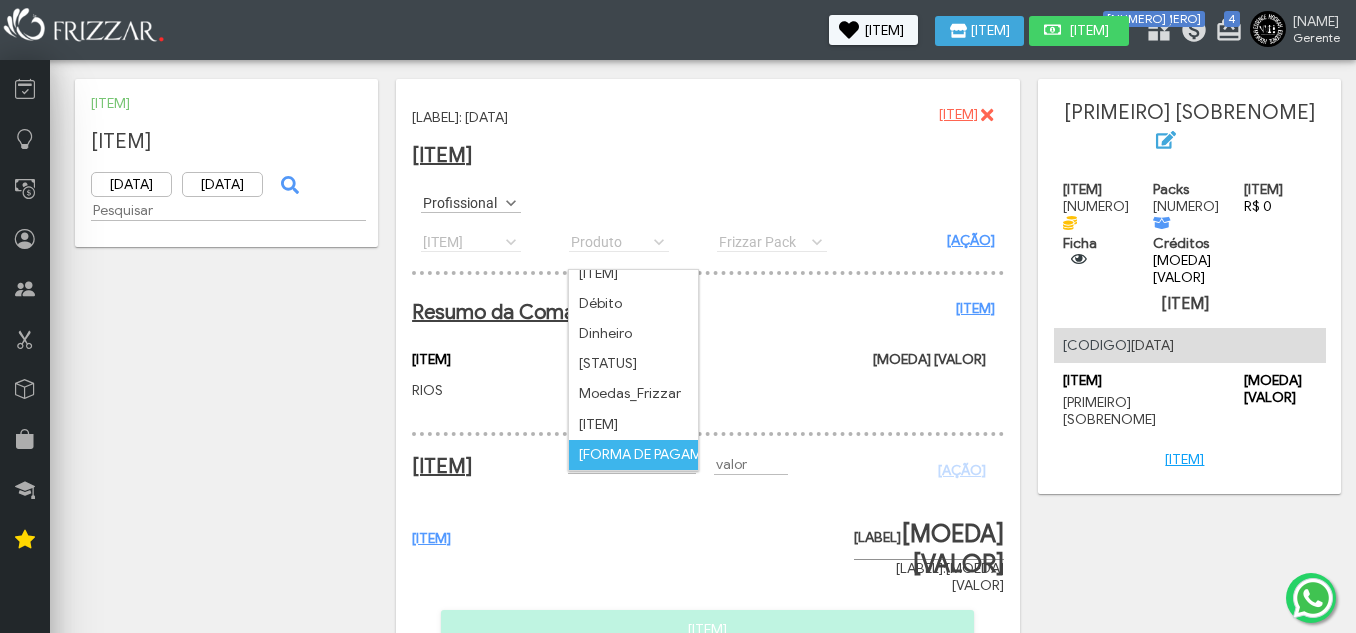 click on "PIX" at bounding box center [633, 455] 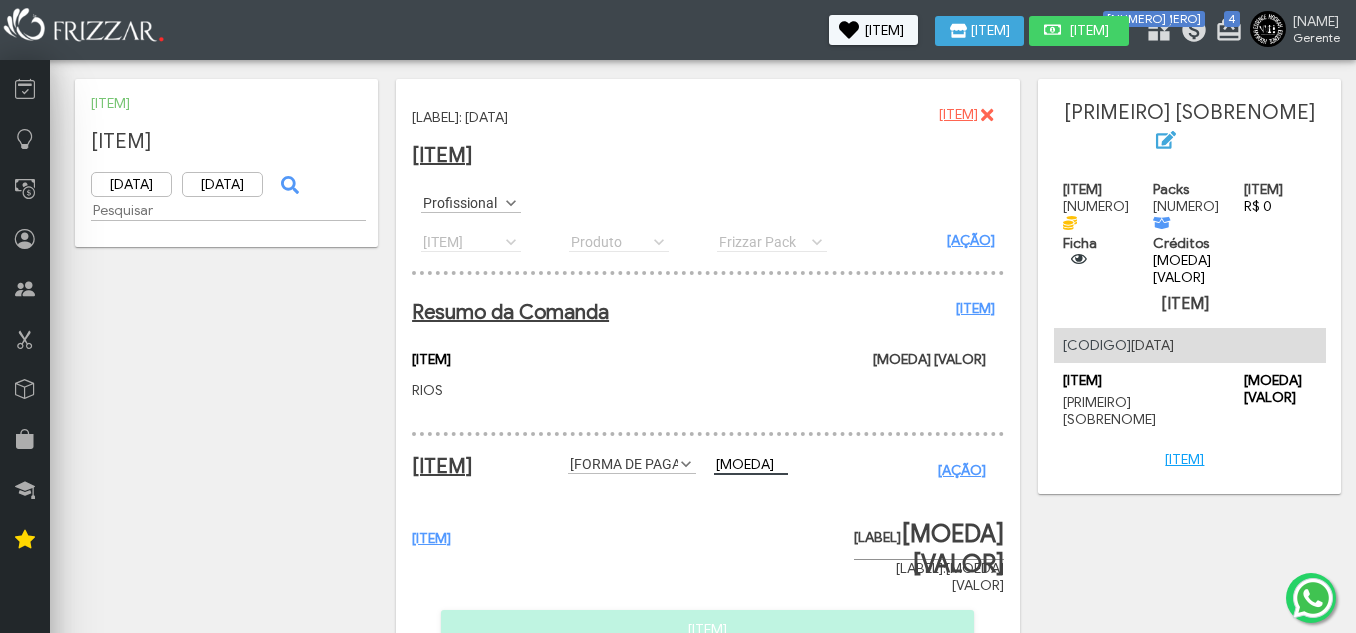 click on "R$" at bounding box center (751, 464) 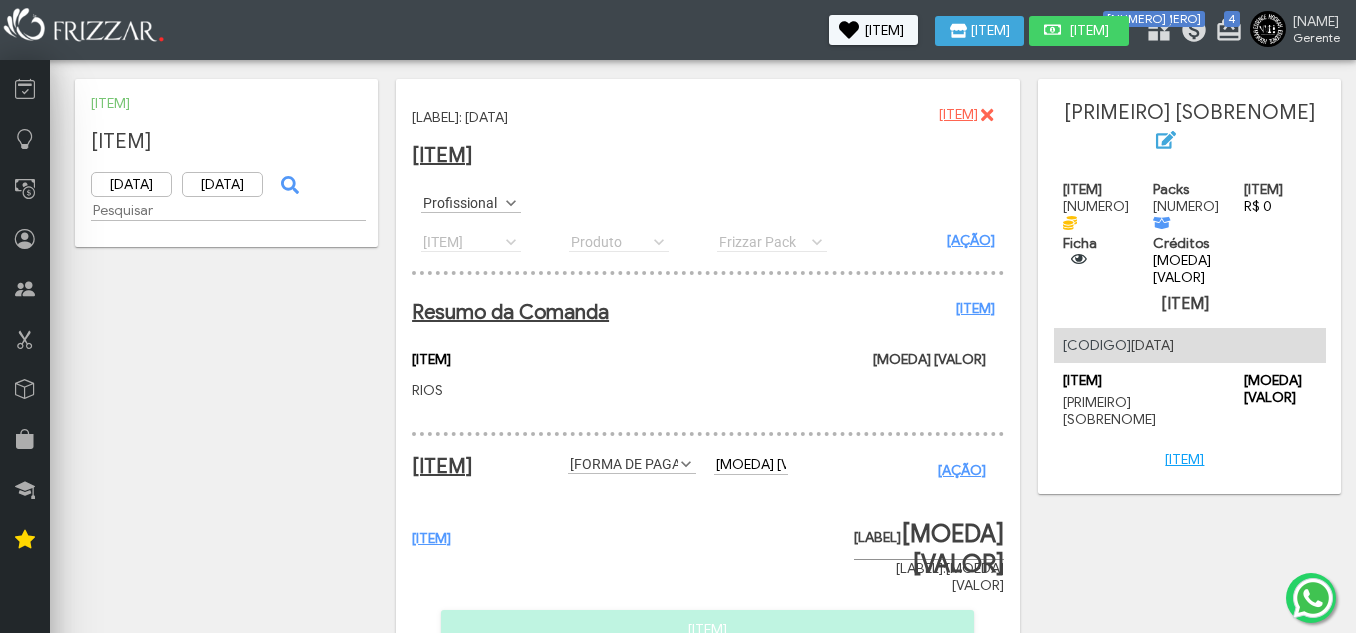 click on "+Adicionar" at bounding box center [962, 470] 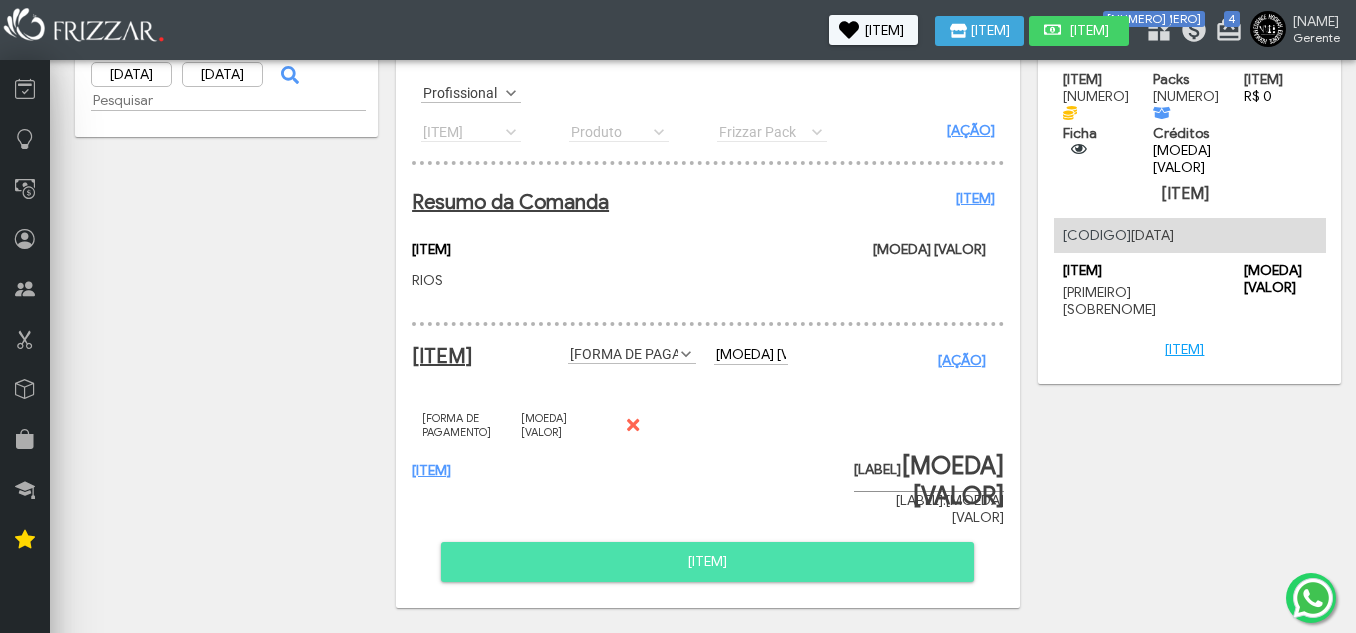 scroll, scrollTop: 127, scrollLeft: 0, axis: vertical 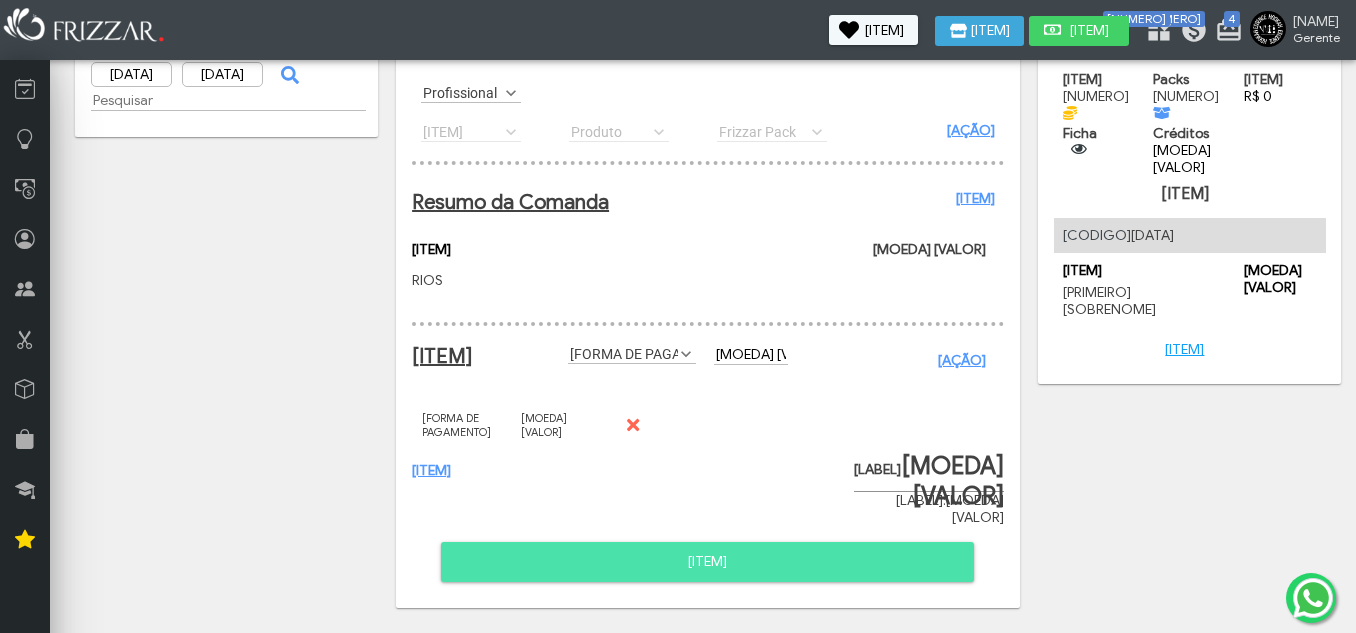 click on "Pagar Comanda" at bounding box center (707, 562) 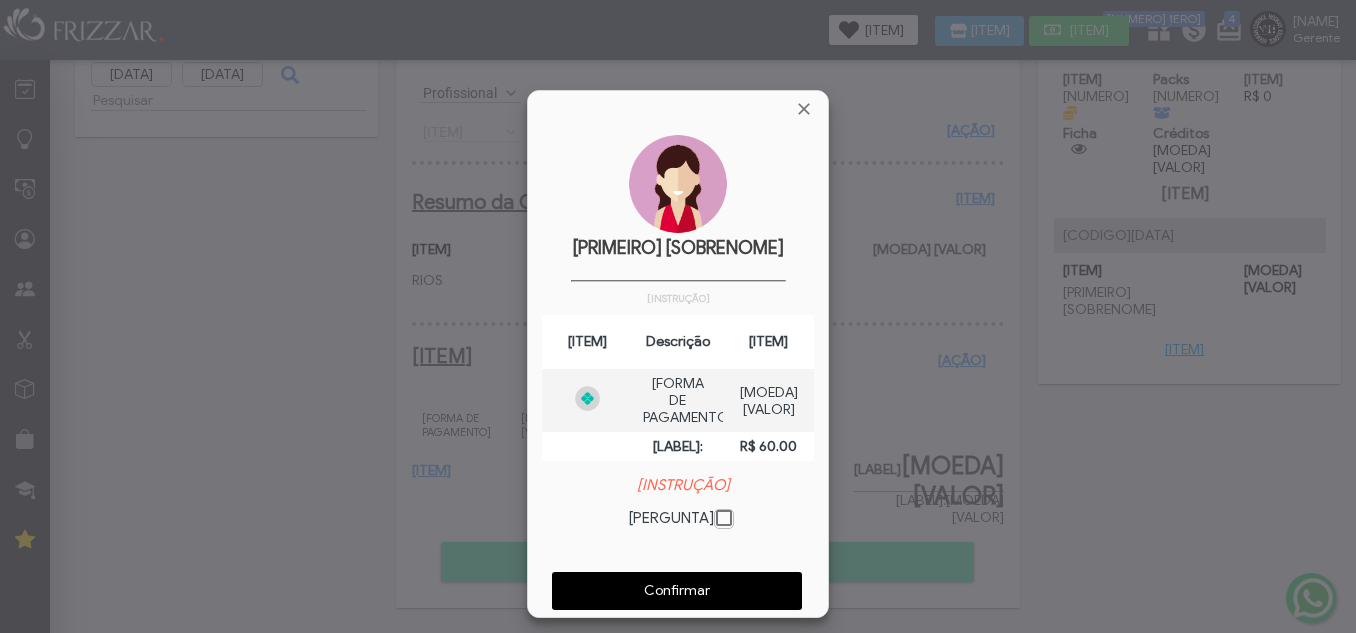scroll, scrollTop: 10, scrollLeft: 11, axis: both 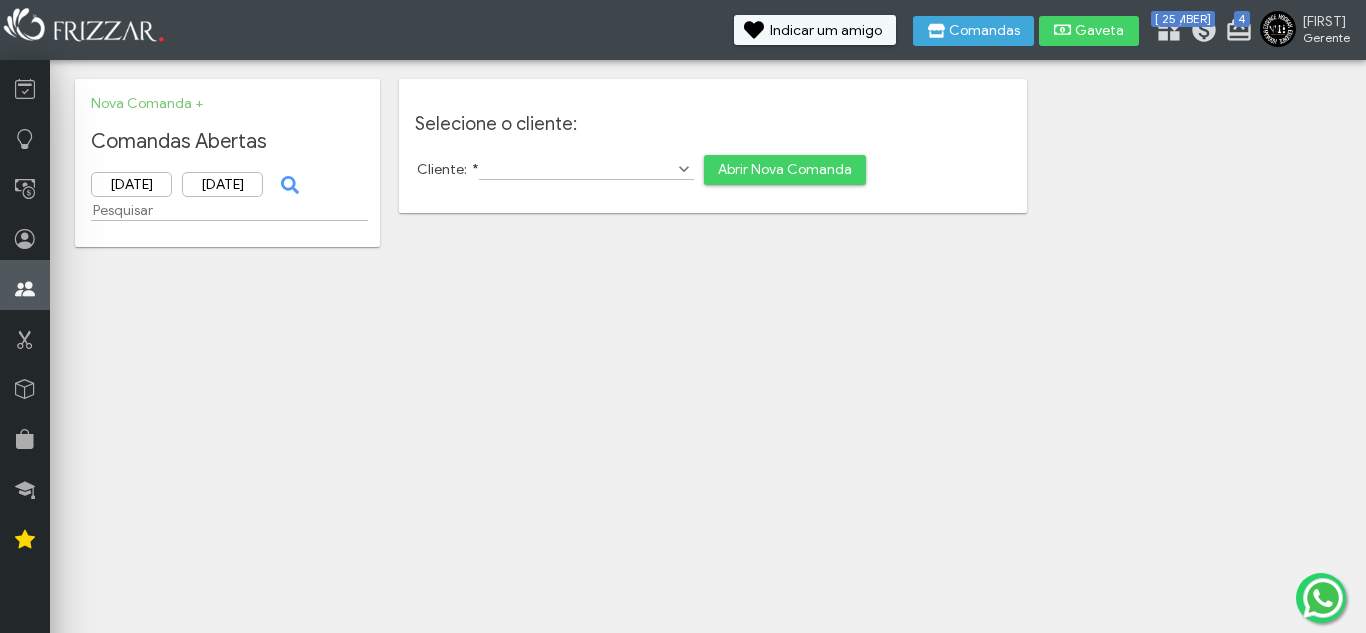 click at bounding box center (25, 289) 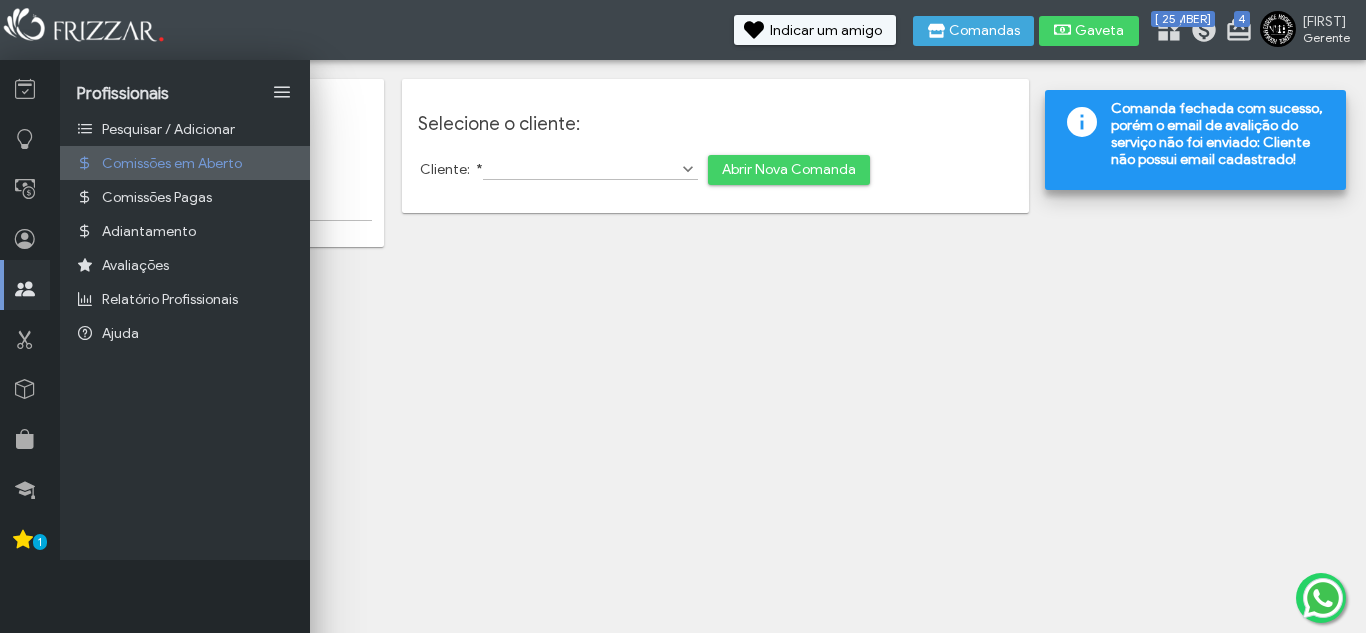 click on "Comissões em Aberto" at bounding box center [172, 163] 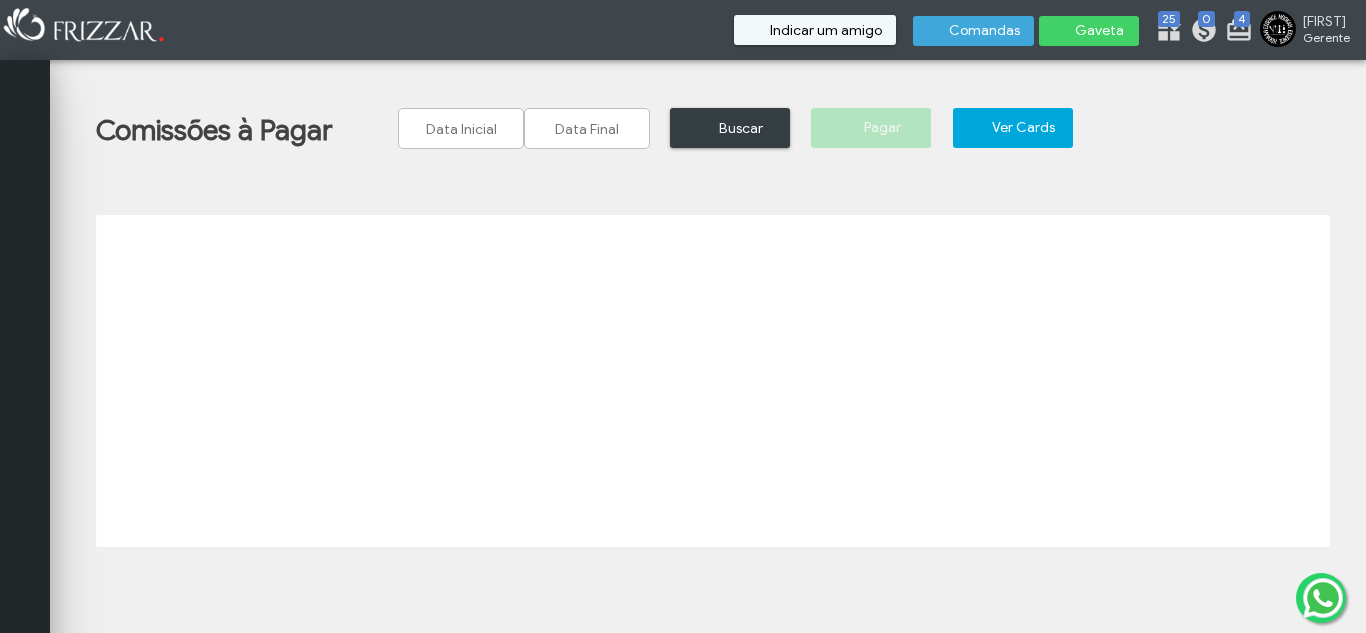 scroll, scrollTop: 0, scrollLeft: 0, axis: both 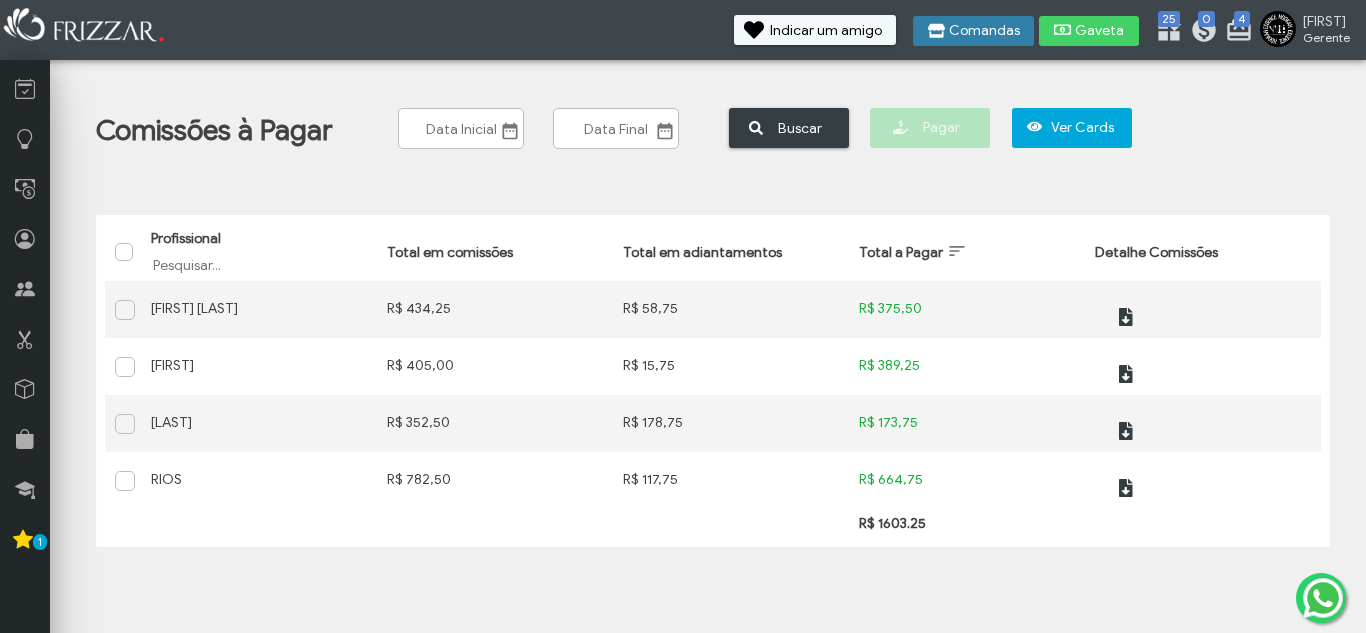 click on "Comandas" at bounding box center (984, 31) 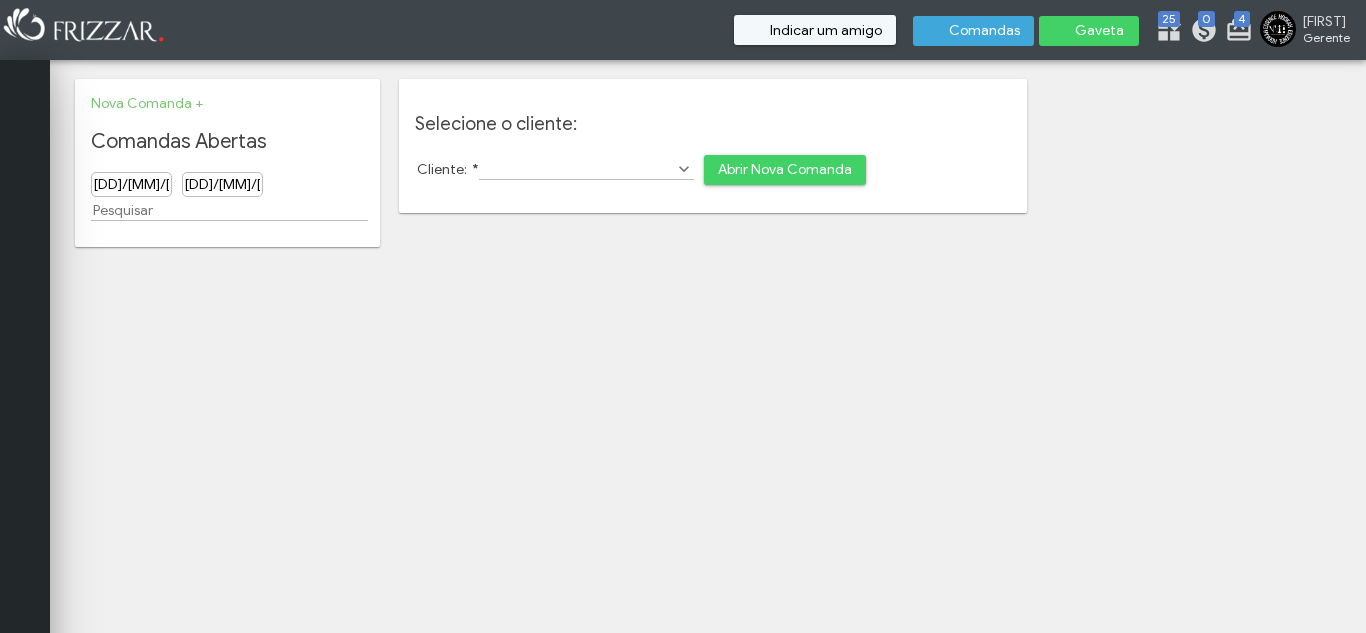 scroll, scrollTop: 0, scrollLeft: 0, axis: both 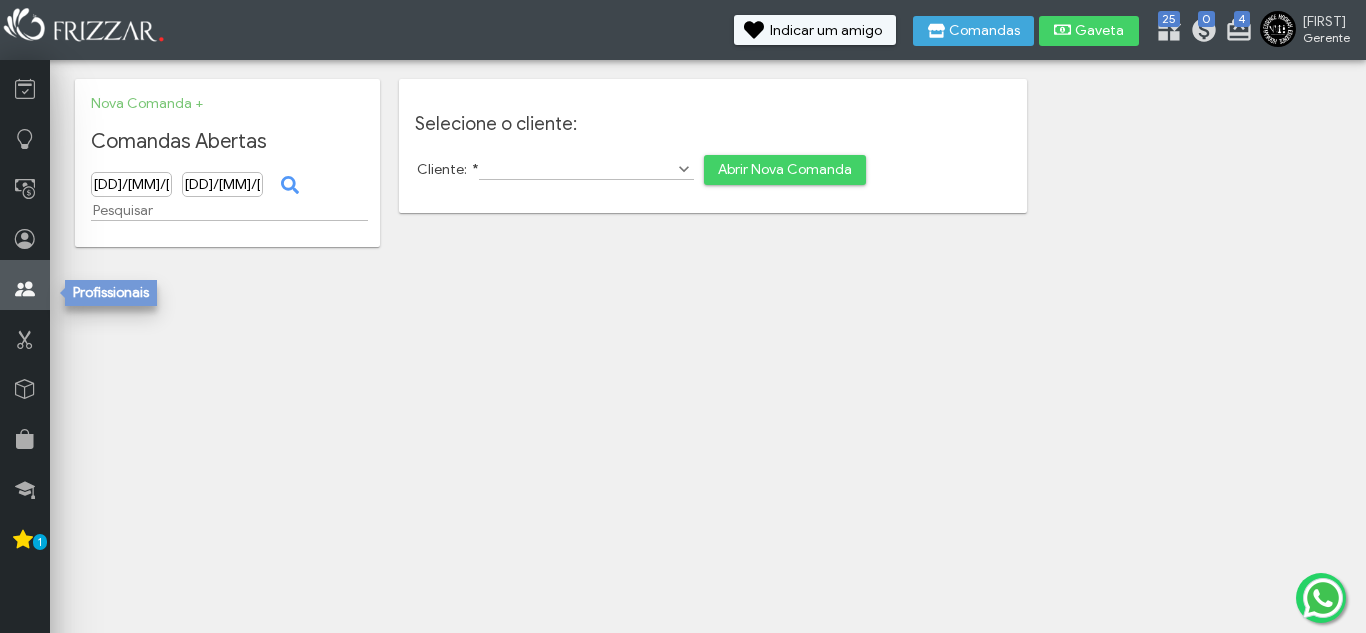 click at bounding box center (25, 289) 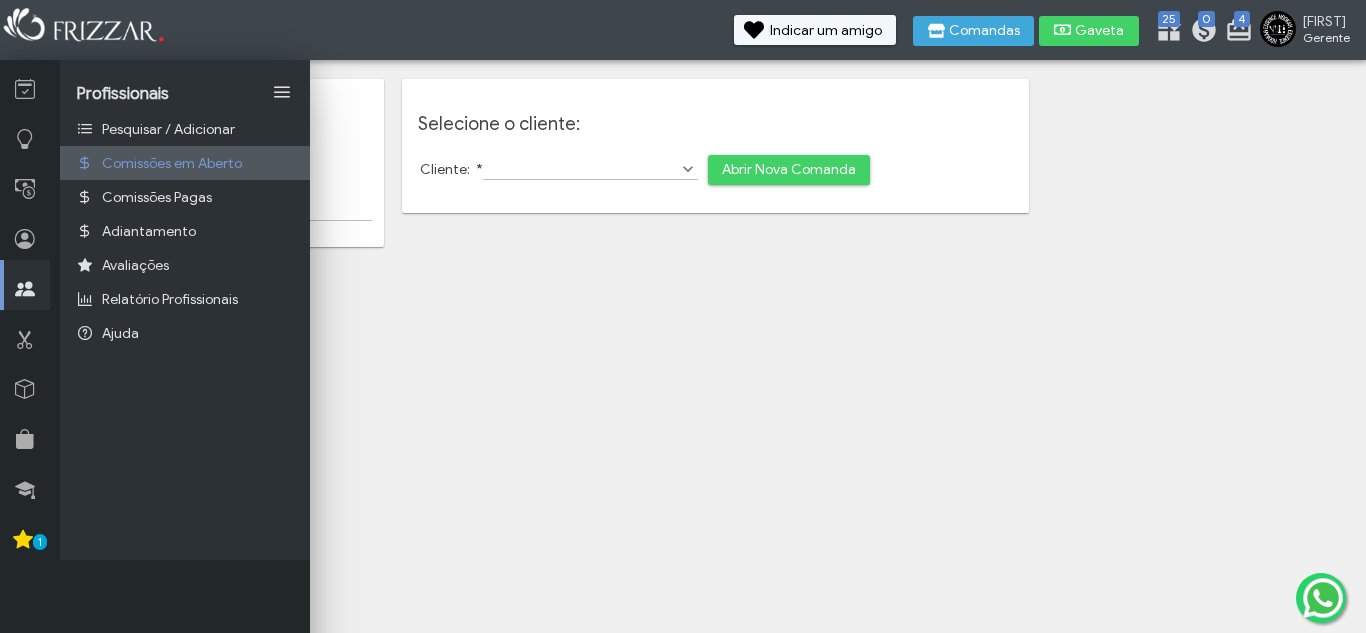 click on "Comissões em Aberto" at bounding box center [172, 163] 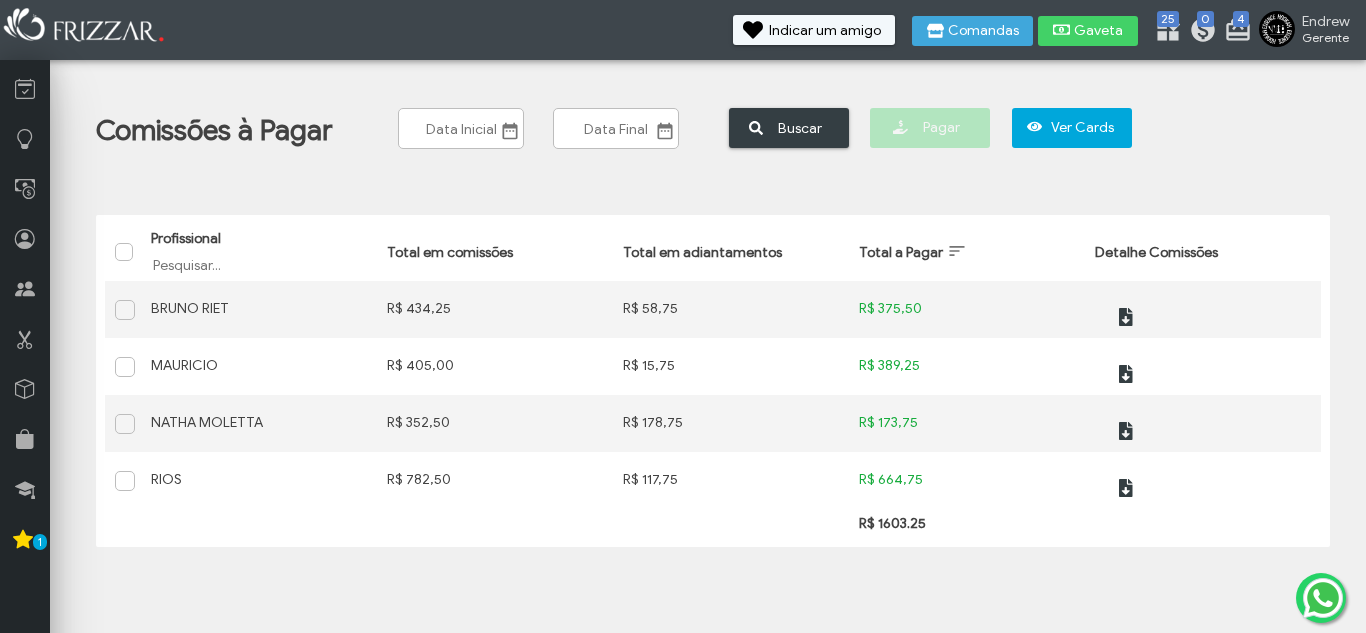 scroll, scrollTop: 0, scrollLeft: 0, axis: both 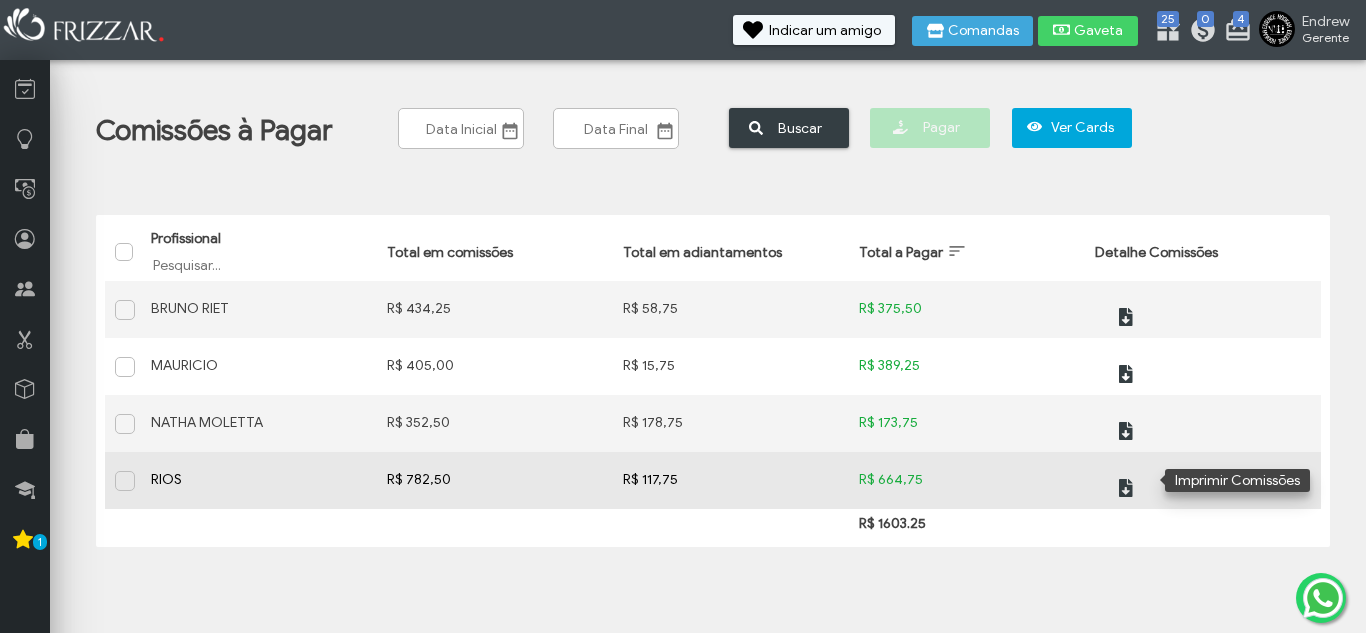 click on "ui-button" at bounding box center (1137, 480) 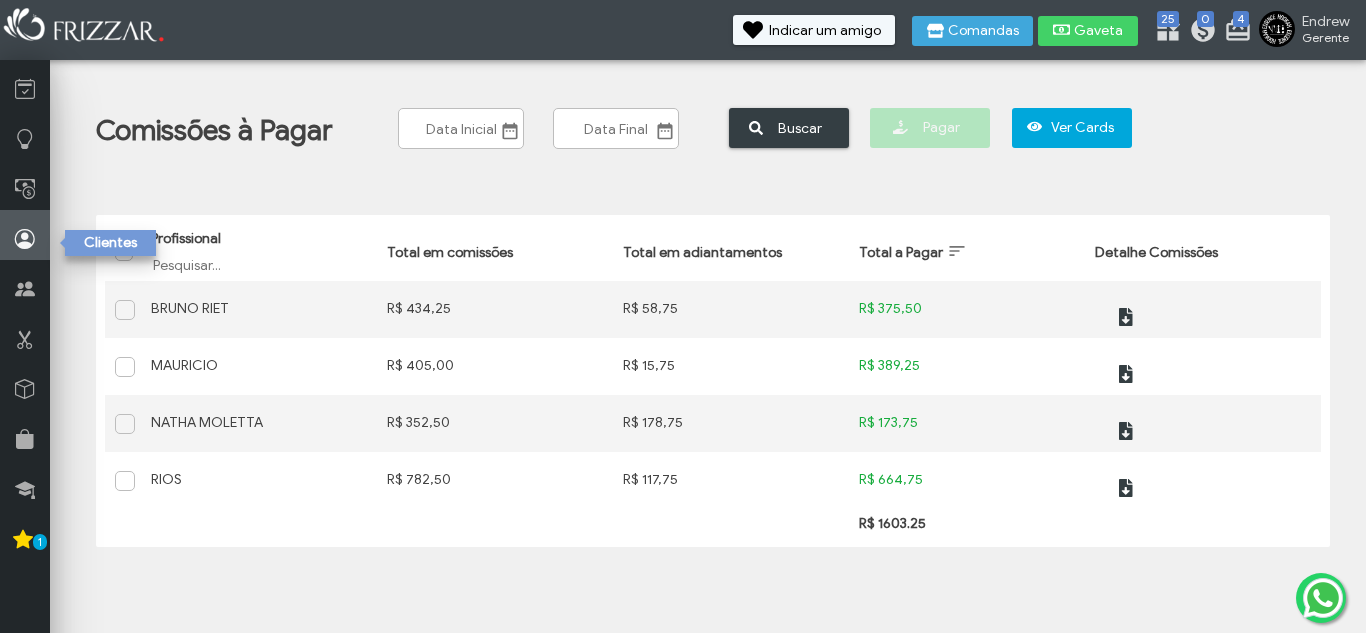 click at bounding box center [25, 235] 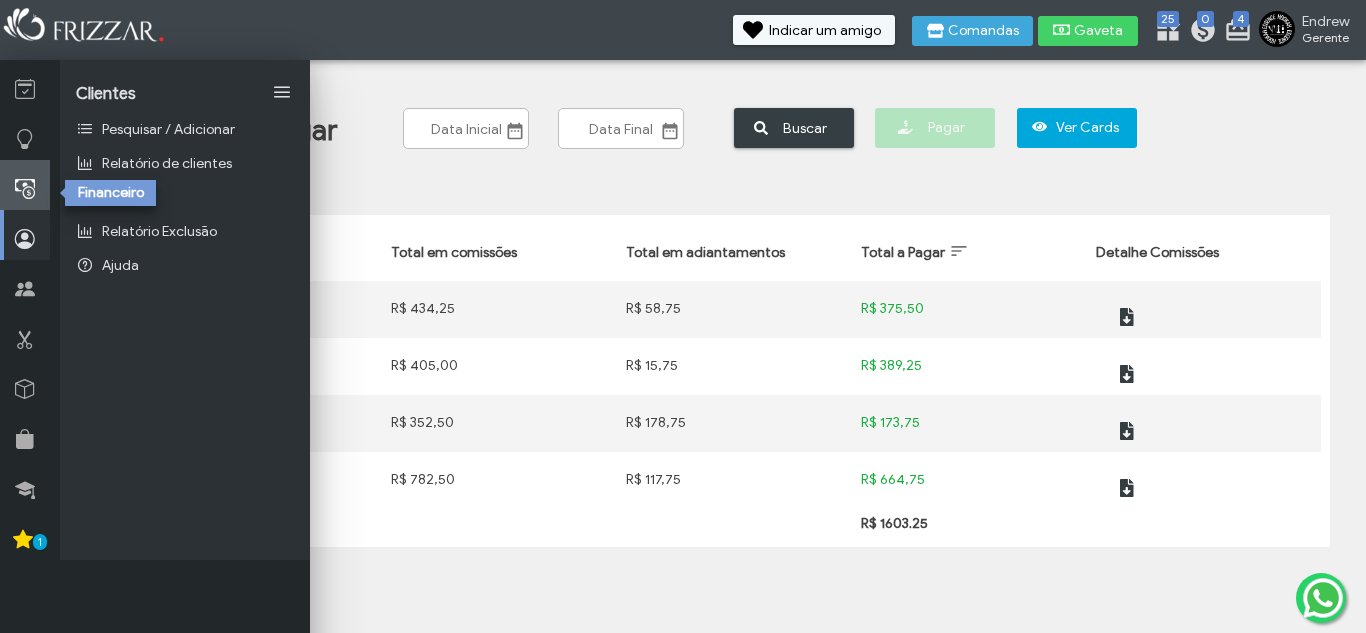 click at bounding box center [25, 185] 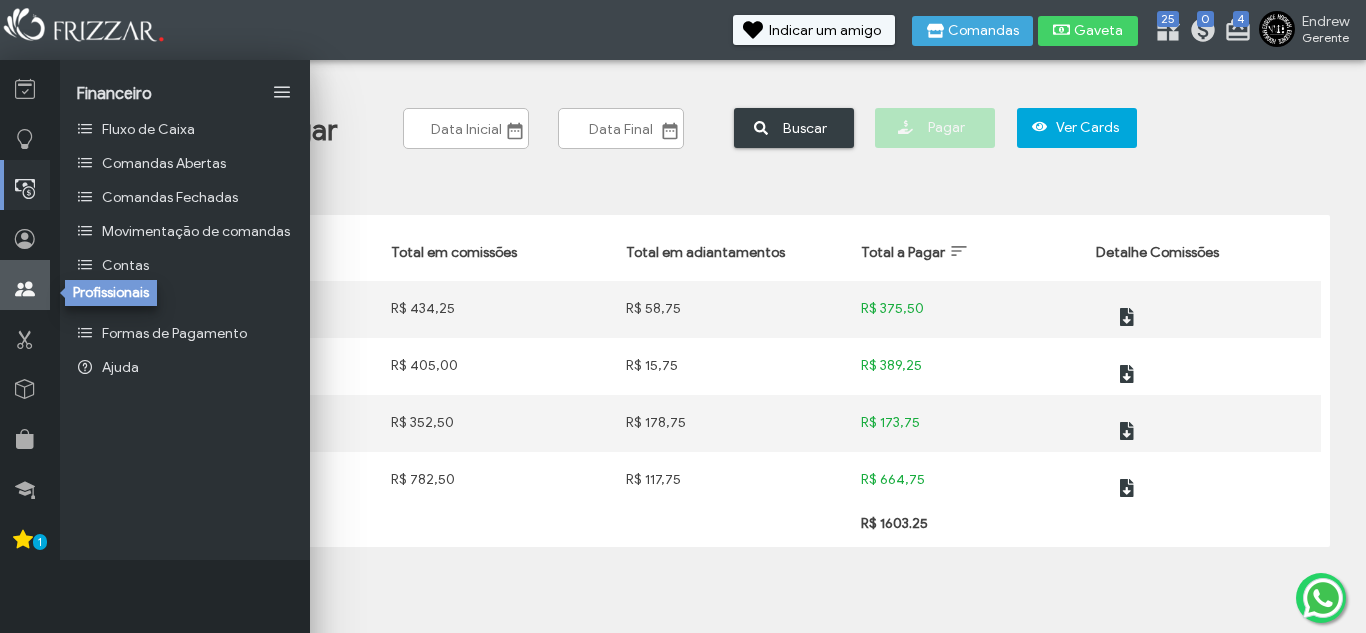 click at bounding box center [25, 285] 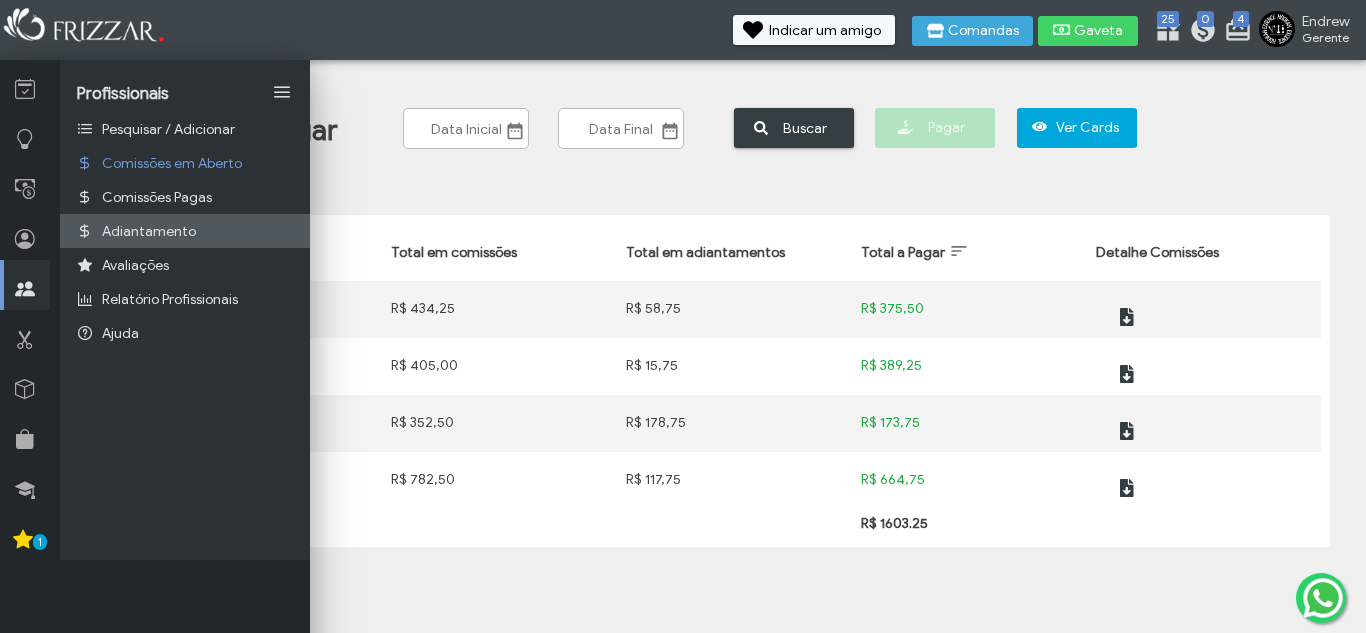 click on "Adiantamento" at bounding box center [149, 231] 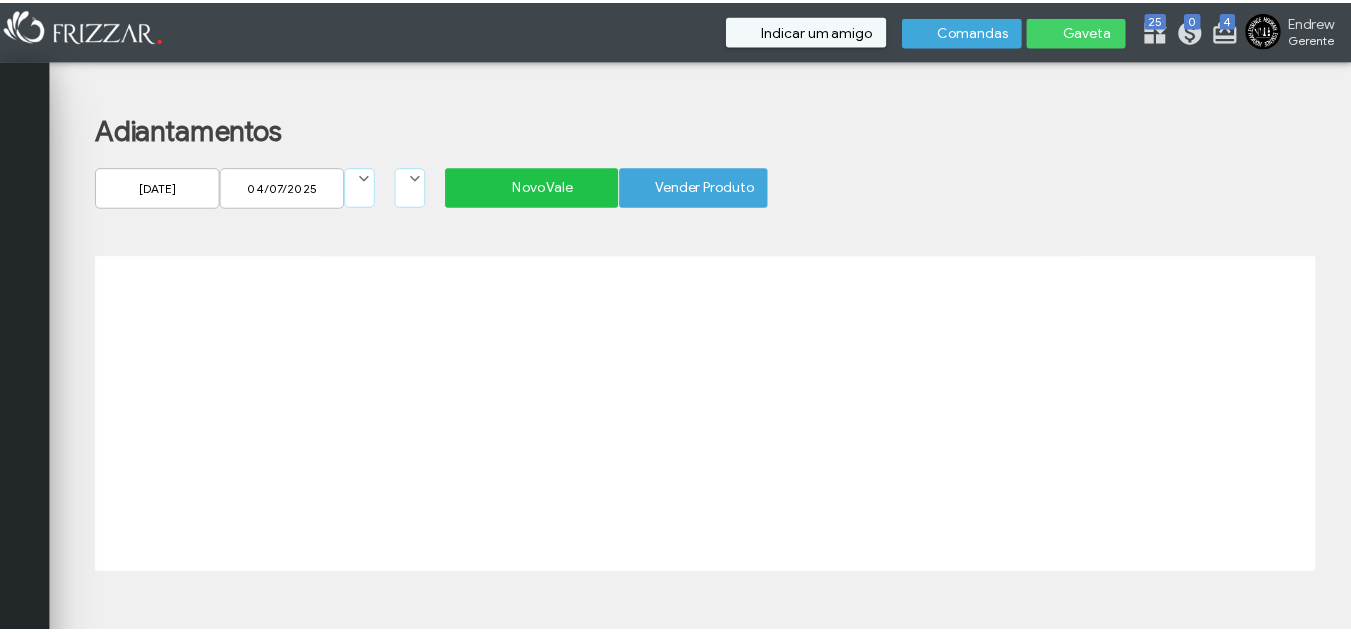 scroll, scrollTop: 0, scrollLeft: 0, axis: both 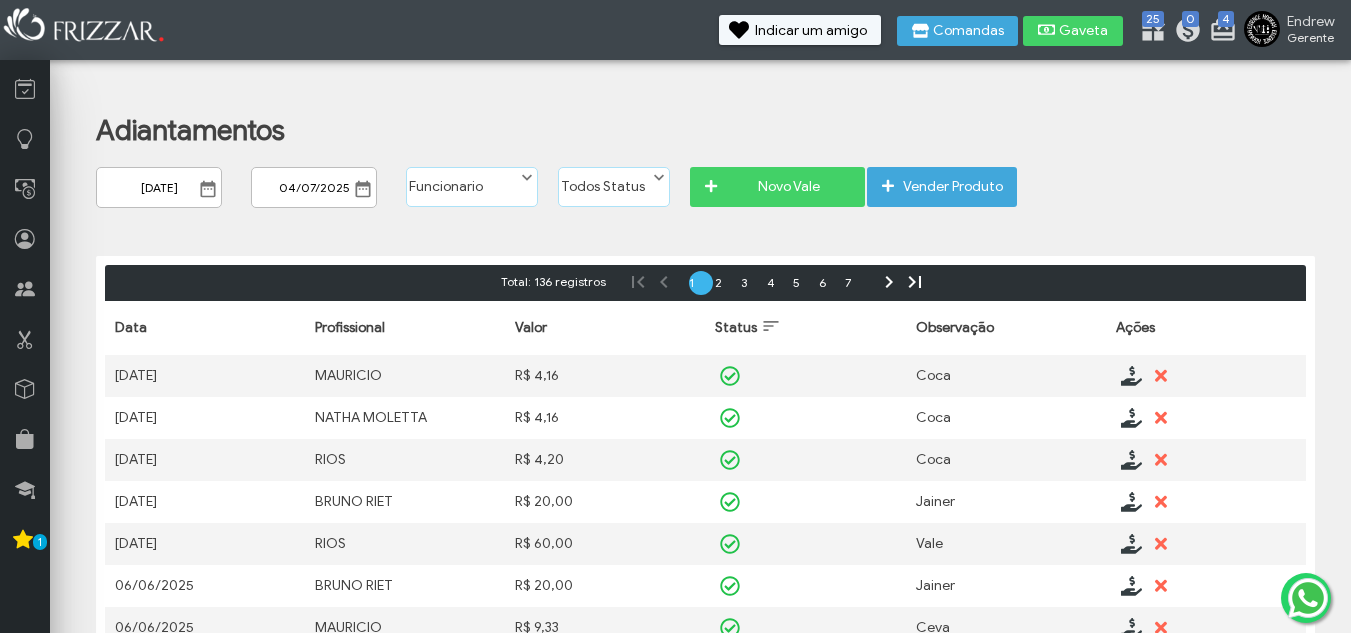 click on "Novo Vale" at bounding box center (788, 187) 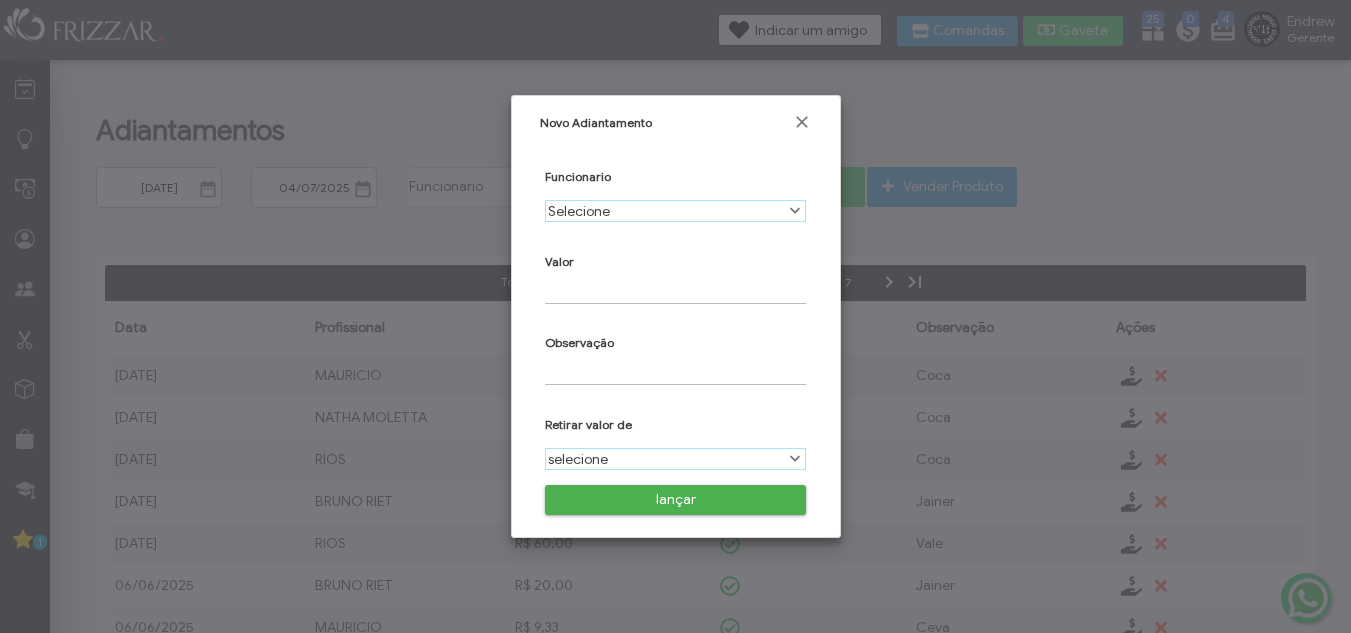 scroll, scrollTop: 11, scrollLeft: 89, axis: both 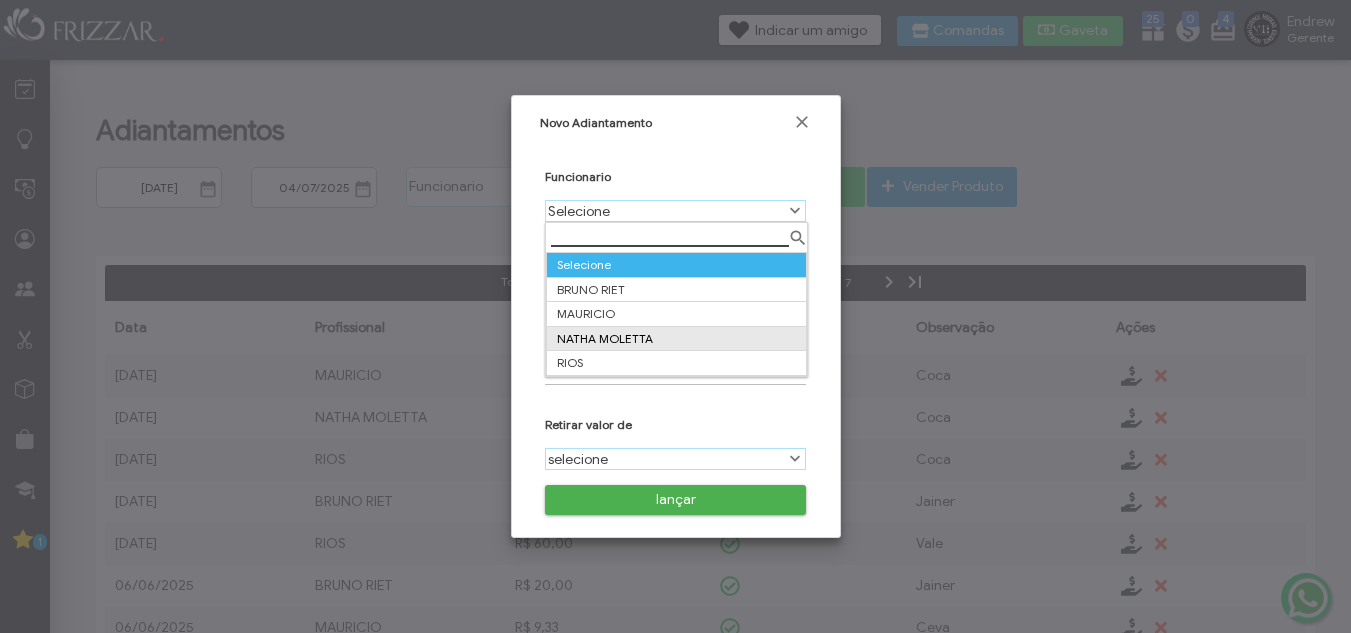 click on "NATHA MOLETTA" at bounding box center (676, 338) 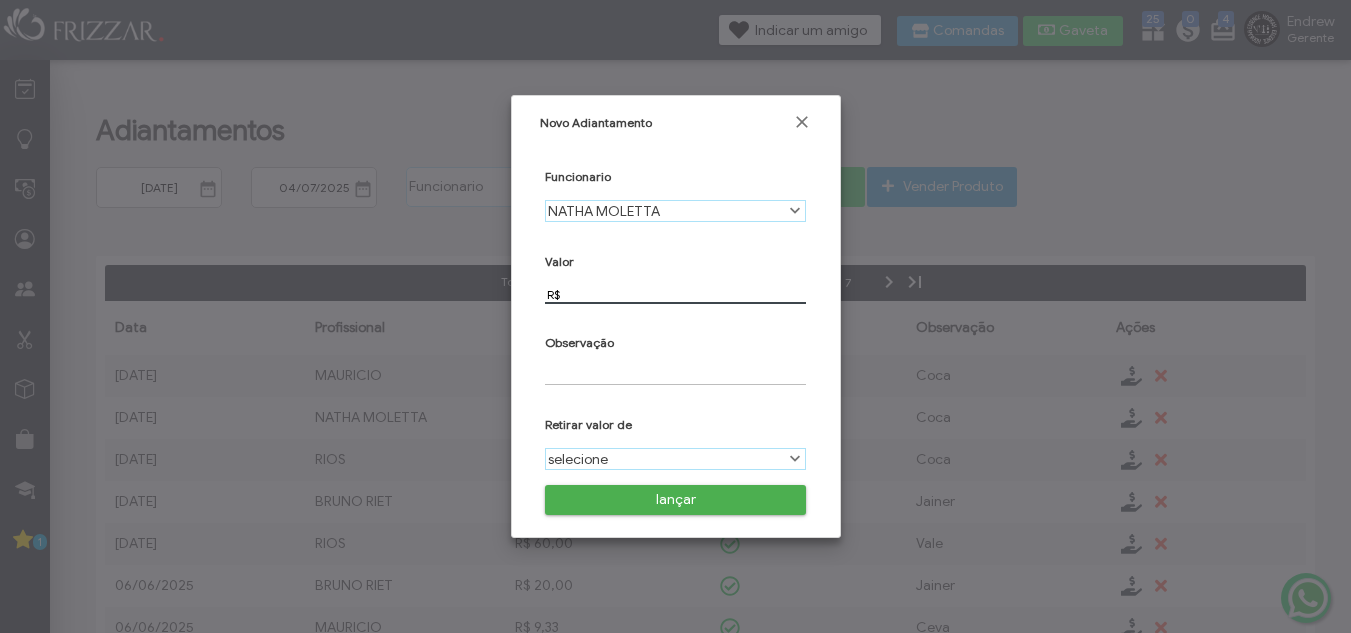 click on "R$" at bounding box center (675, 294) 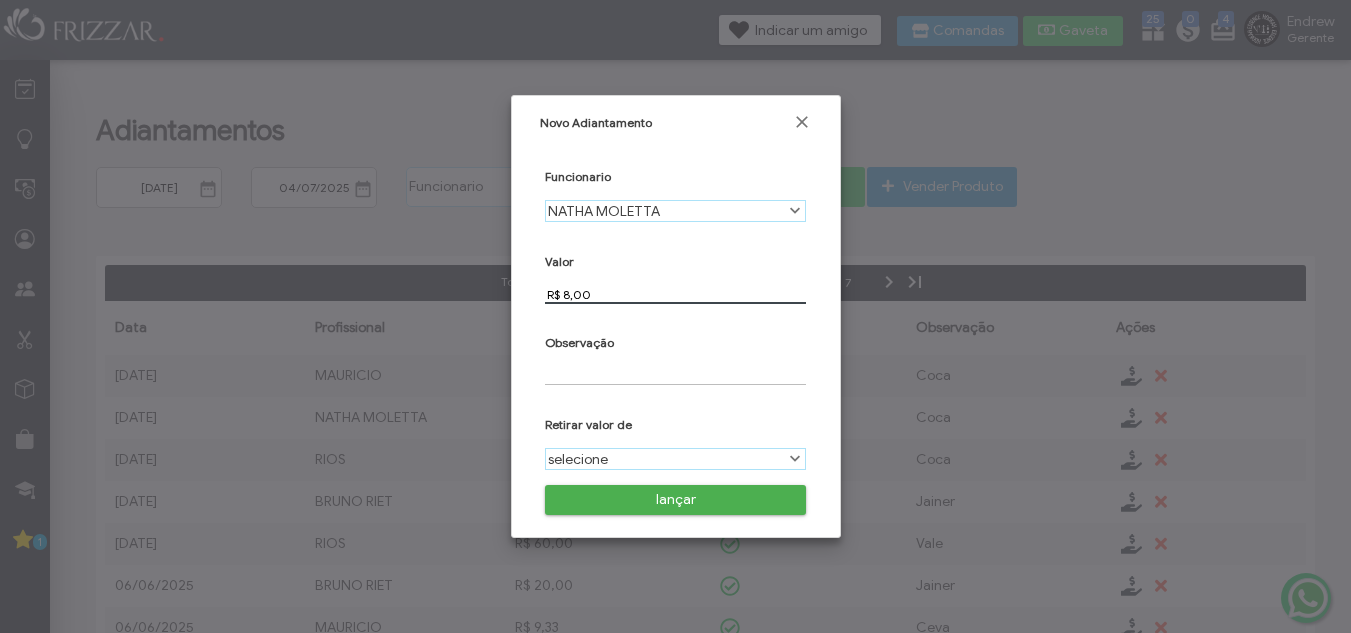 click at bounding box center [675, 375] 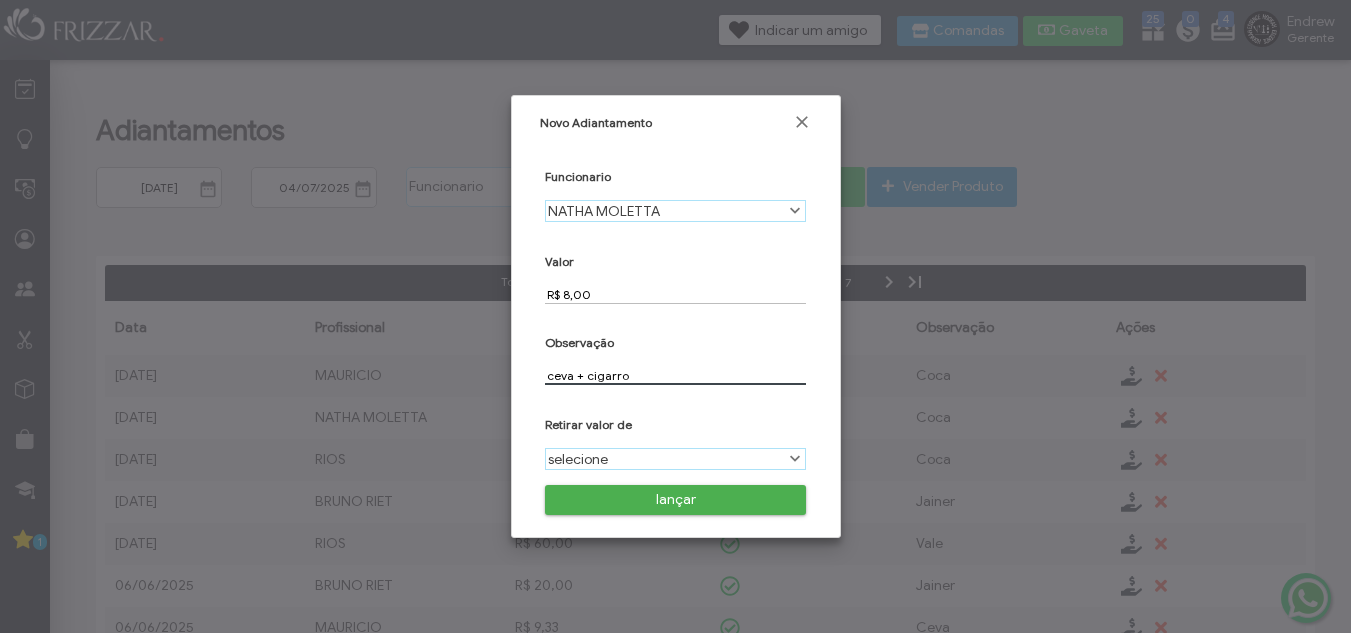 type on "ceva + cigarro" 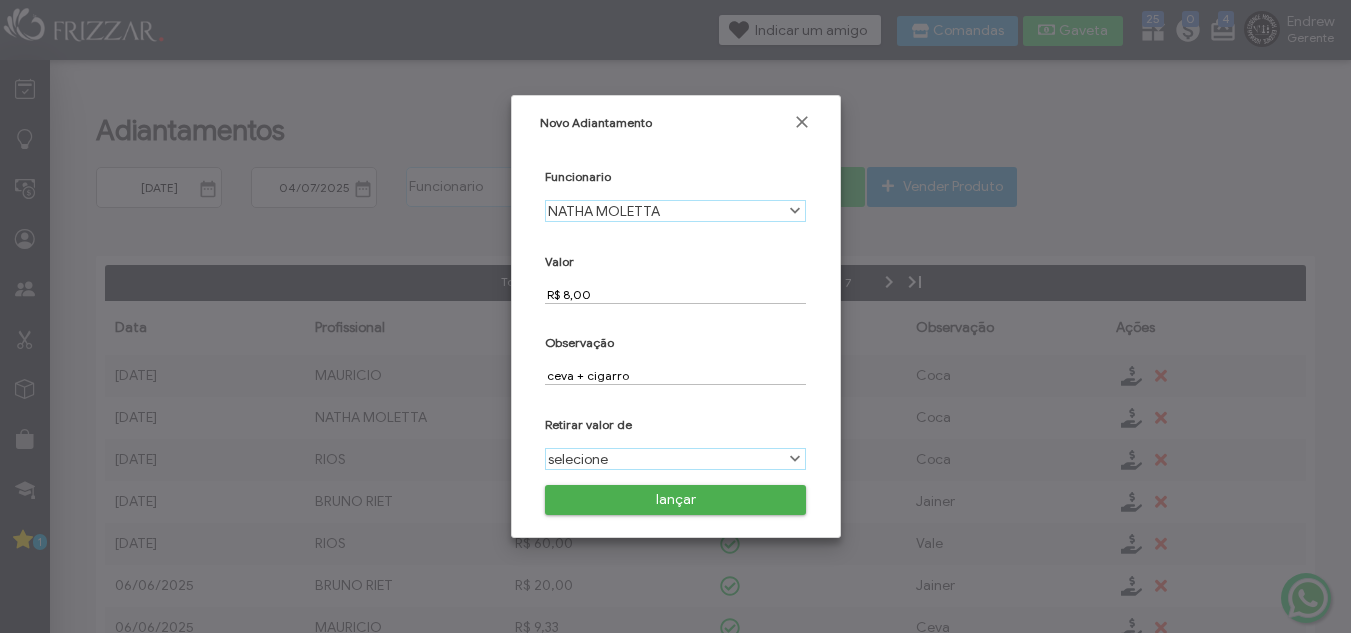 drag, startPoint x: 729, startPoint y: 449, endPoint x: 725, endPoint y: 460, distance: 11.7046995 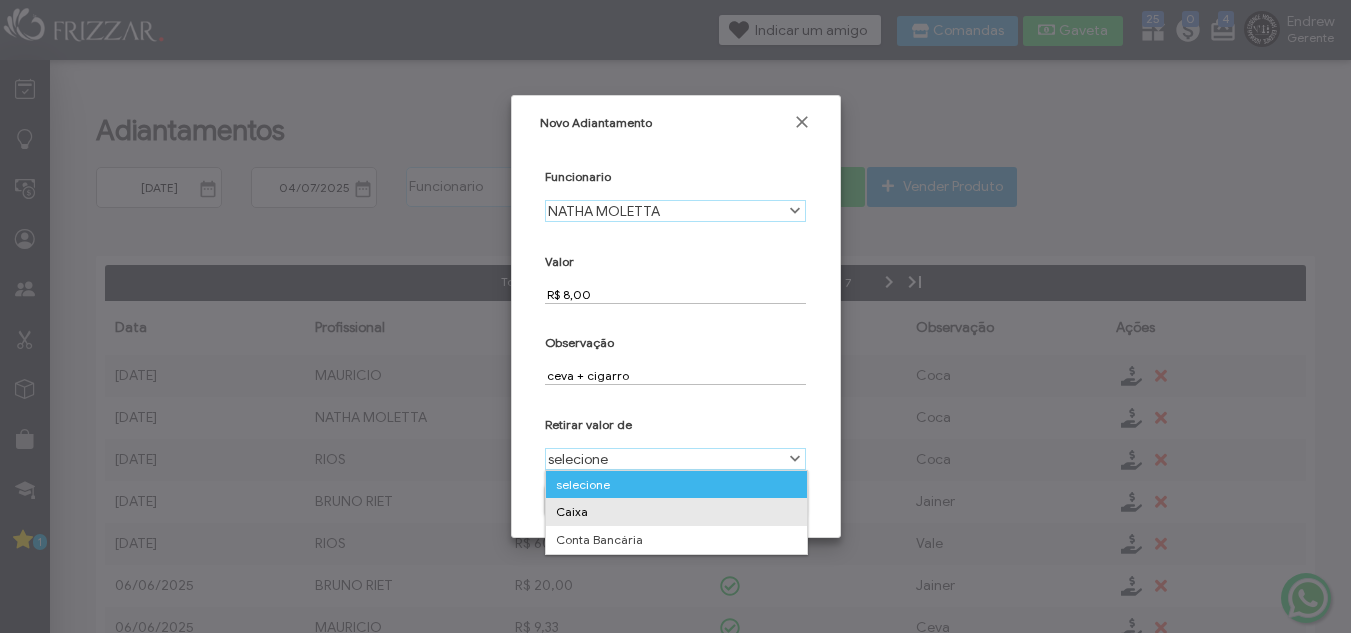 click on "Caixa" at bounding box center (676, 512) 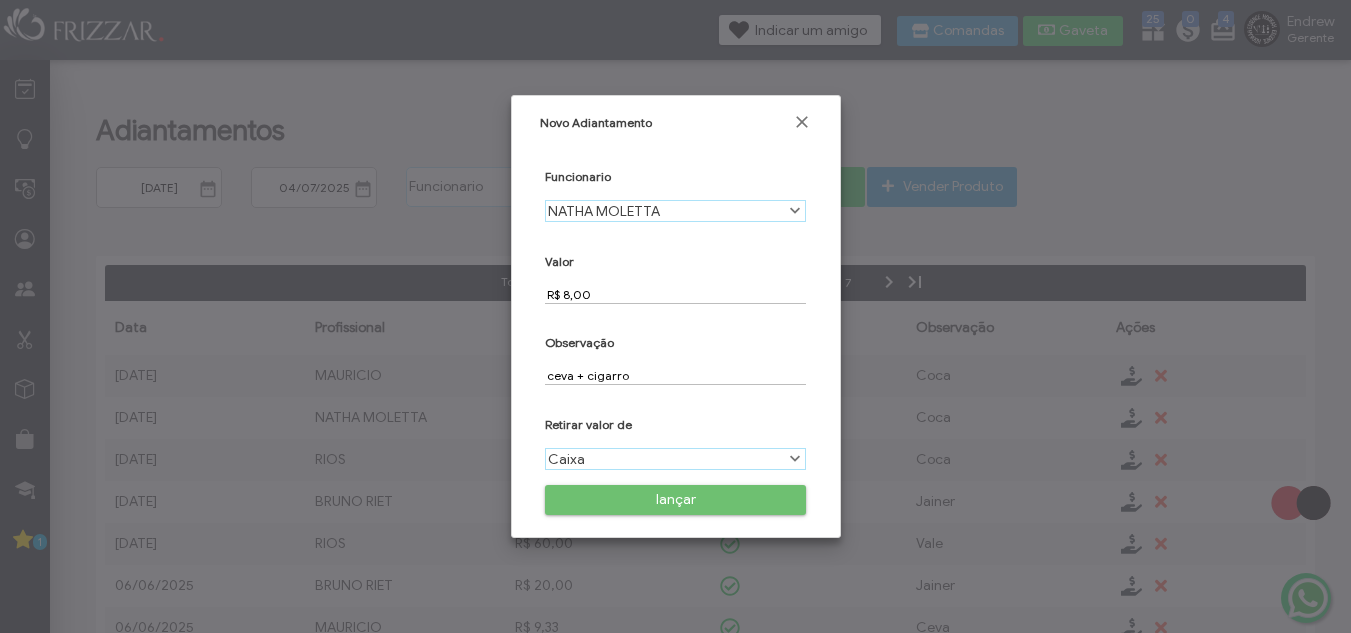 click on "lançar" at bounding box center (675, 500) 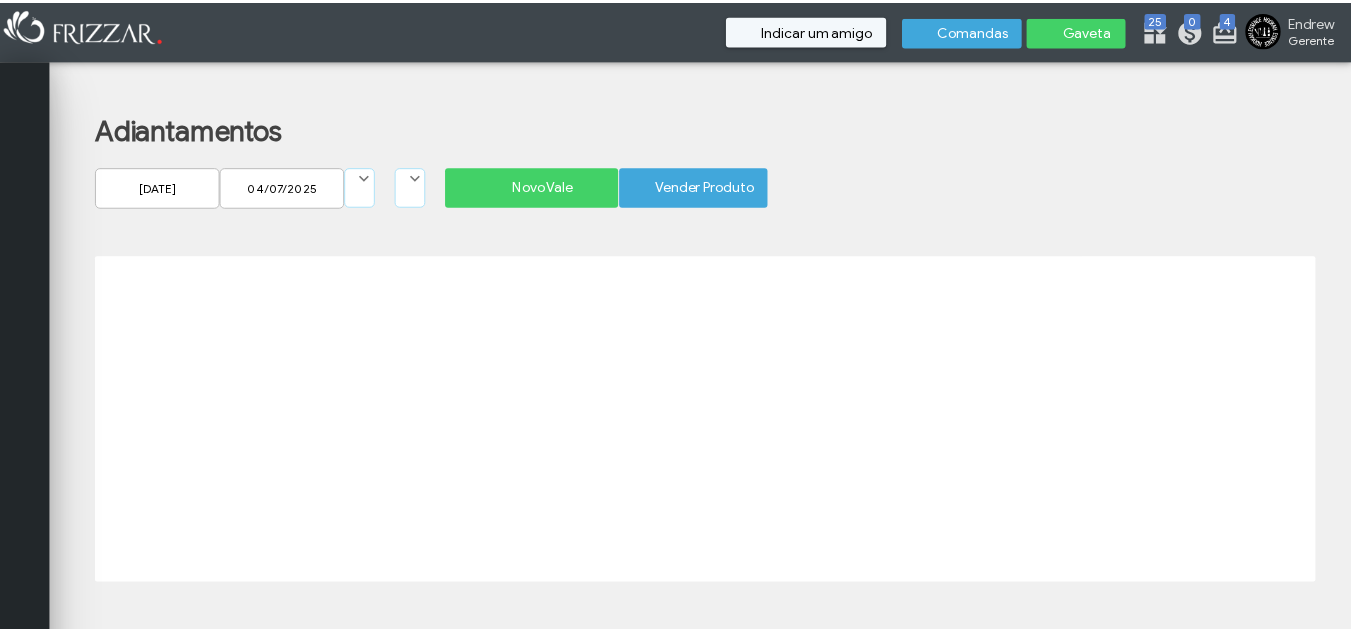 scroll, scrollTop: 0, scrollLeft: 0, axis: both 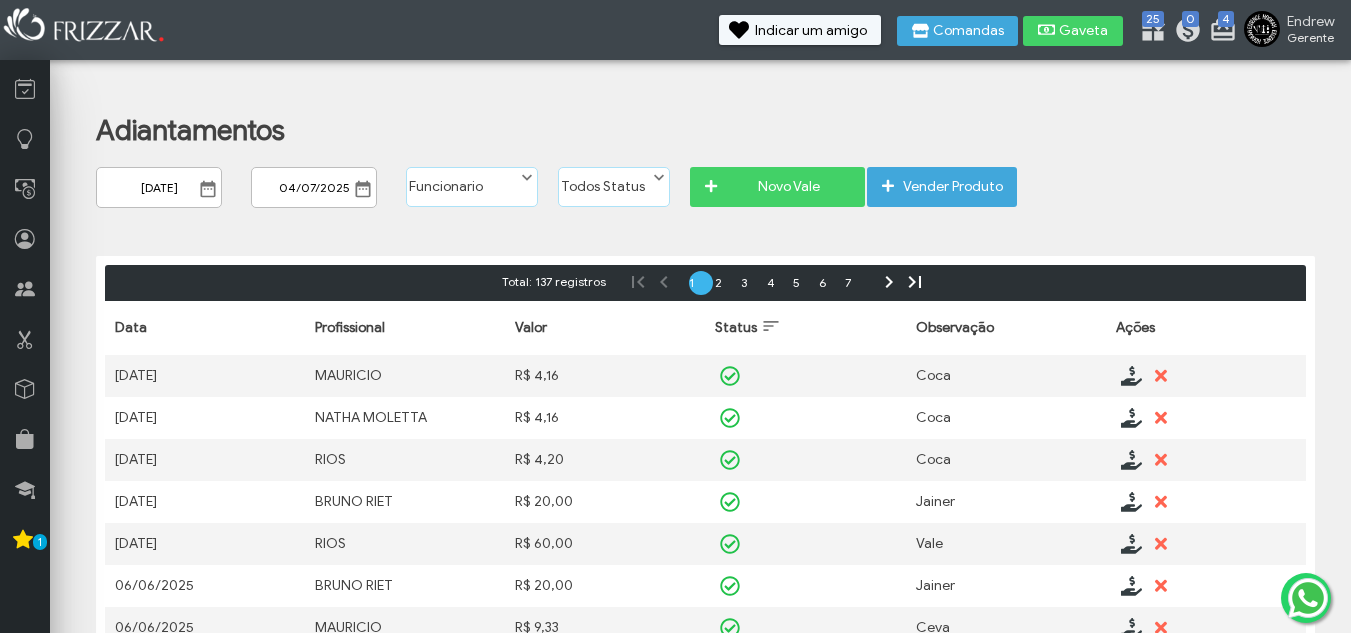 click at bounding box center (208, 189) 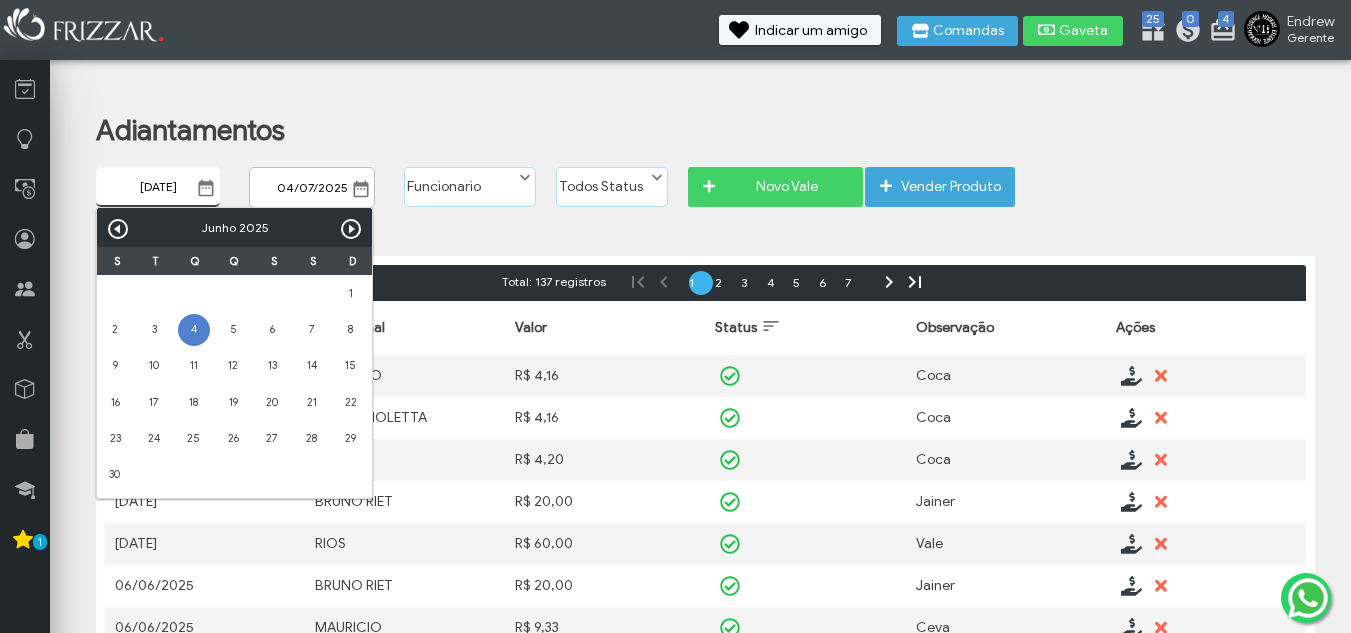 click on "Adiantamentos" at bounding box center [688, 130] 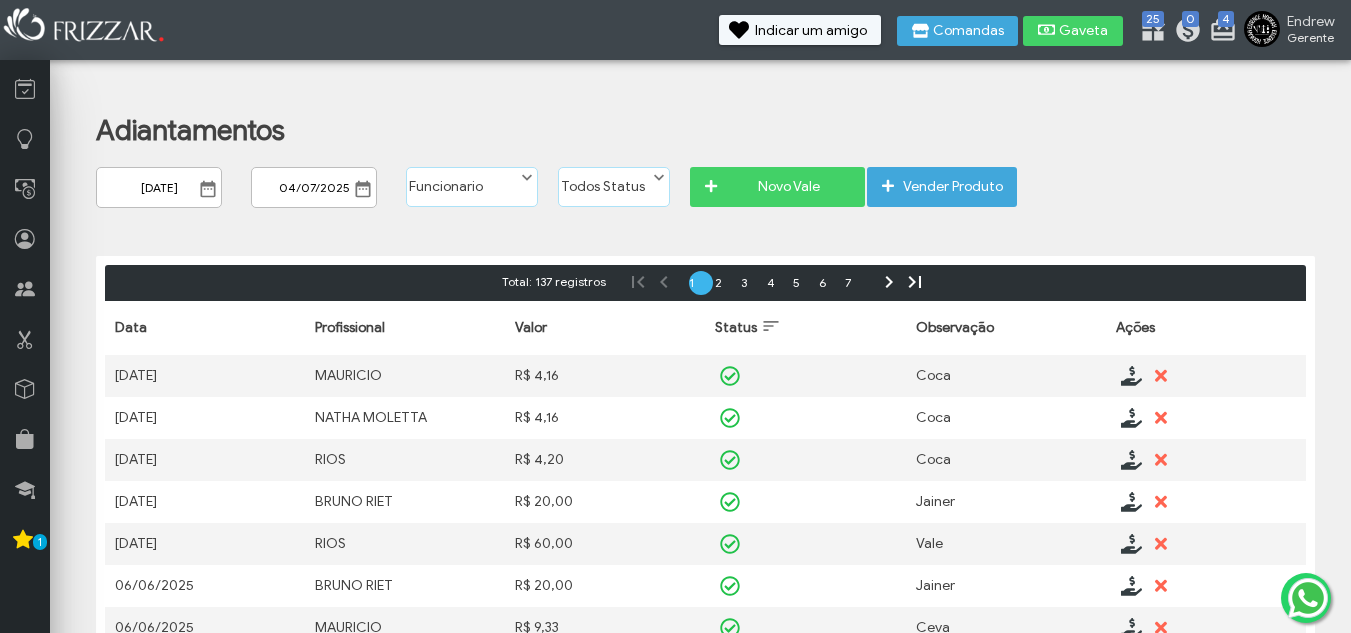 click at bounding box center (208, 189) 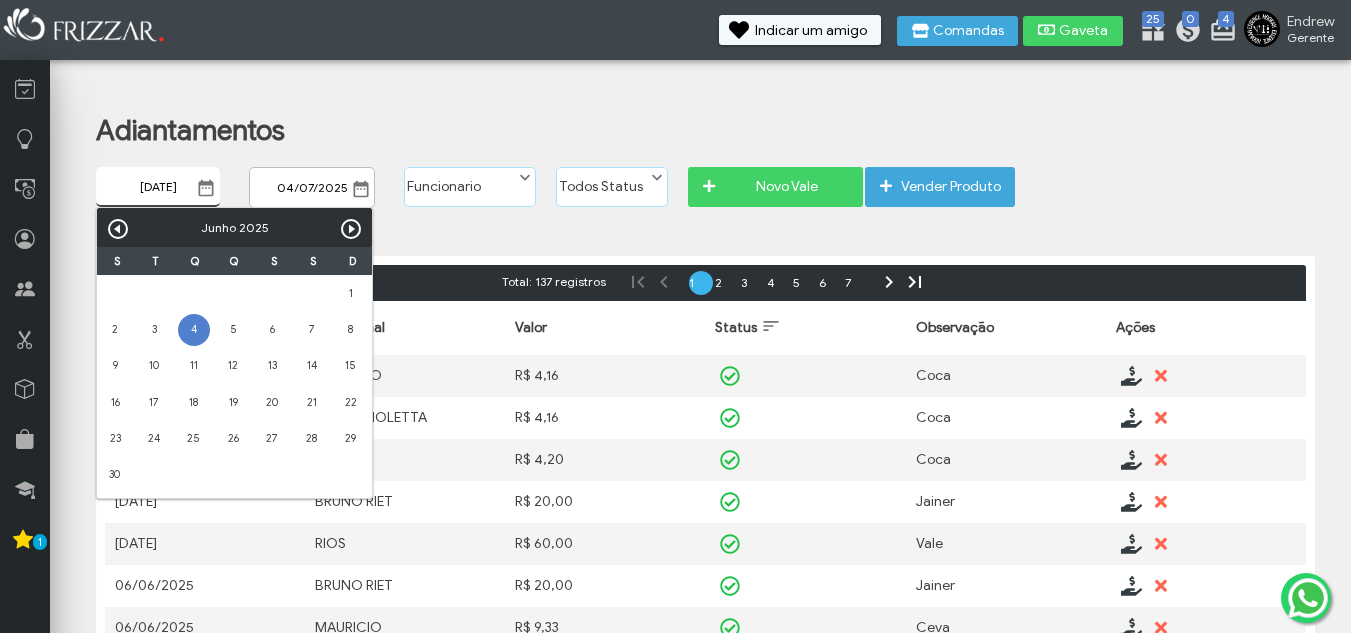 click on "Próximo" at bounding box center [351, 229] 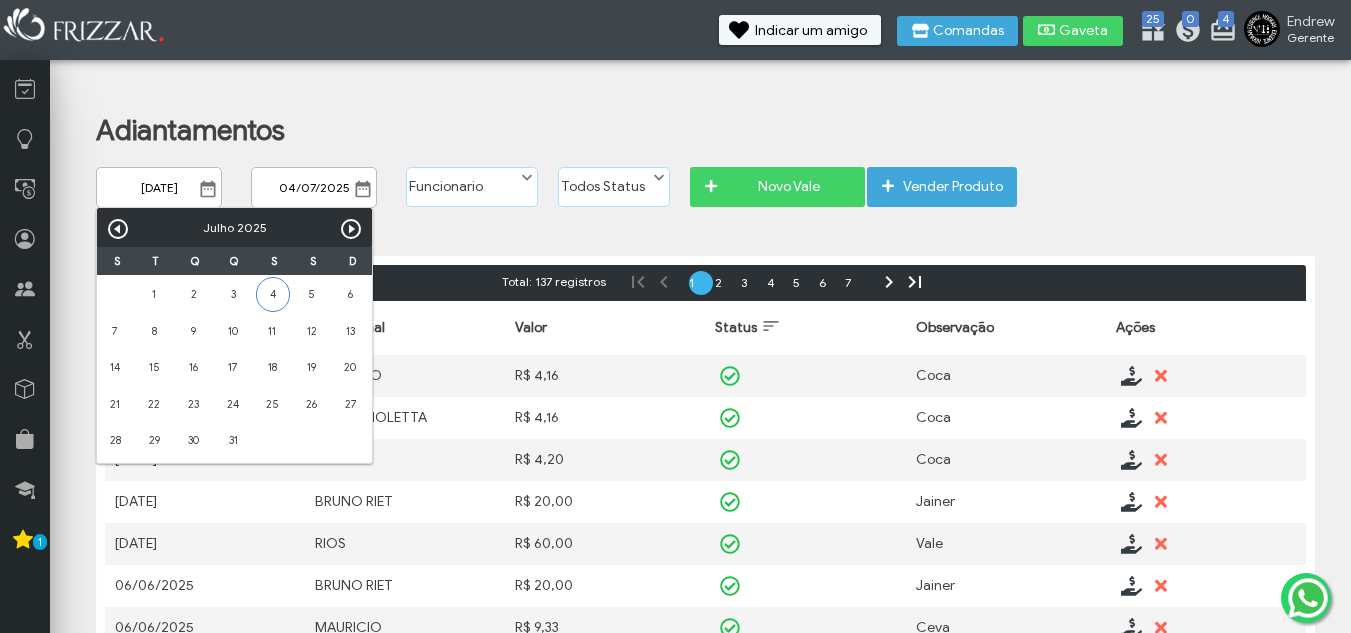 click on "4" at bounding box center [273, 294] 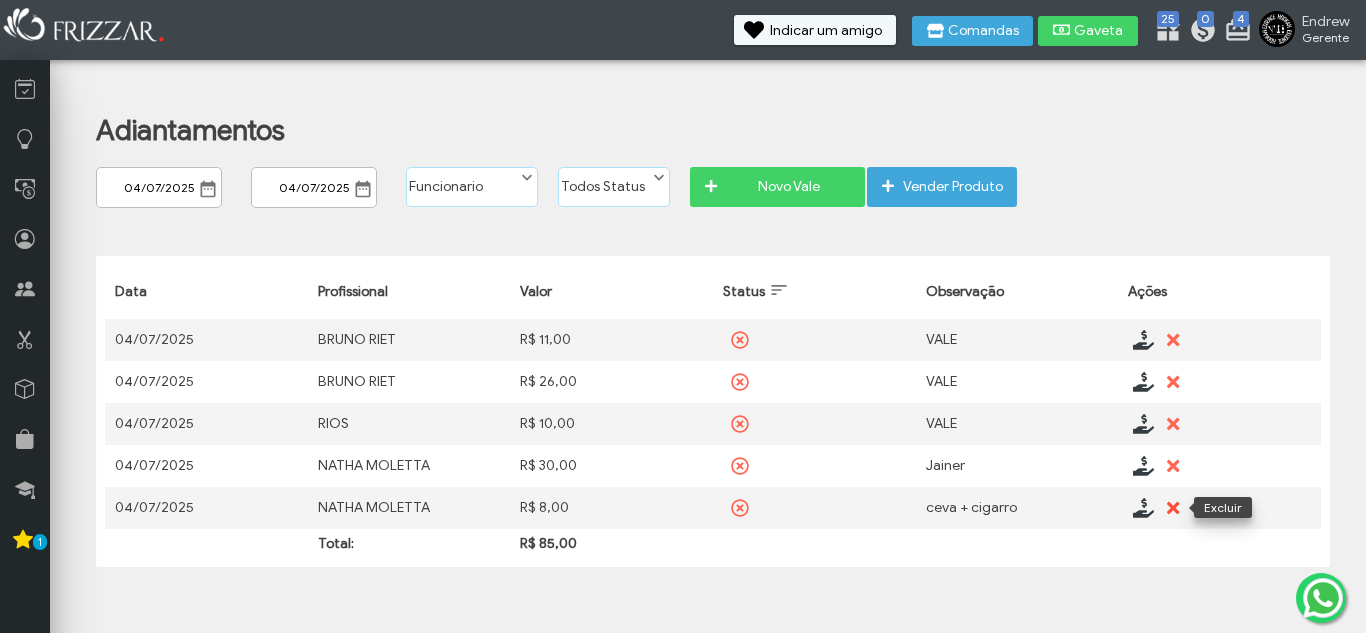 click at bounding box center (1173, 508) 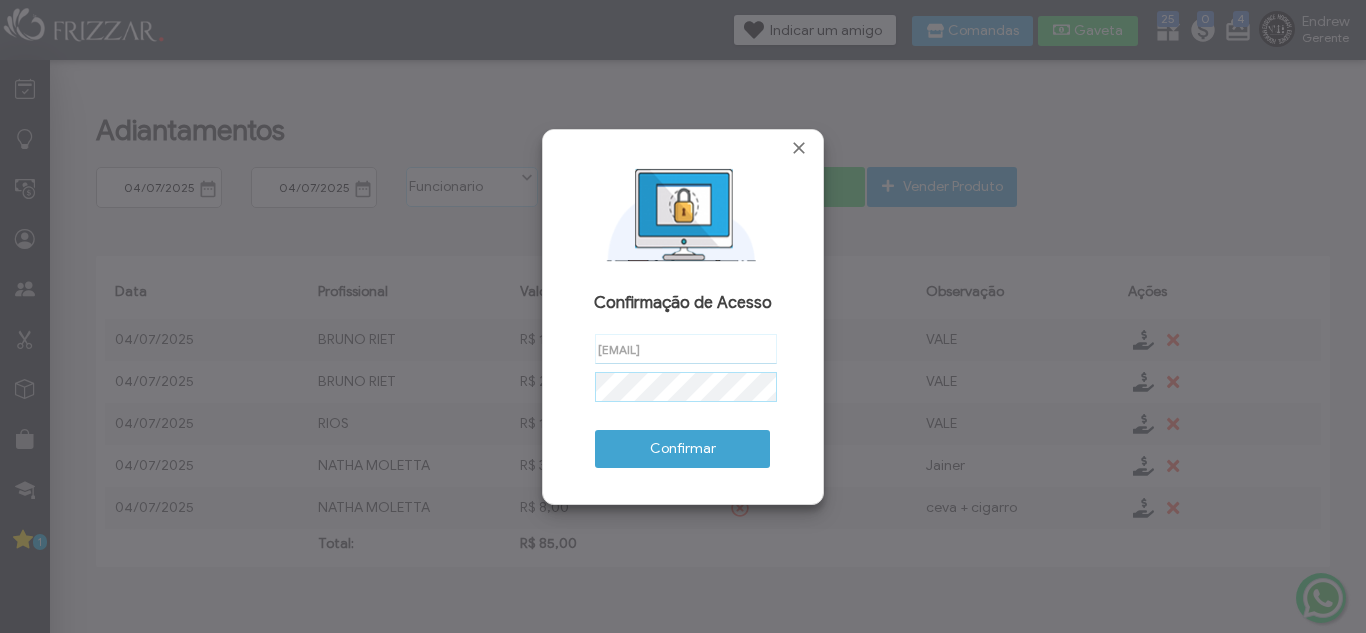 click on "Confirmar" at bounding box center [682, 449] 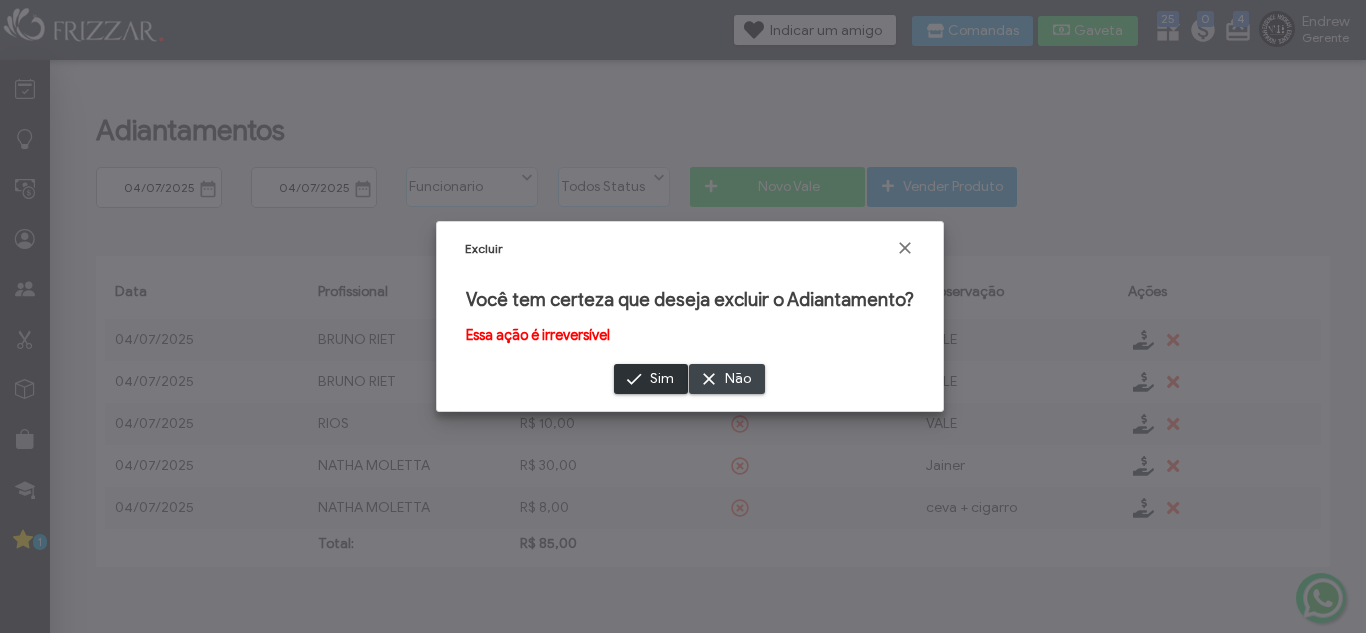 click on "Sim" at bounding box center (662, 379) 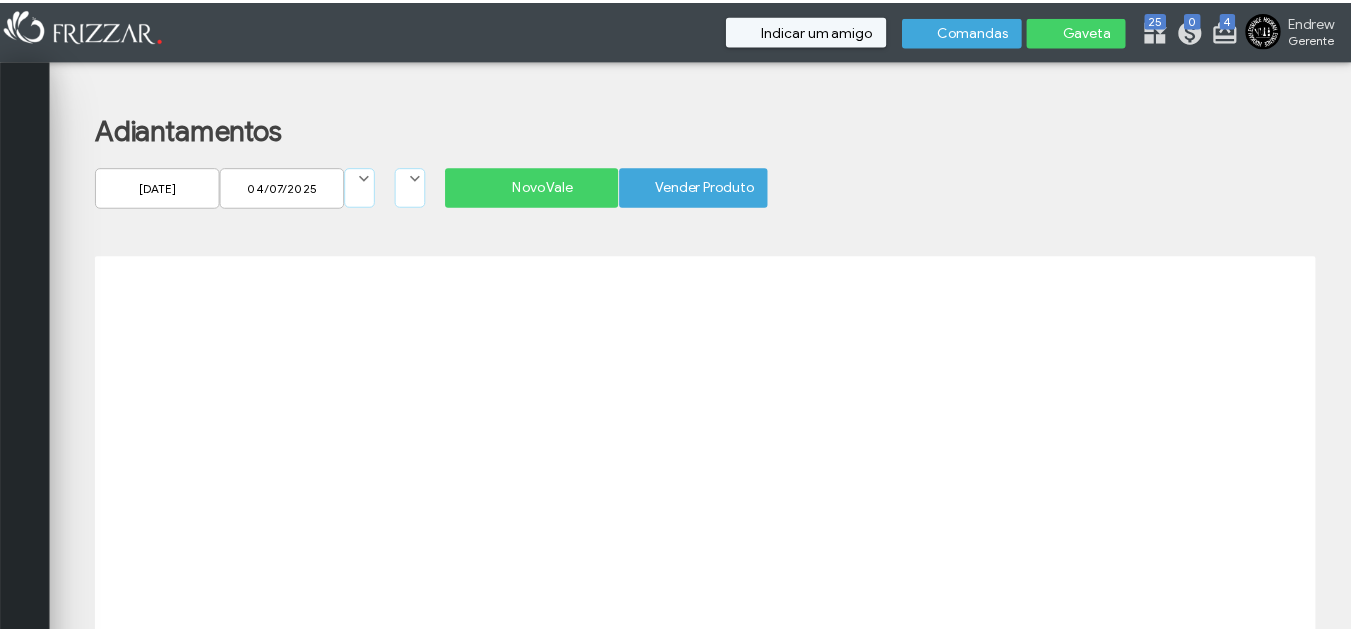 scroll, scrollTop: 0, scrollLeft: 0, axis: both 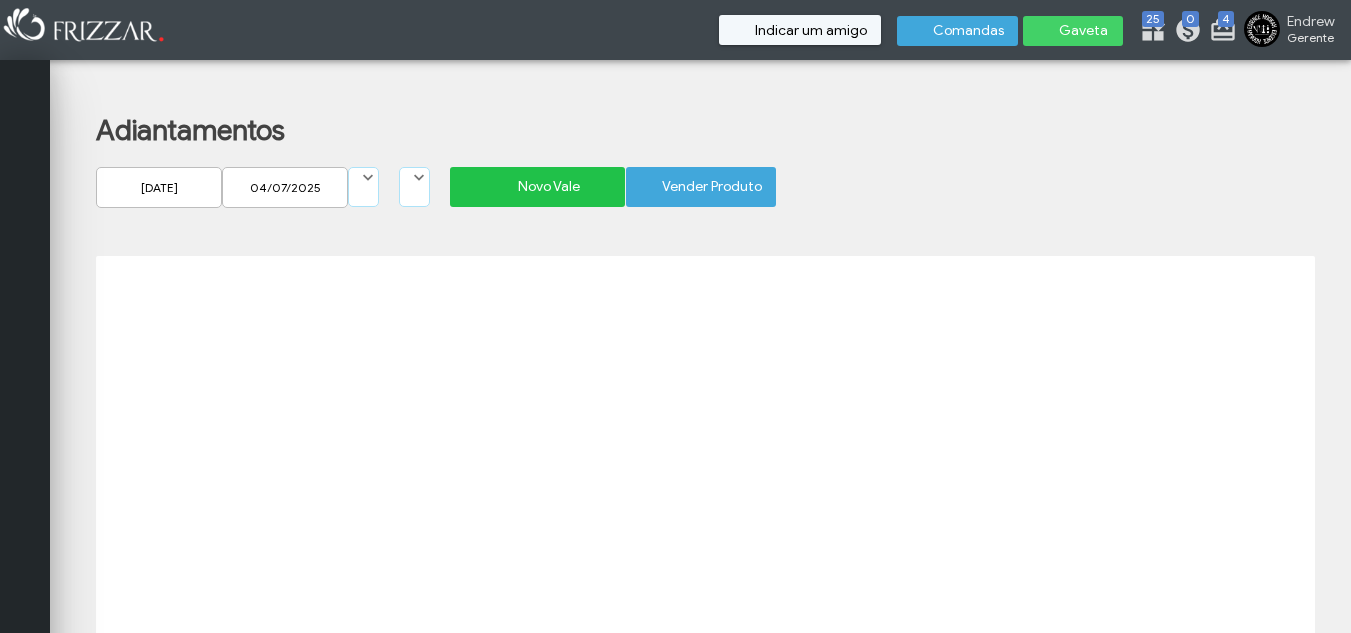 click on "Novo Vale" at bounding box center [548, 187] 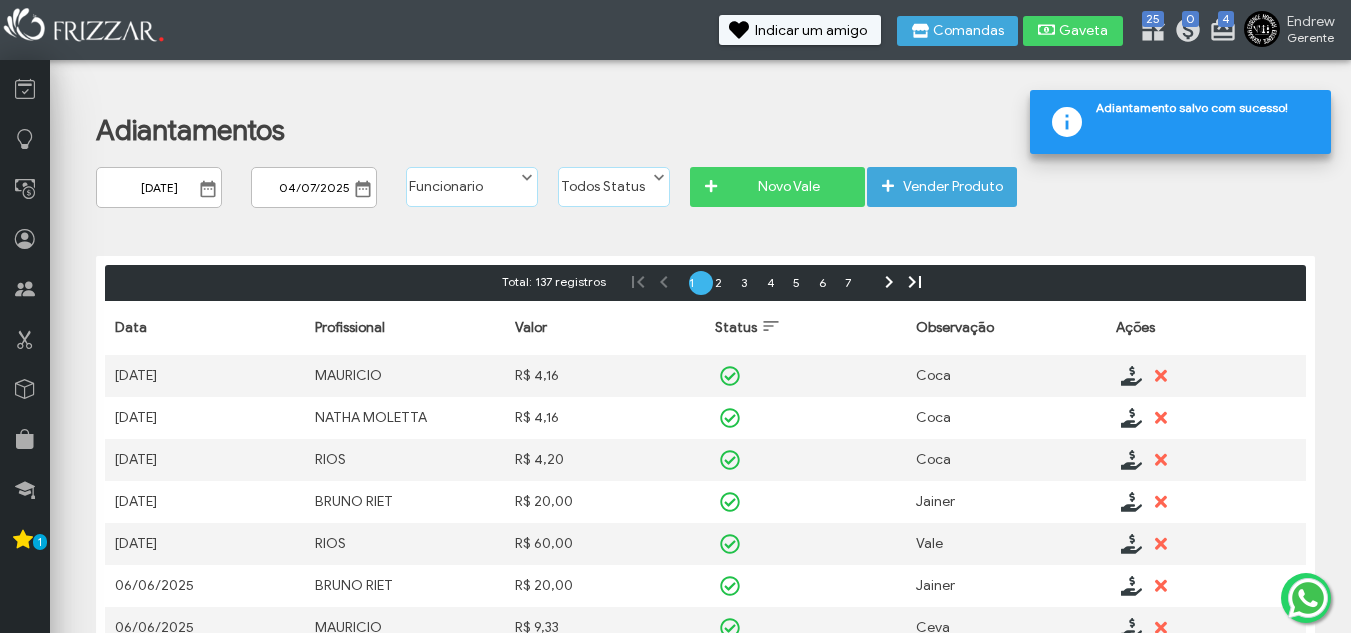 click on "Adiantamentos
[DATE] ui-button
[DATE] ui-button
Funcionario [FIRST] [LAST] [FIRST] [LAST] Funcionario
Todos Status Quitado Em Aberto Todos Status
Novo Vale Vender Produto
Ordenar Status Crescente Status Decrescente   Total: 137 registros F P 1 2 3 4 5 6 7 N E Data Profissional Valor Status Observação Ações Data Valor" at bounding box center [705, 661] 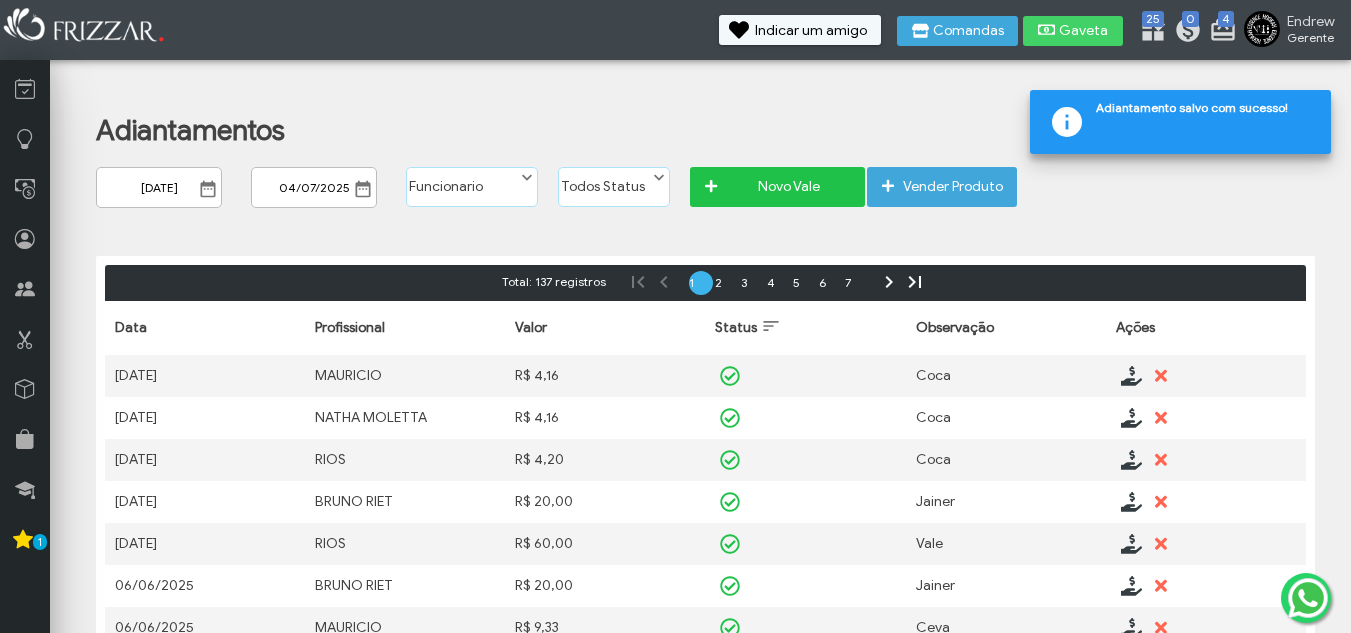 click on "Novo Vale" at bounding box center [788, 187] 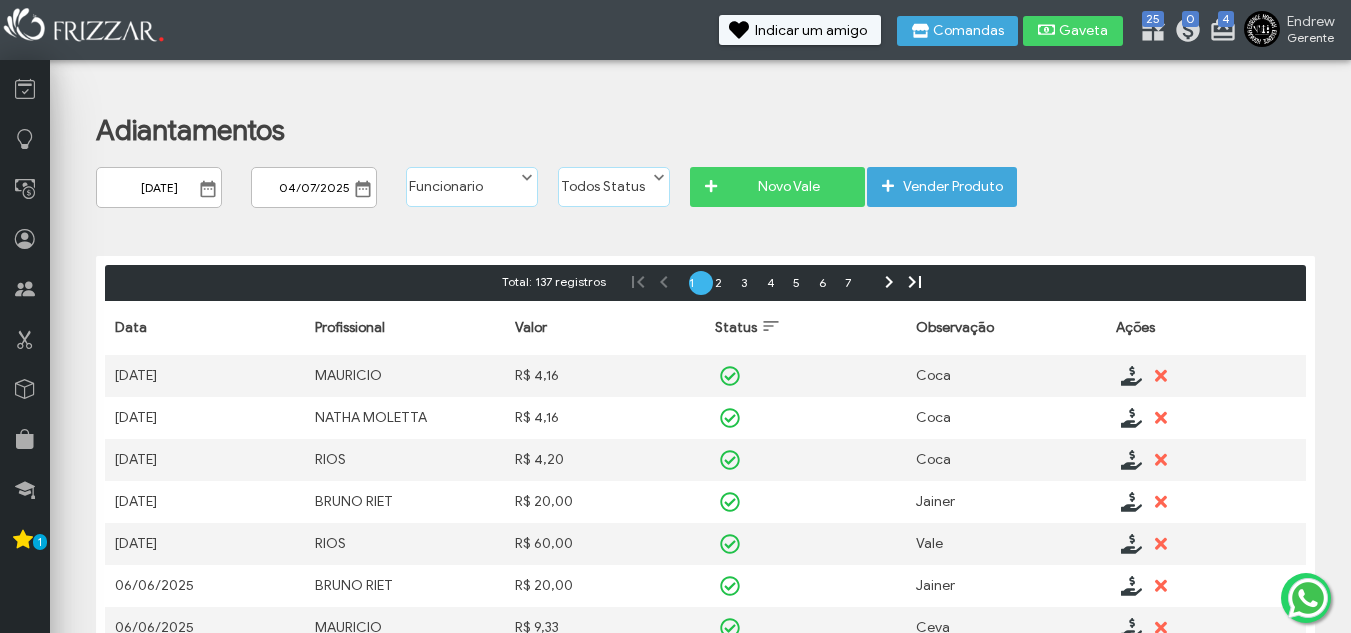click at bounding box center [208, 189] 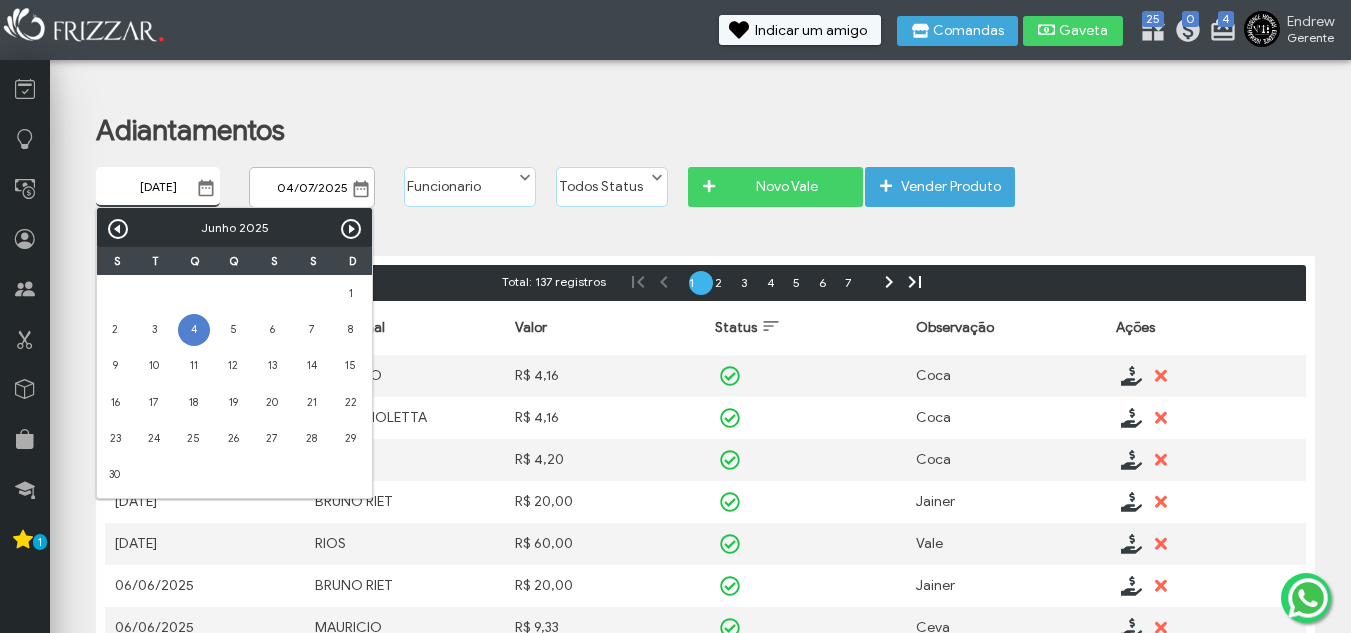 click on "Próximo" at bounding box center [351, 229] 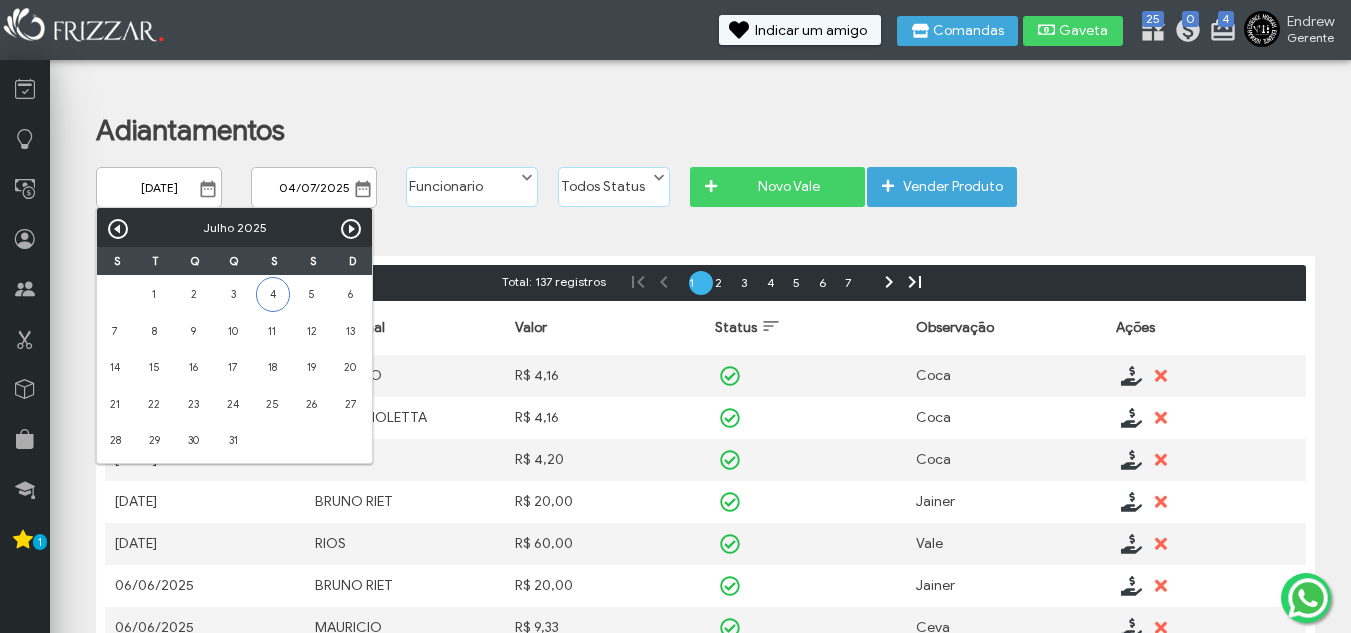 click on "4" at bounding box center [273, 294] 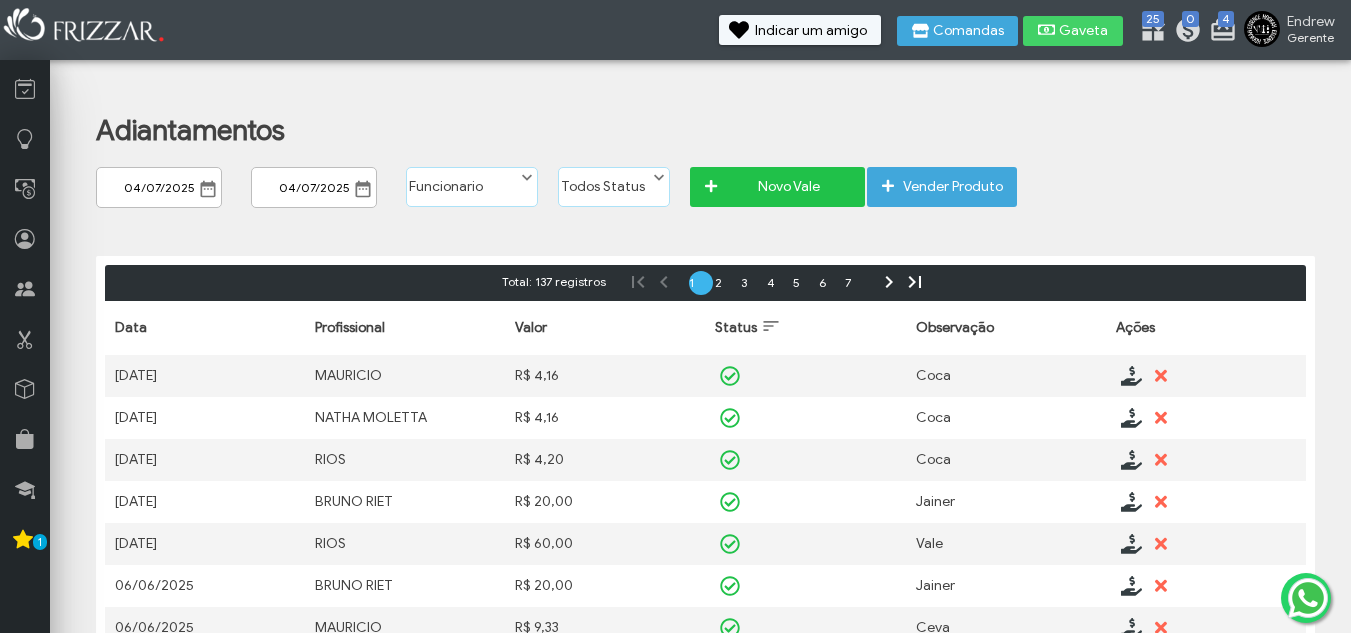 drag, startPoint x: 722, startPoint y: 182, endPoint x: 717, endPoint y: 197, distance: 15.811388 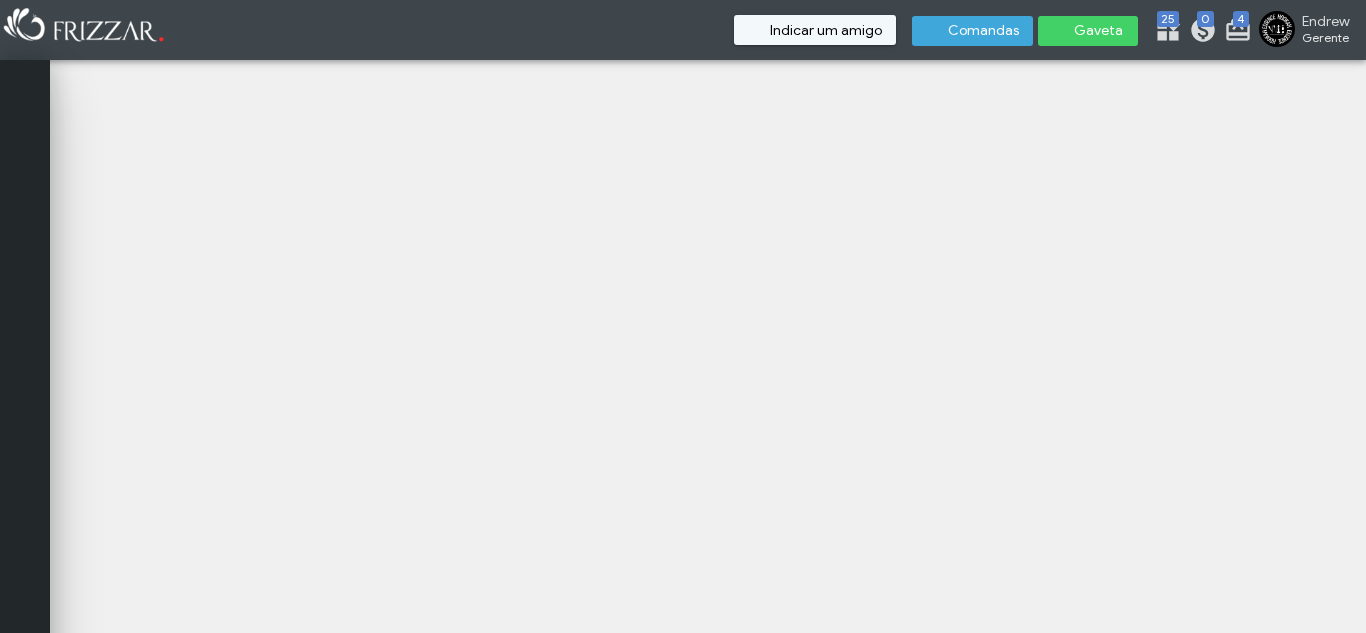 scroll, scrollTop: 0, scrollLeft: 0, axis: both 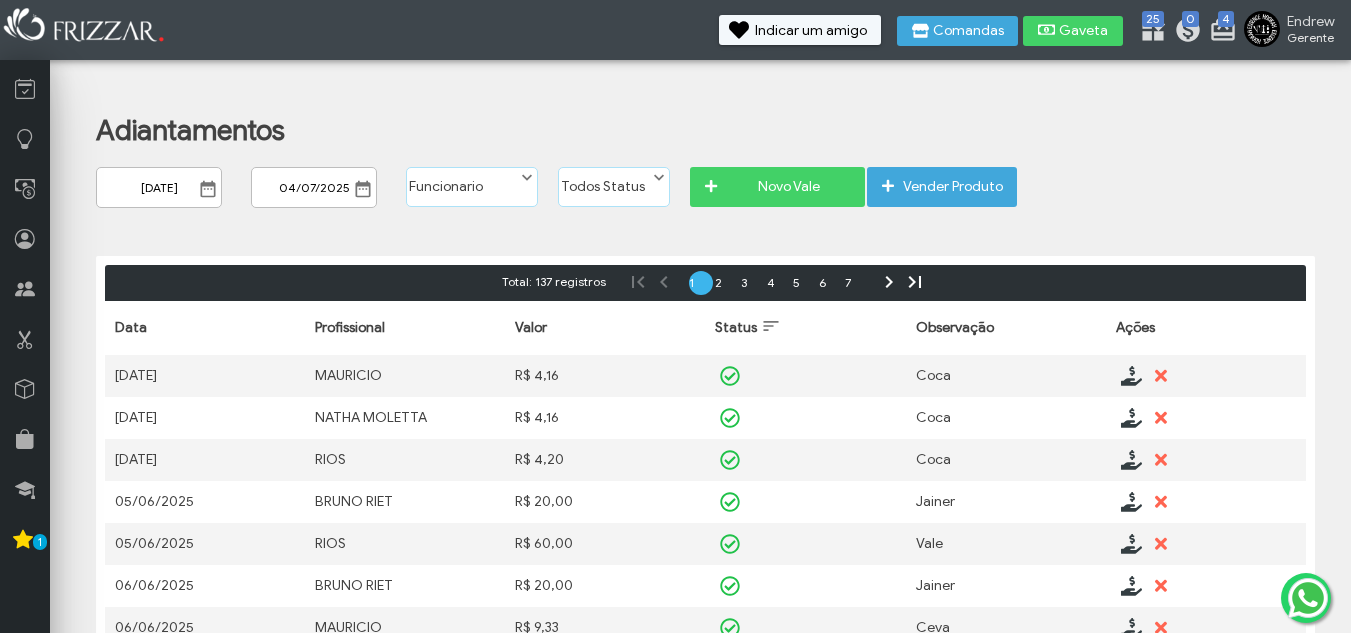 click at bounding box center (711, 186) 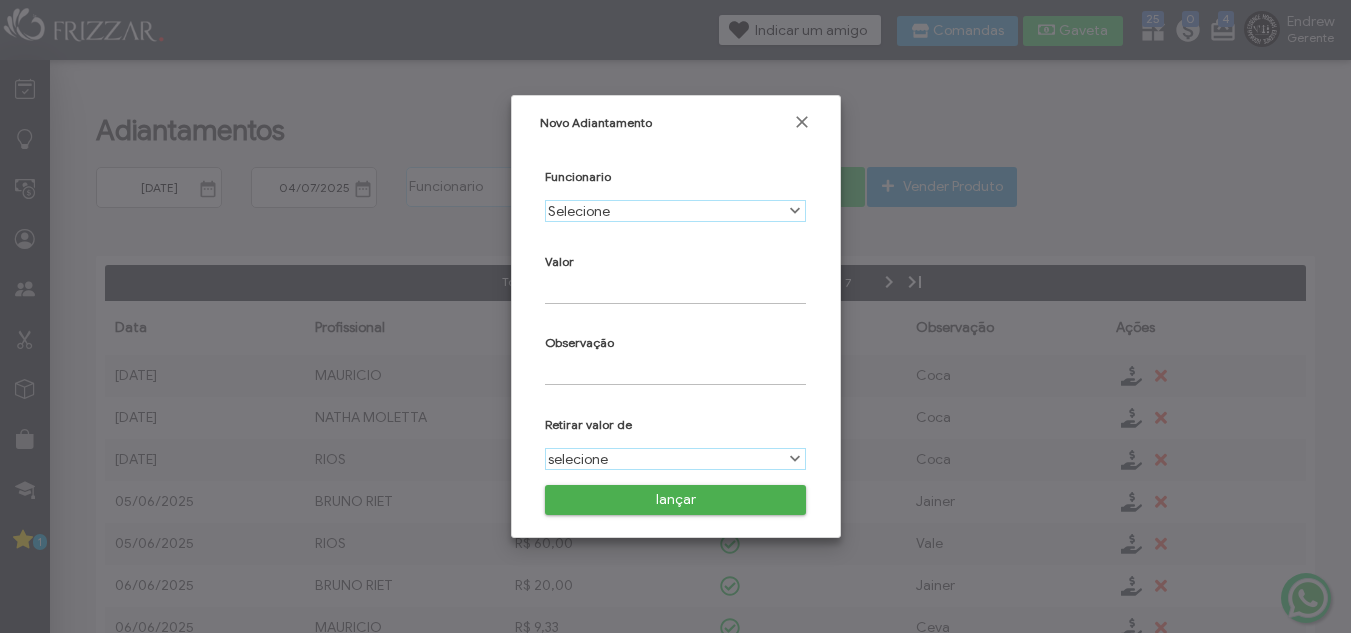 scroll, scrollTop: 11, scrollLeft: 89, axis: both 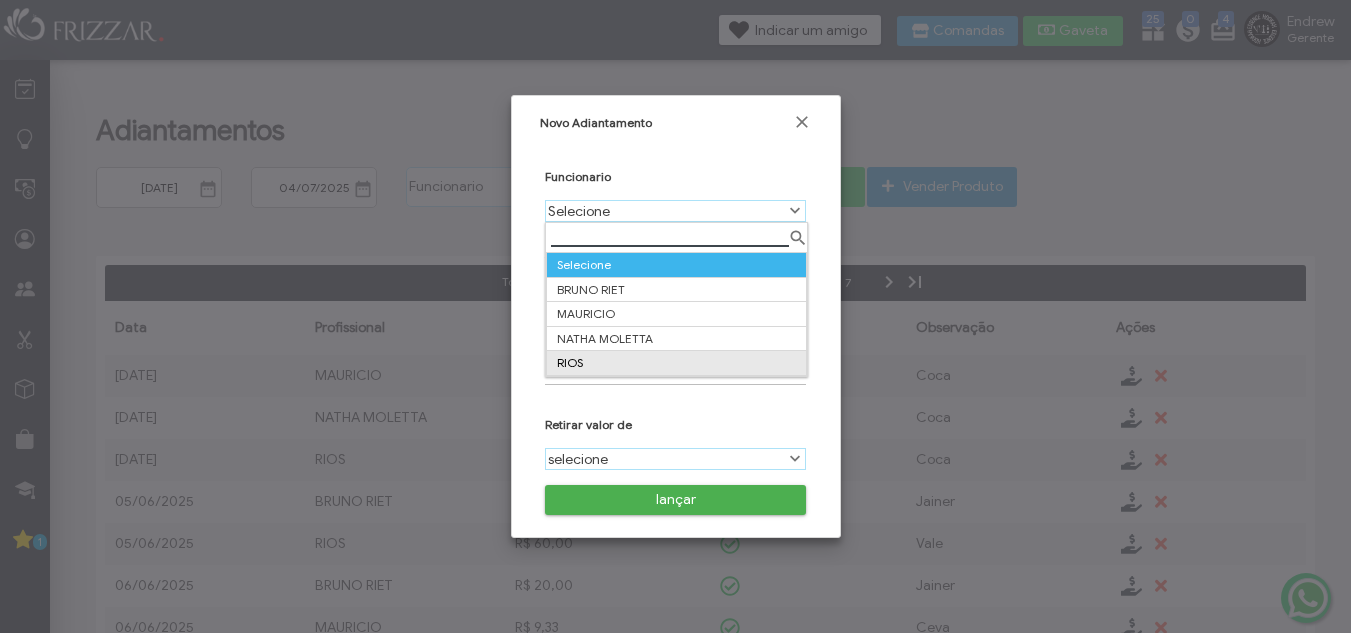 click on "RIOS" at bounding box center (676, 363) 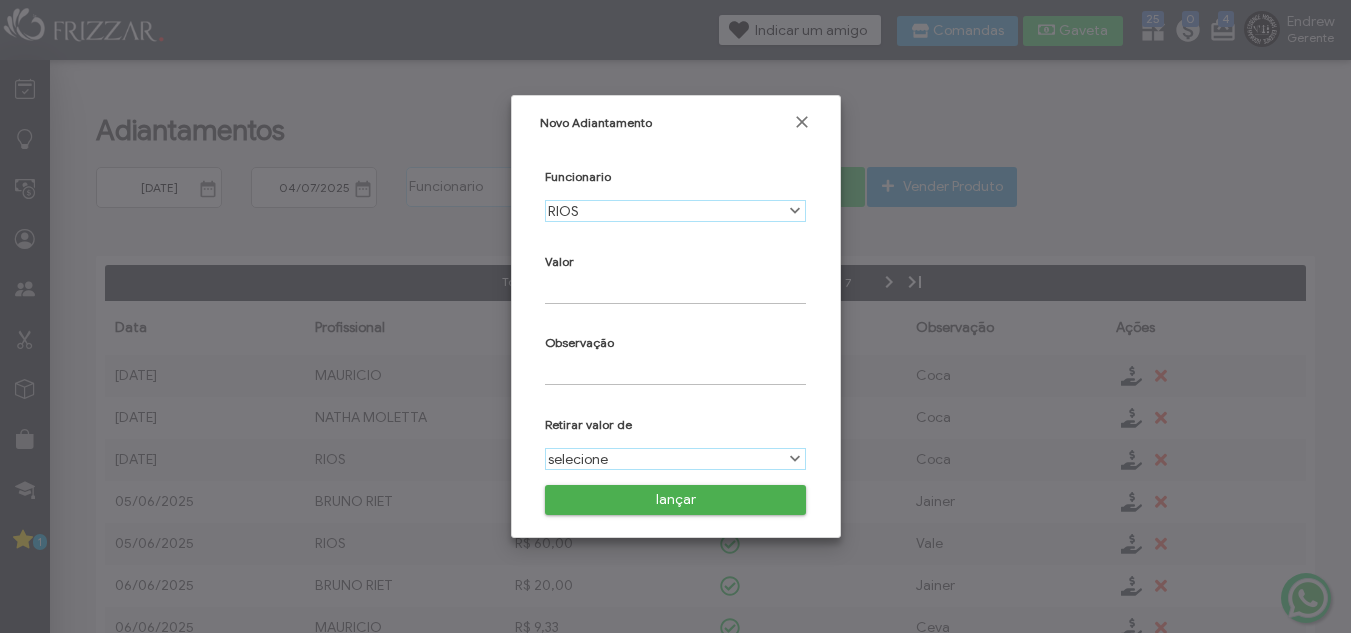 drag, startPoint x: 627, startPoint y: 279, endPoint x: 626, endPoint y: 291, distance: 12.0415945 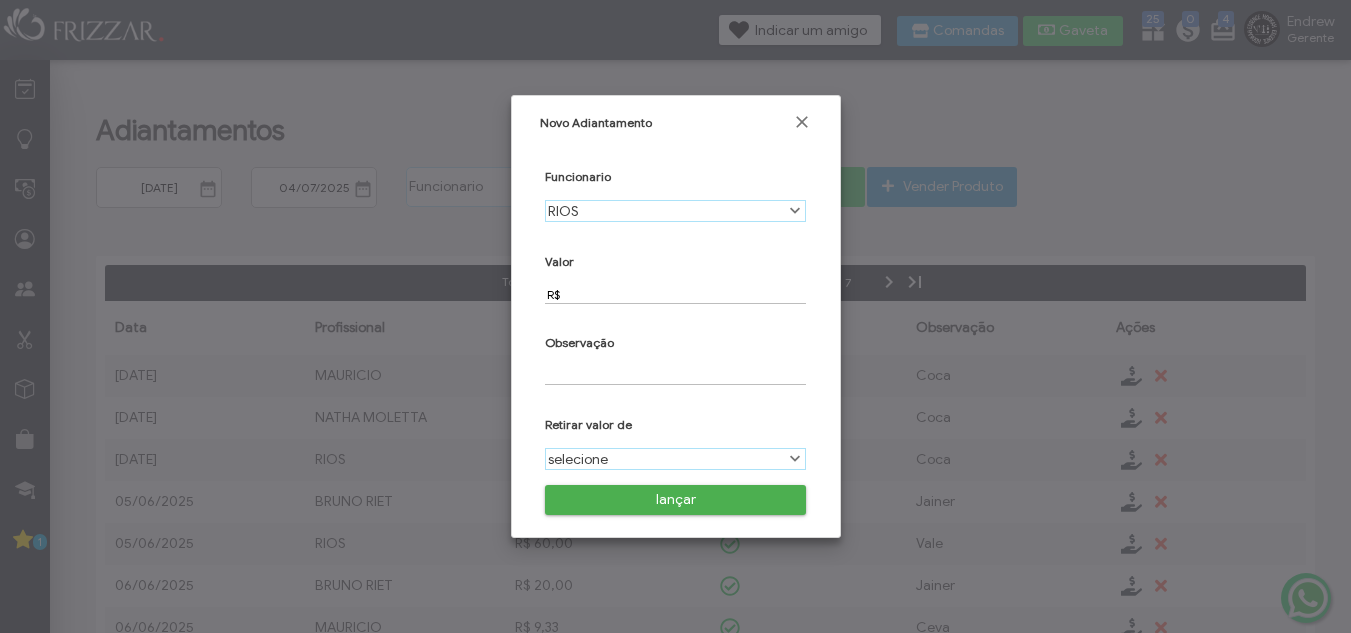 click on "R$" at bounding box center (675, 294) 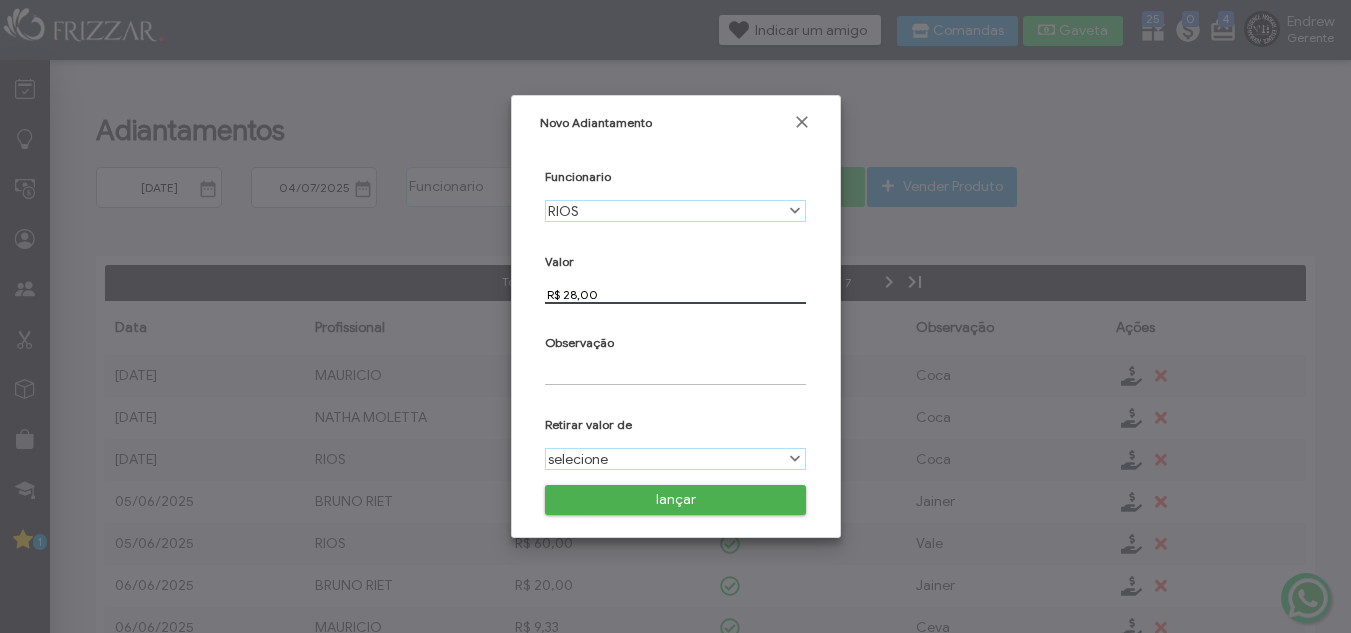 click at bounding box center [675, 375] 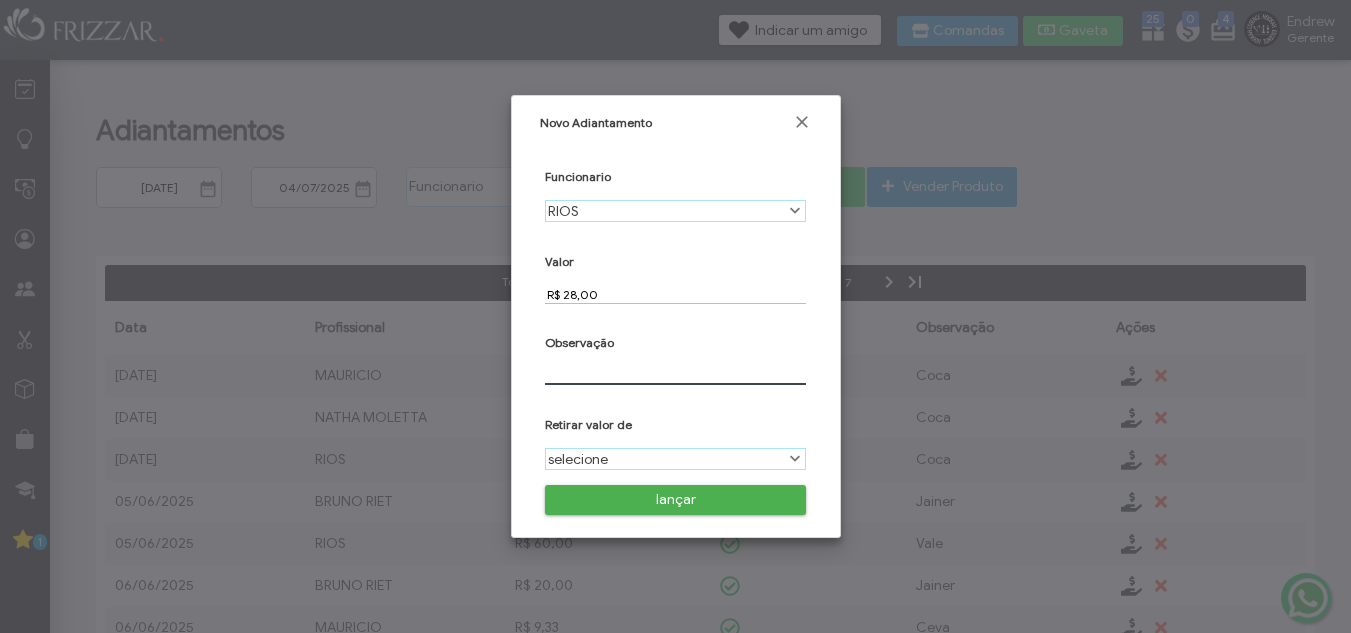 type on "VALE" 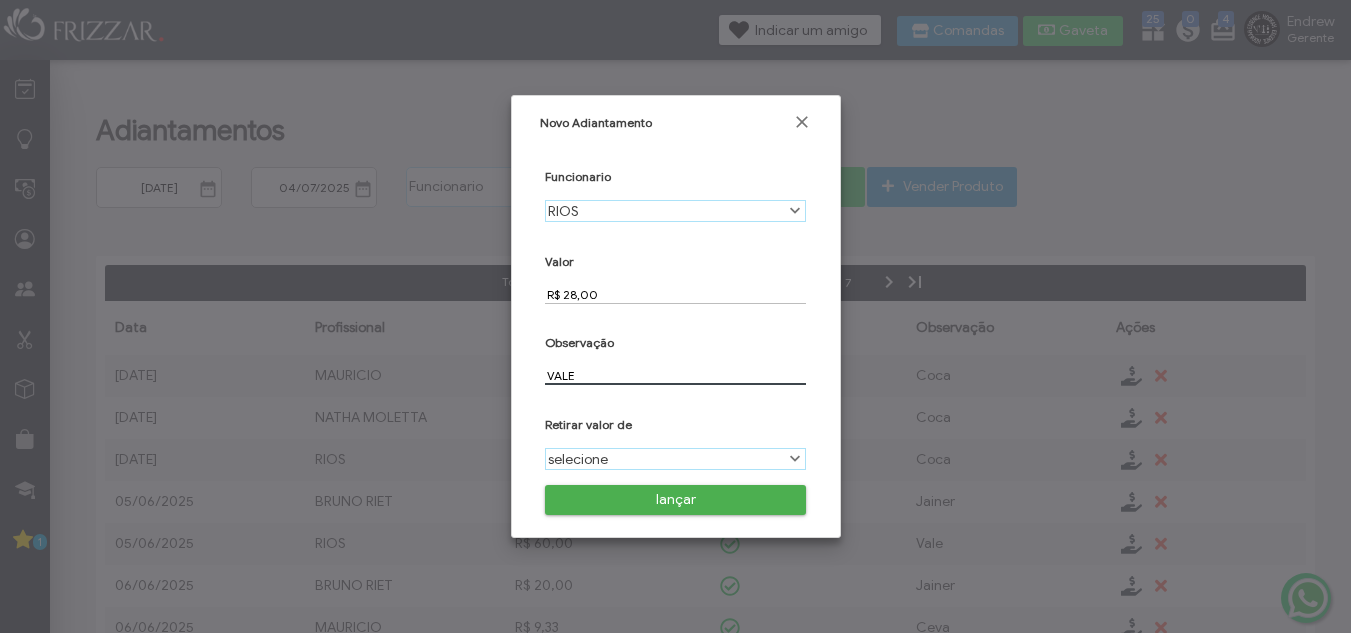 click on "selecione" at bounding box center (664, 459) 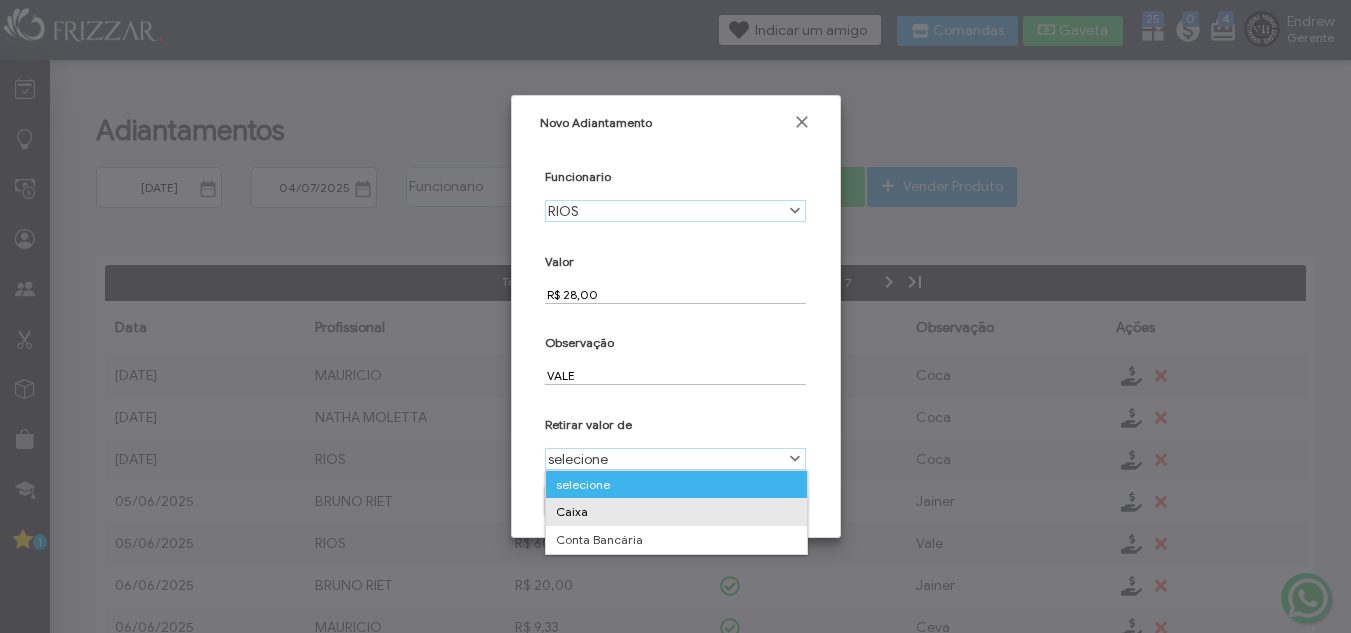 click on "Caixa" at bounding box center [676, 512] 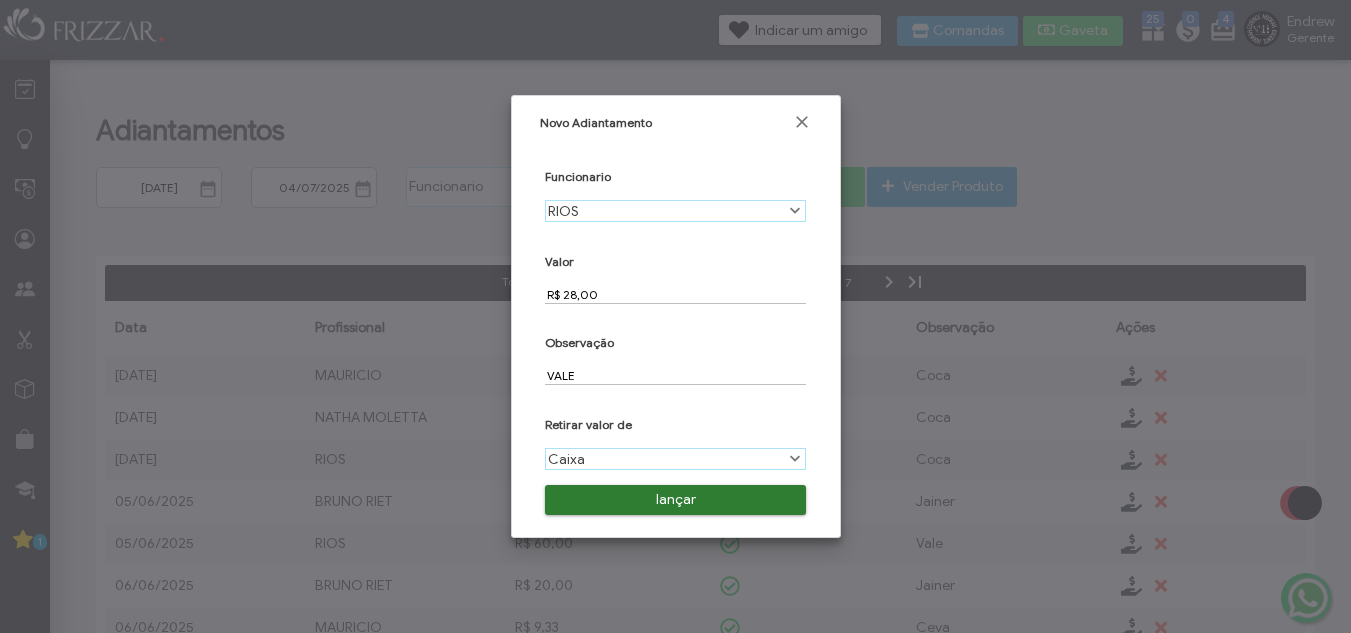 click on "lançar" at bounding box center [675, 500] 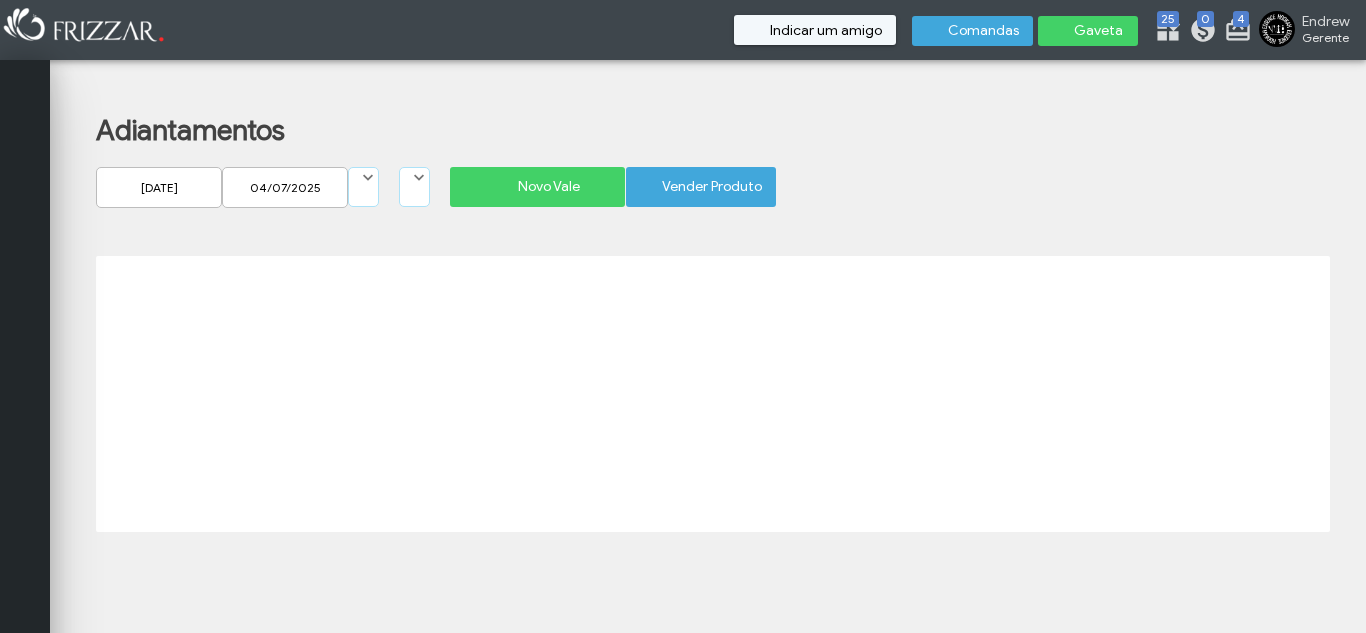 scroll, scrollTop: 0, scrollLeft: 0, axis: both 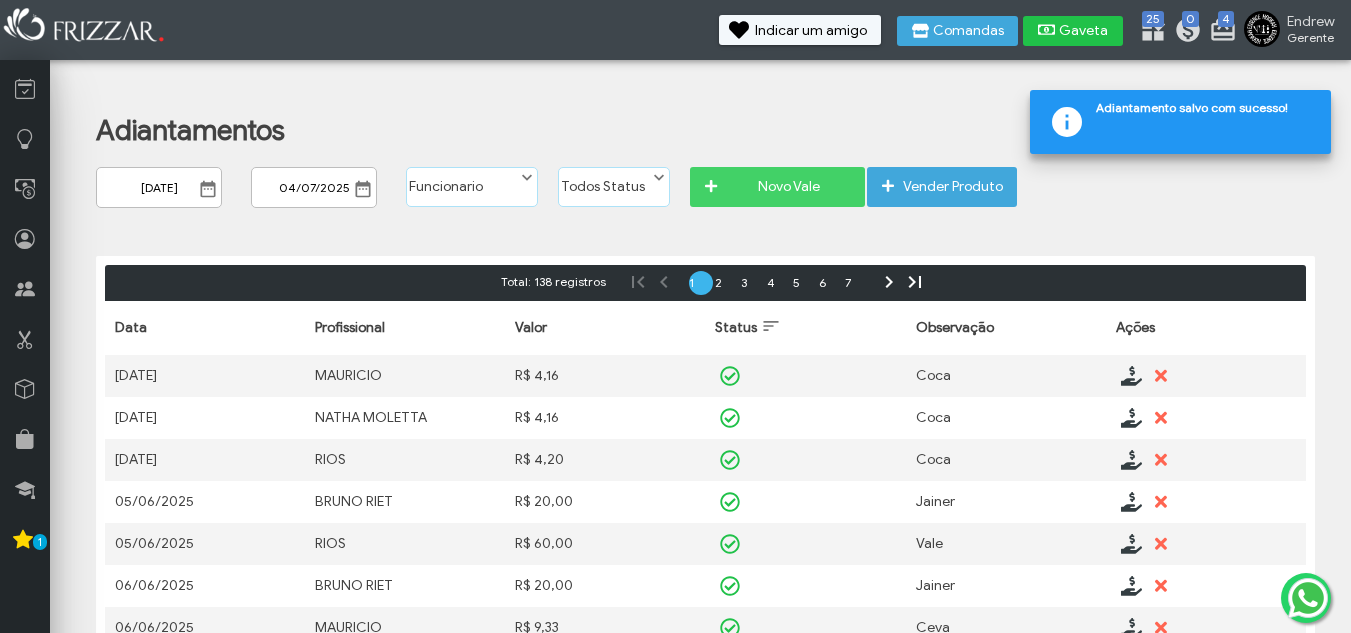 click at bounding box center (208, 189) 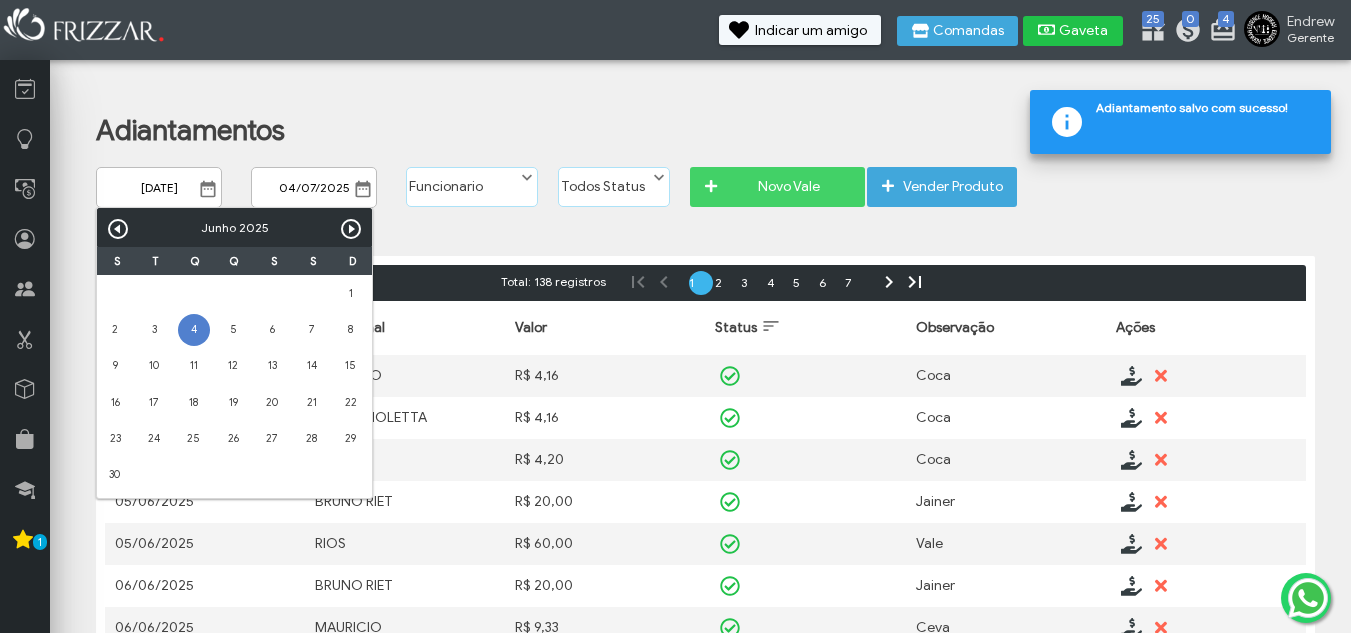 click on "Próximo" at bounding box center (351, 229) 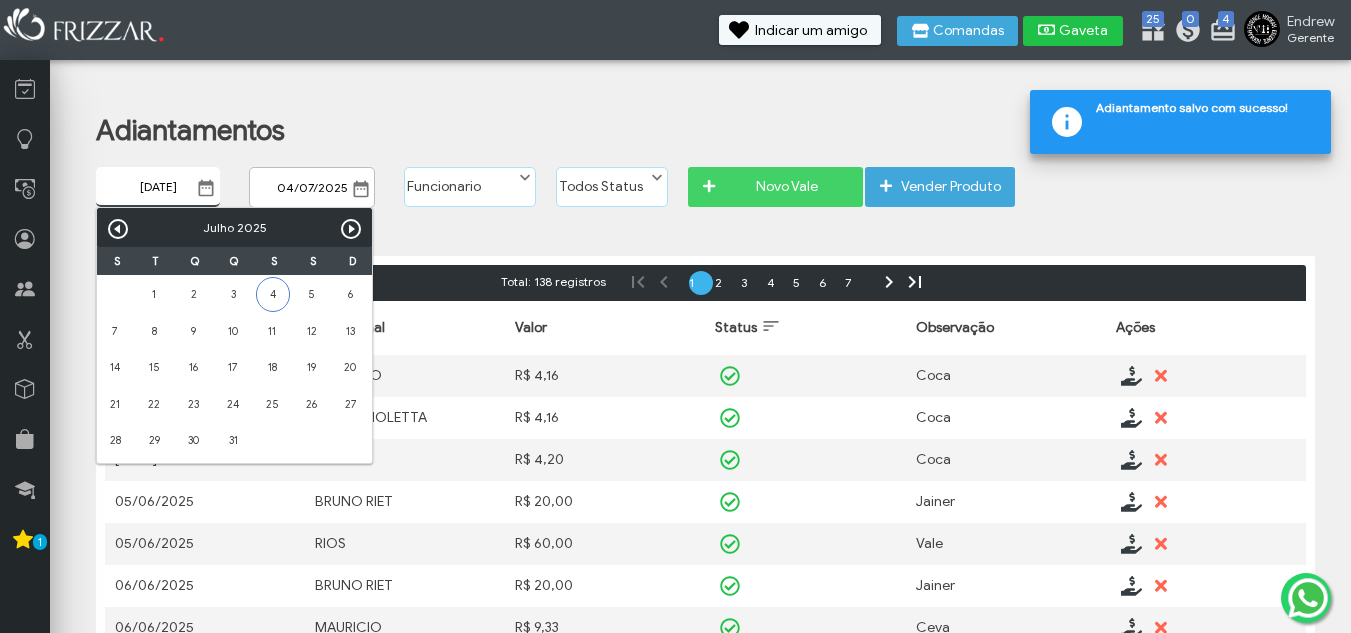 click on "4" at bounding box center [273, 294] 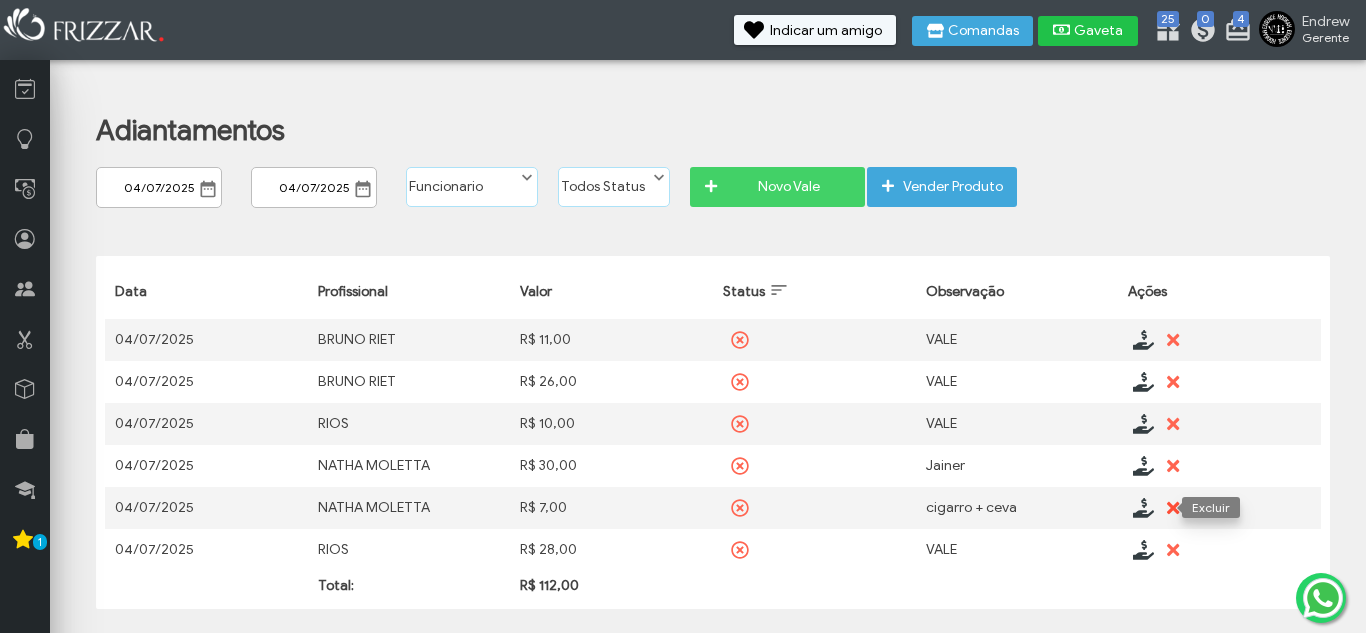 click at bounding box center [1173, 508] 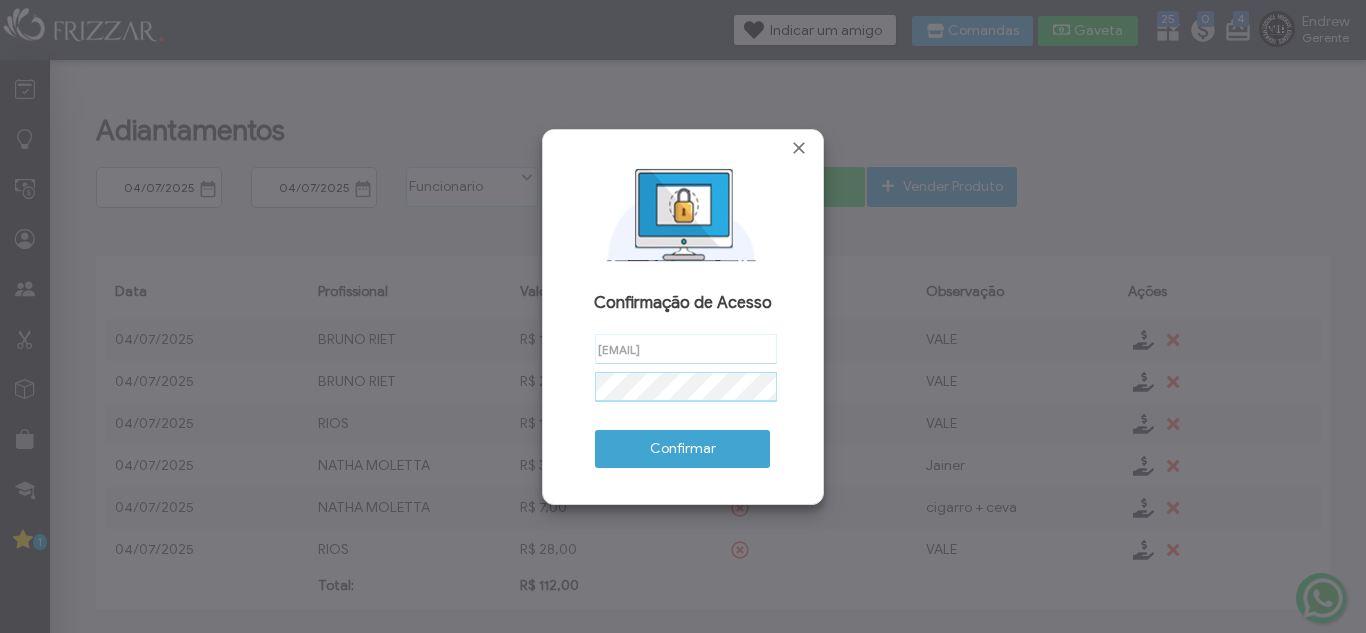 click on "Confirmar" at bounding box center [682, 449] 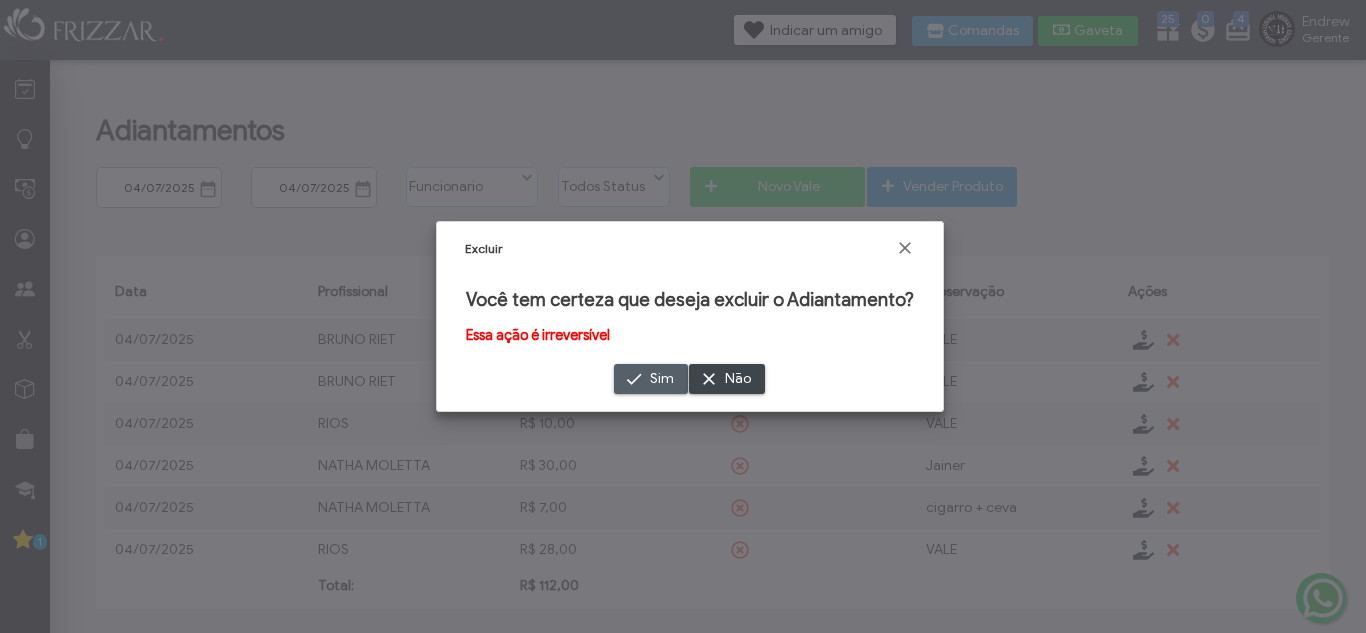 click on "Sim" at bounding box center [662, 379] 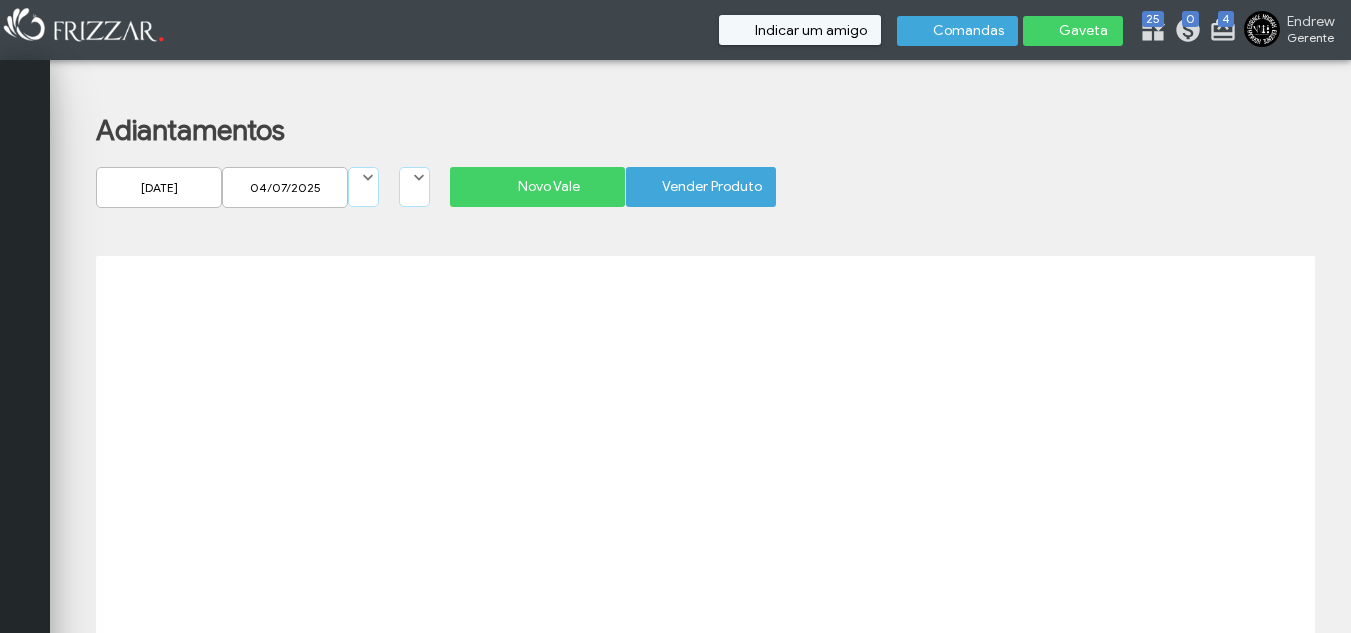 scroll, scrollTop: 0, scrollLeft: 0, axis: both 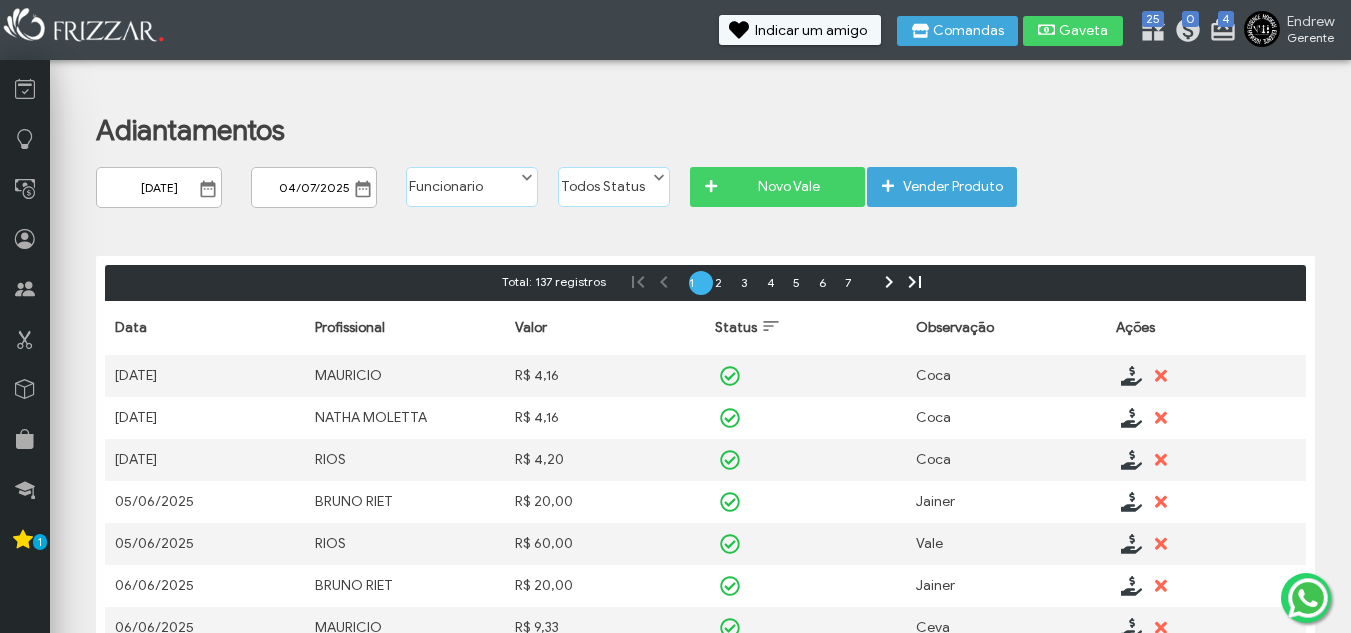 click on "Novo Vale" at bounding box center [777, 187] 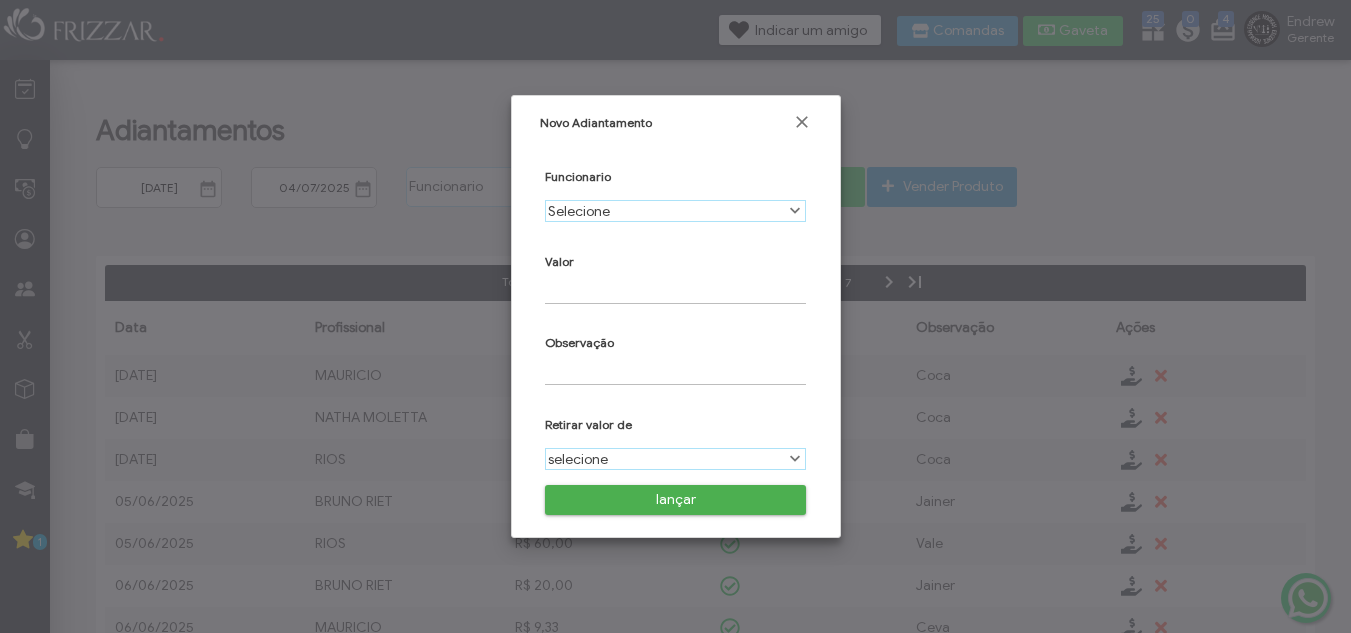 scroll, scrollTop: 11, scrollLeft: 89, axis: both 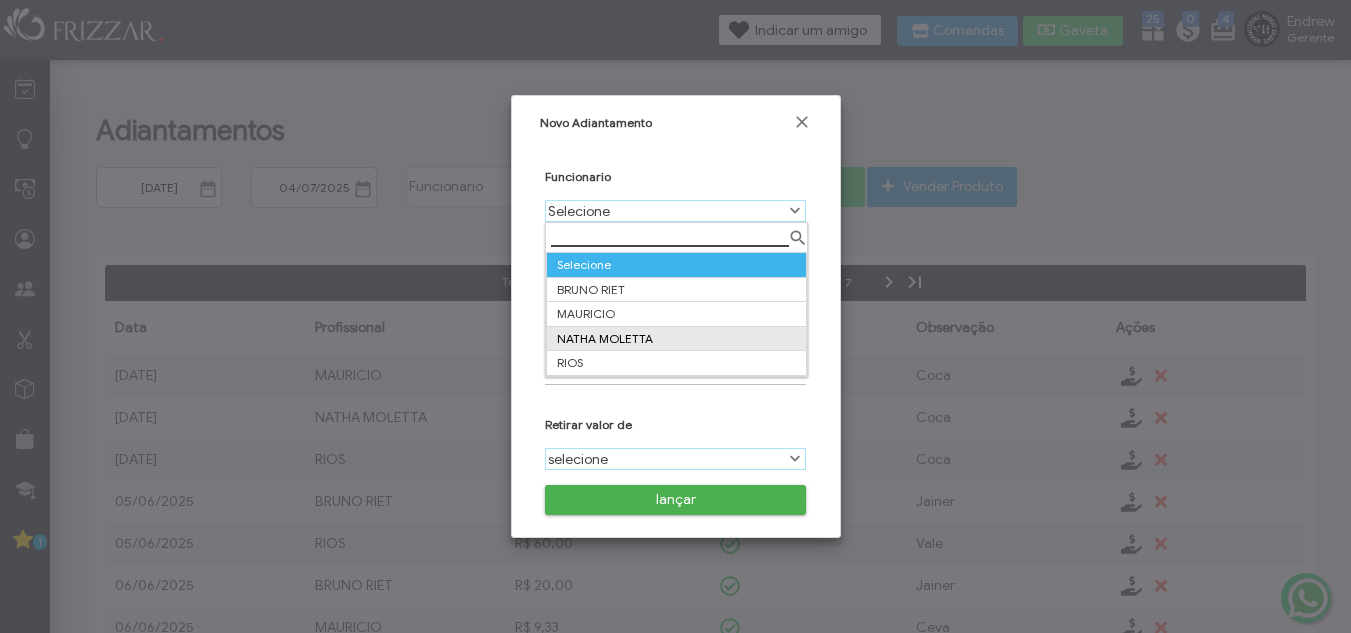 click on "NATHA MOLETTA" at bounding box center [676, 338] 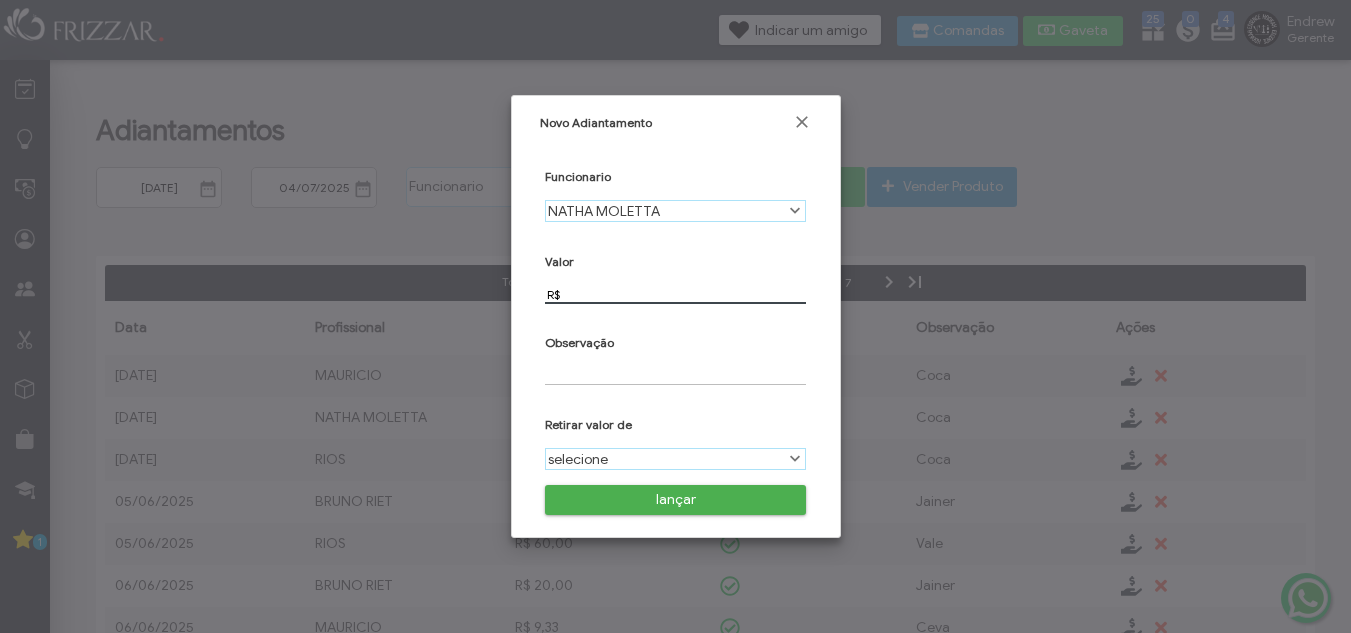 click on "R$" at bounding box center (675, 294) 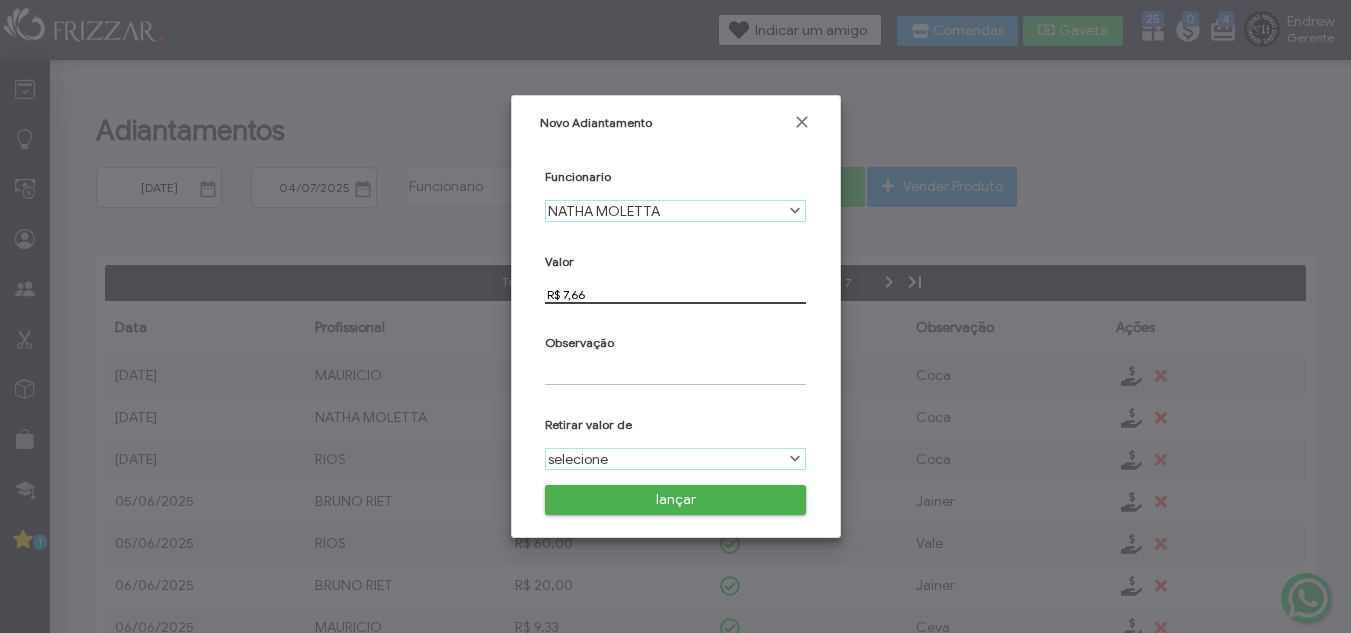 click at bounding box center (675, 375) 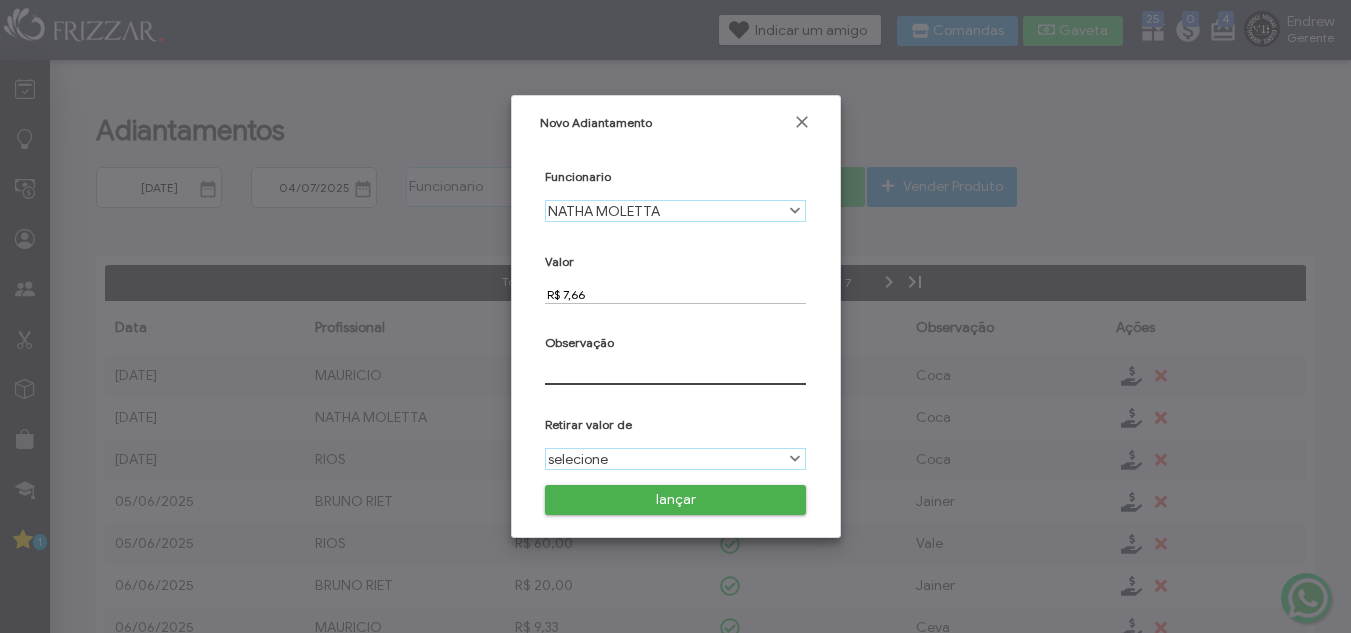 type on "VALE" 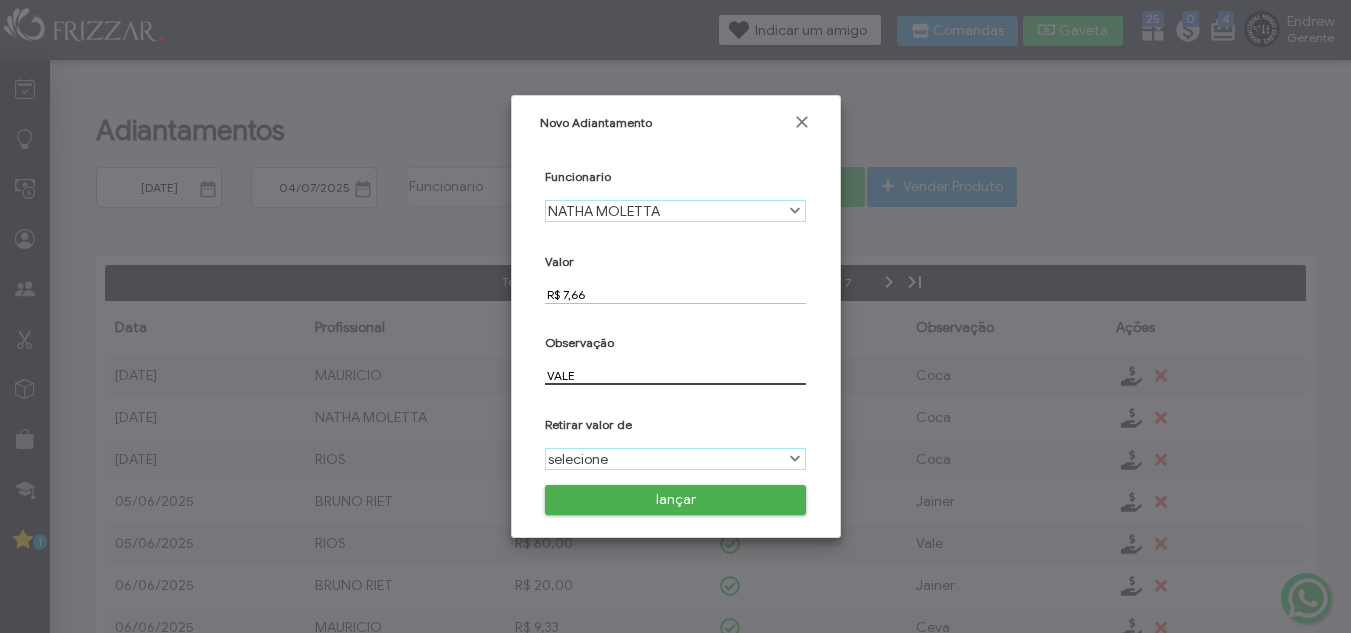 click on "selecione" at bounding box center [664, 459] 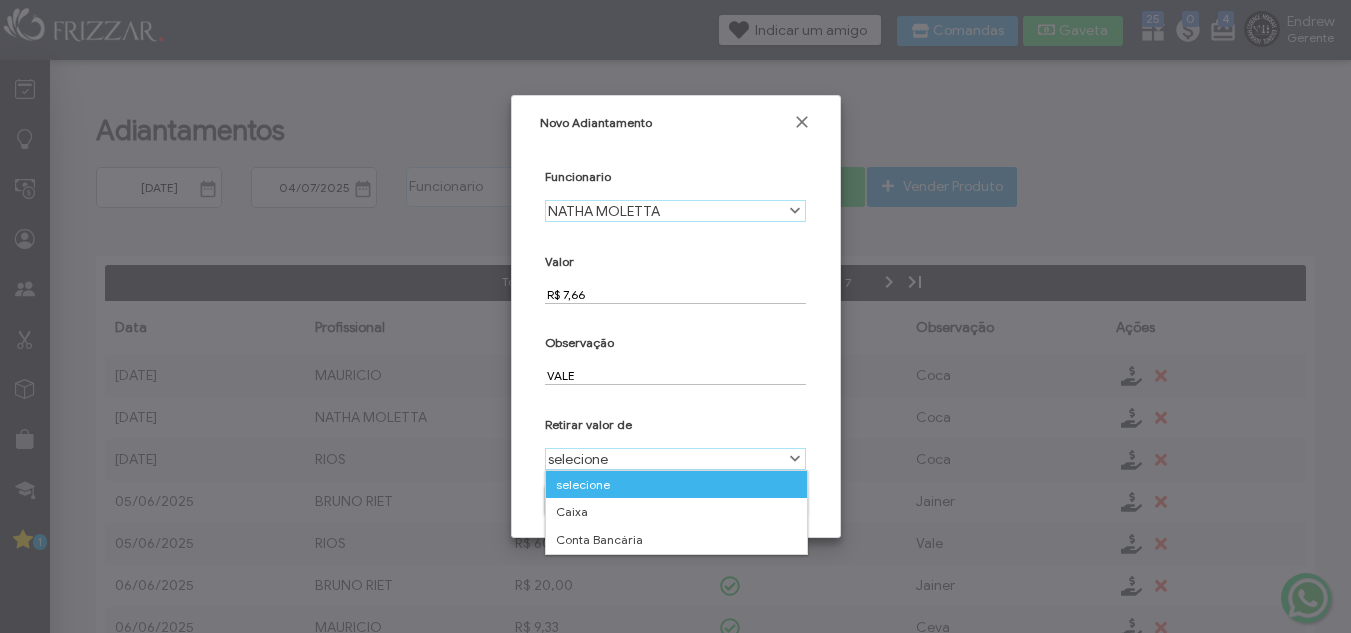scroll, scrollTop: 11, scrollLeft: 89, axis: both 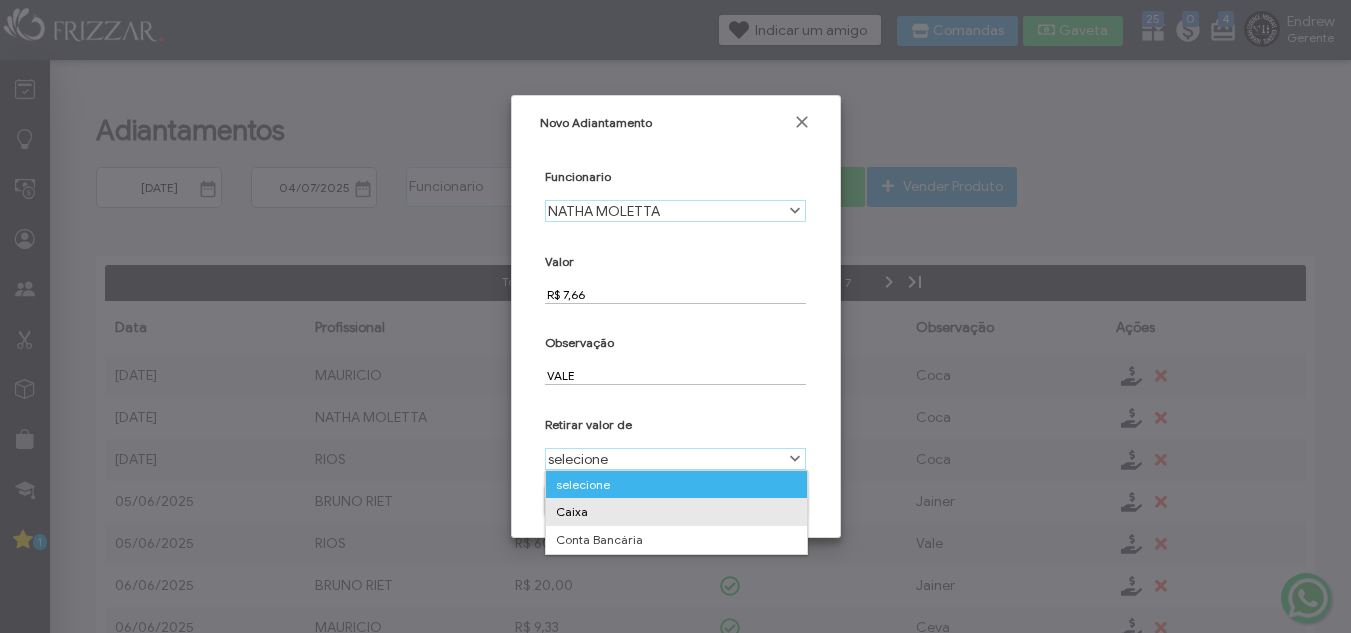 click on "Caixa" at bounding box center (676, 512) 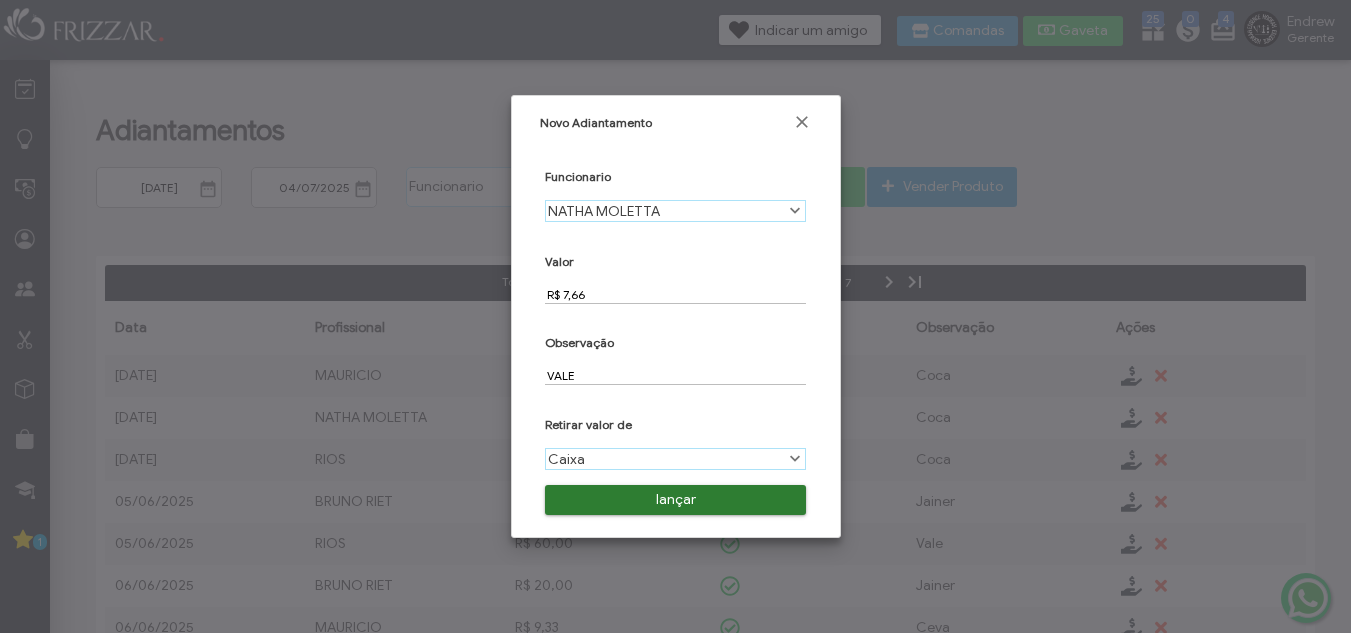 scroll, scrollTop: 11, scrollLeft: 89, axis: both 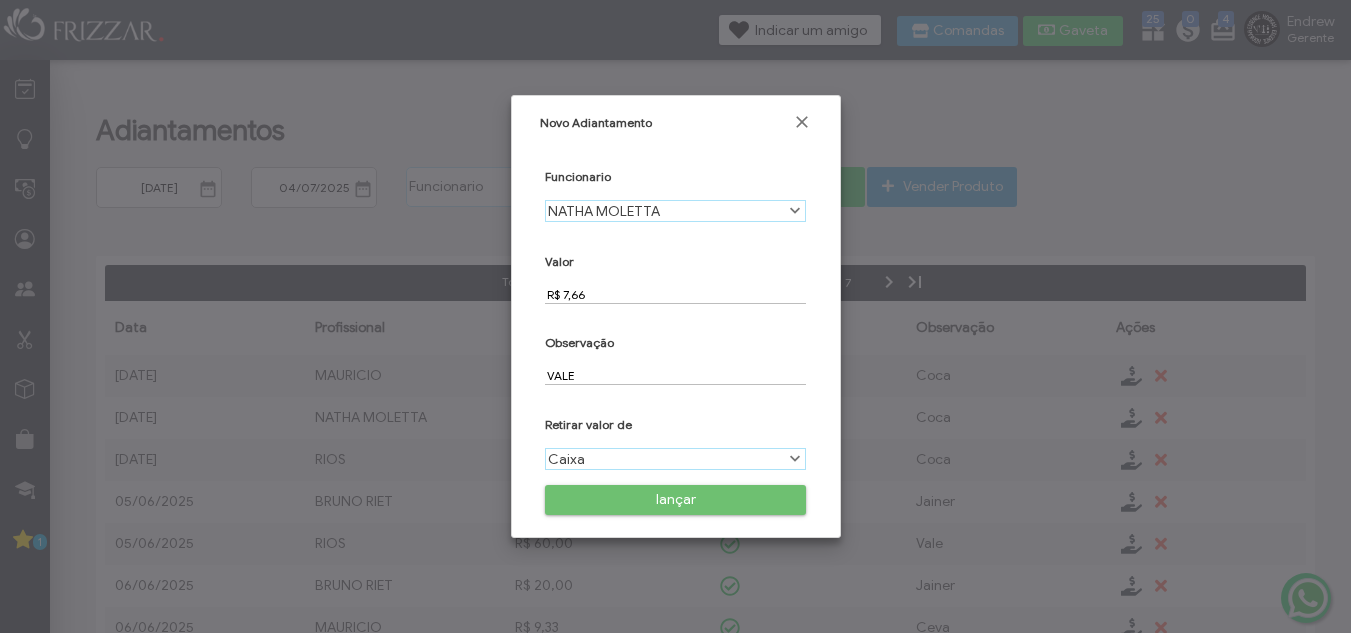 click on "lançar" at bounding box center (675, 500) 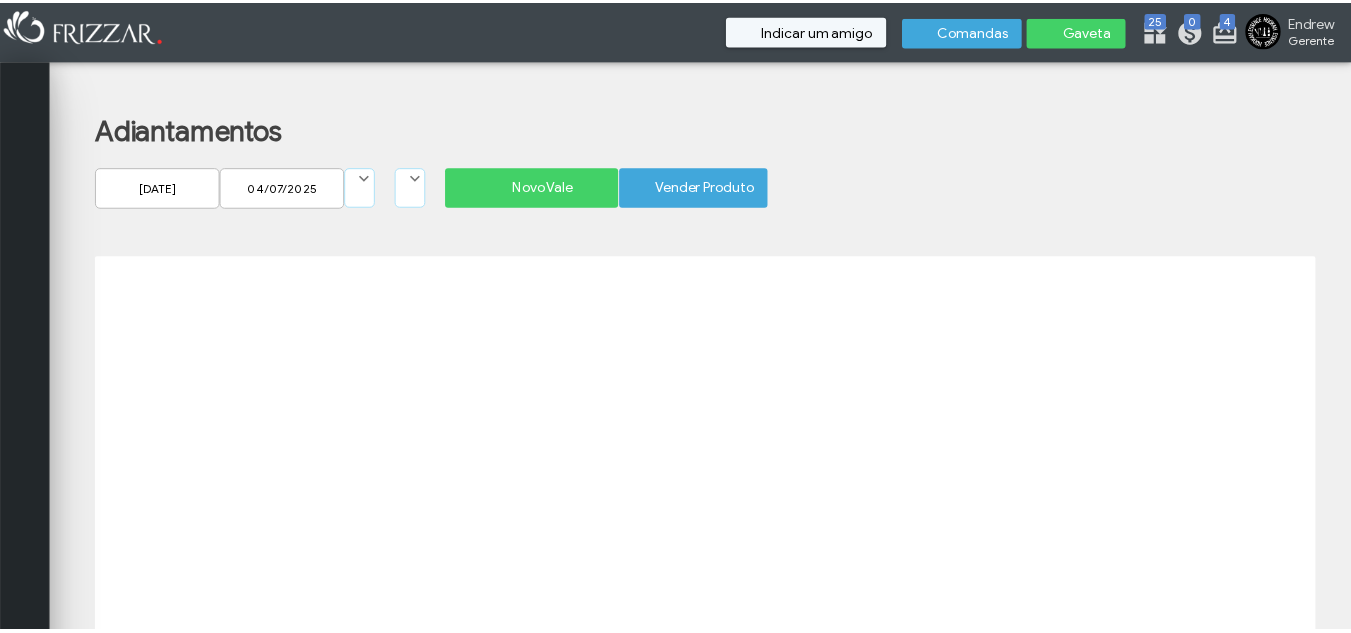 scroll, scrollTop: 0, scrollLeft: 0, axis: both 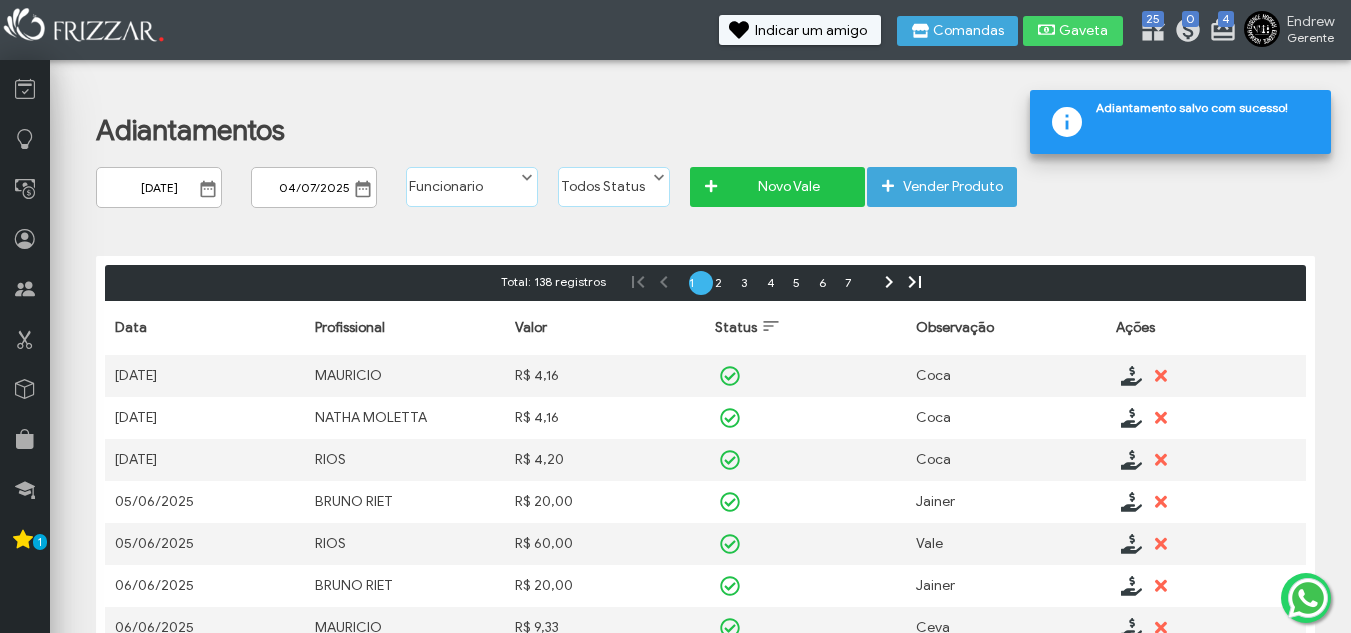 click on "Novo Vale" at bounding box center (788, 187) 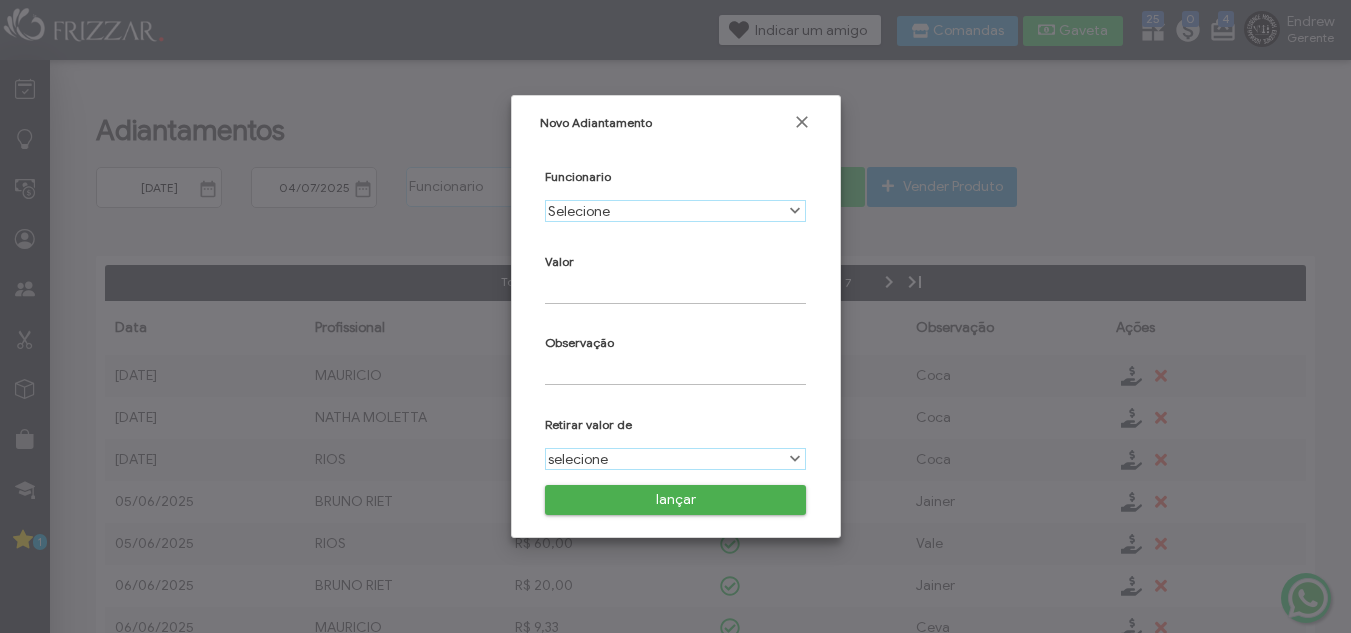 scroll, scrollTop: 11, scrollLeft: 89, axis: both 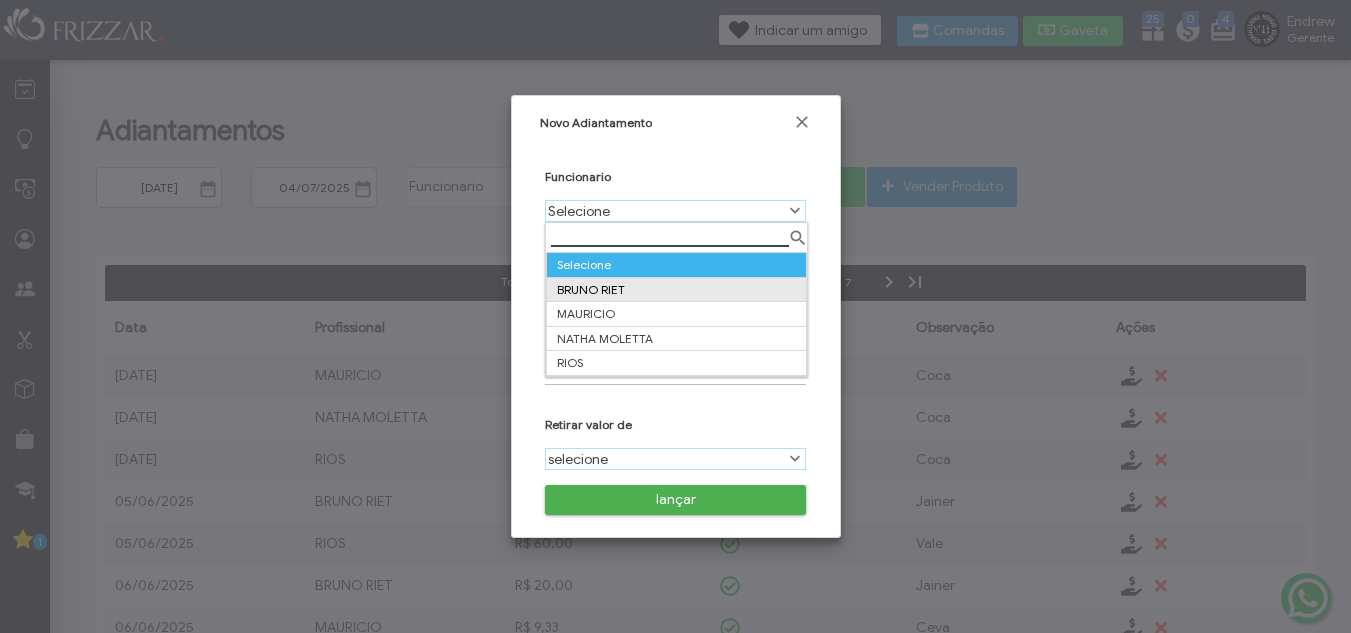 click on "BRUNO RIET" at bounding box center [676, 289] 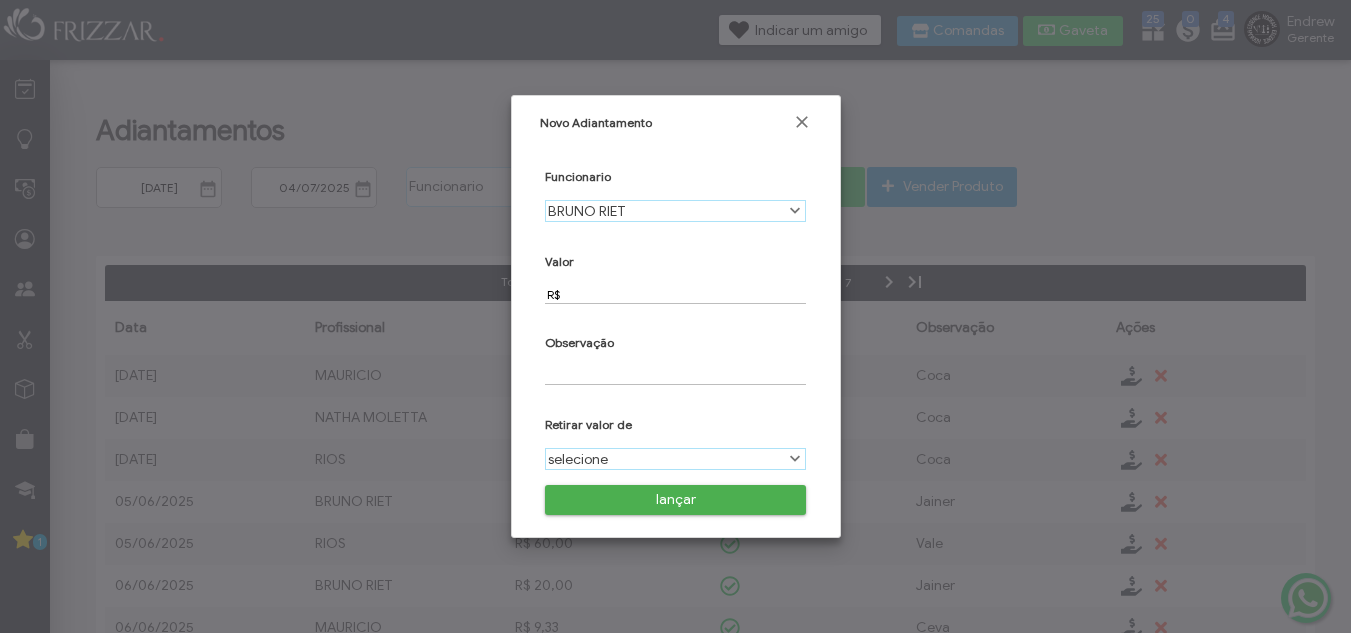 click on "R$" at bounding box center (675, 294) 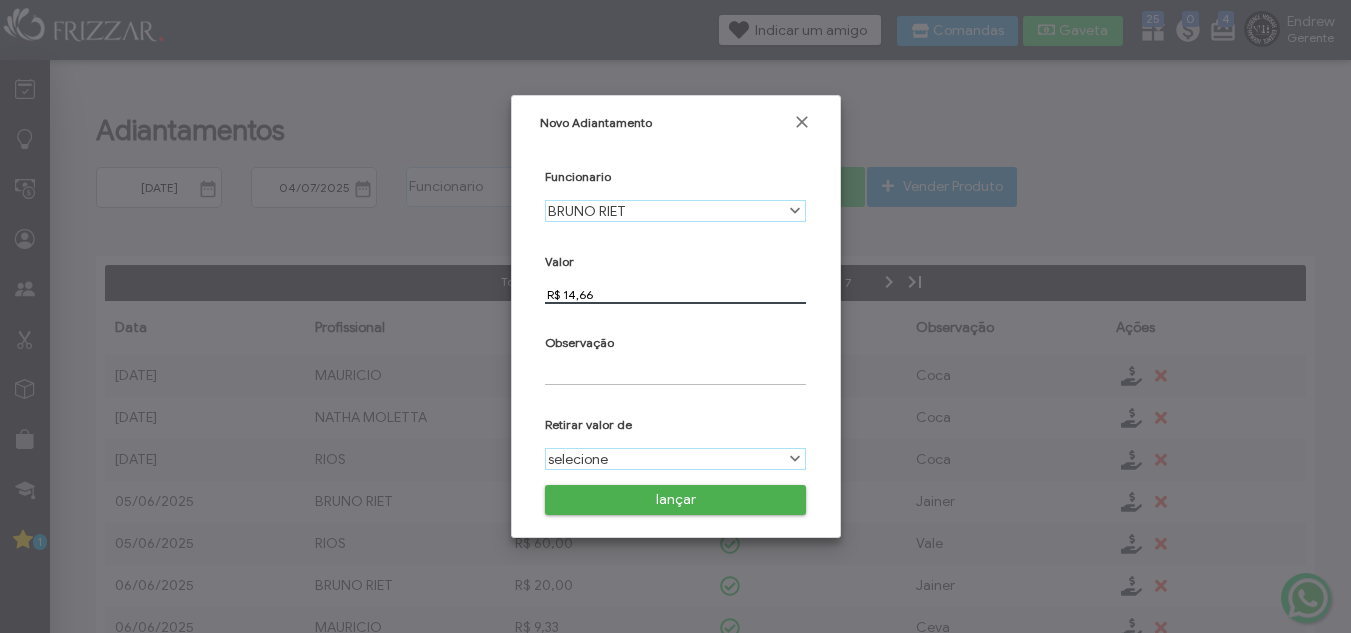 click at bounding box center [675, 375] 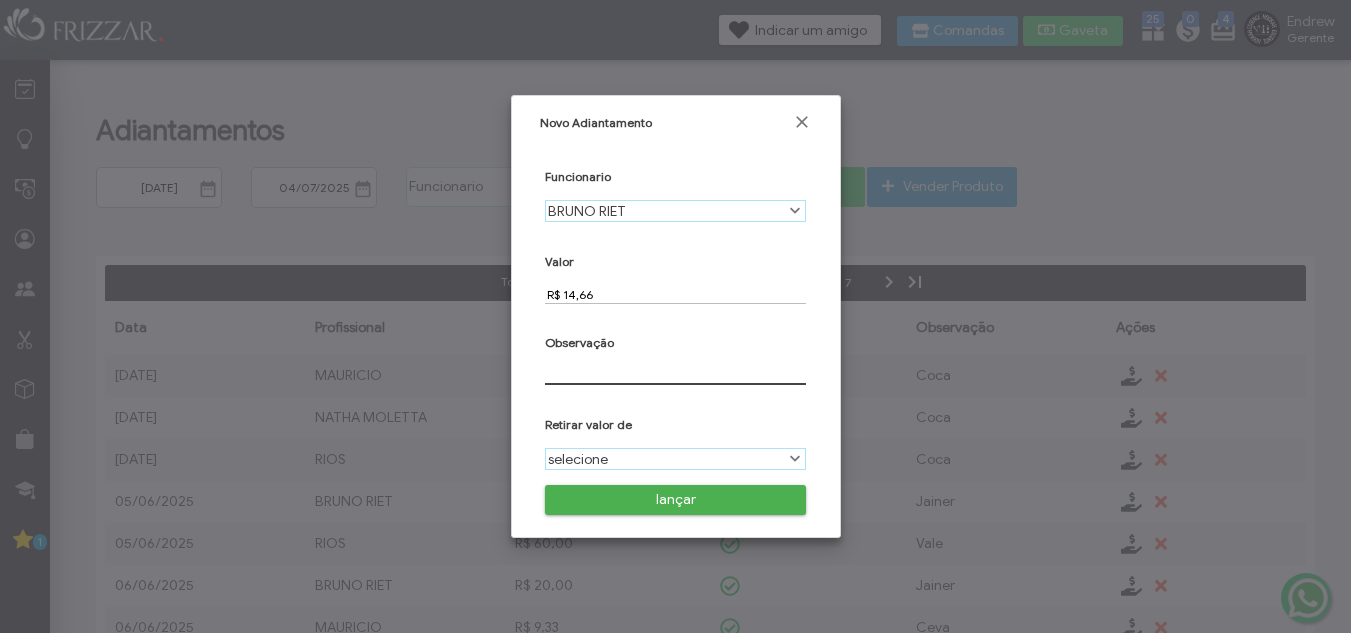 type on "VALE" 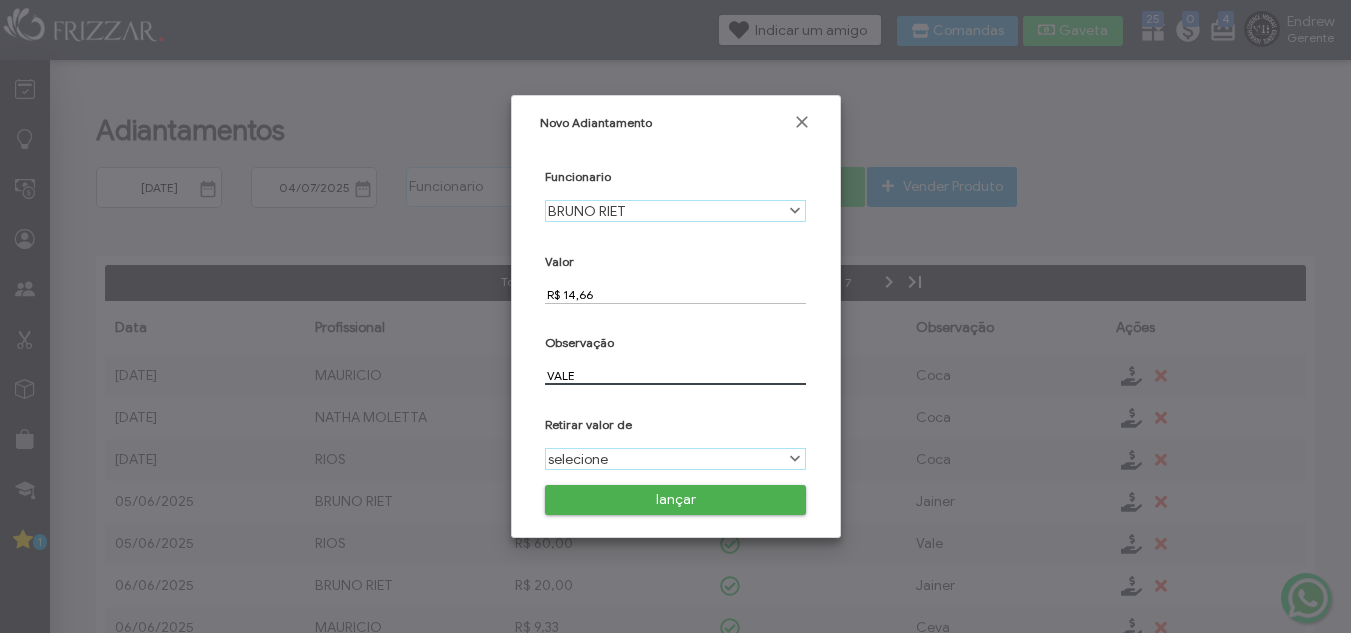 click on "selecione" at bounding box center (664, 459) 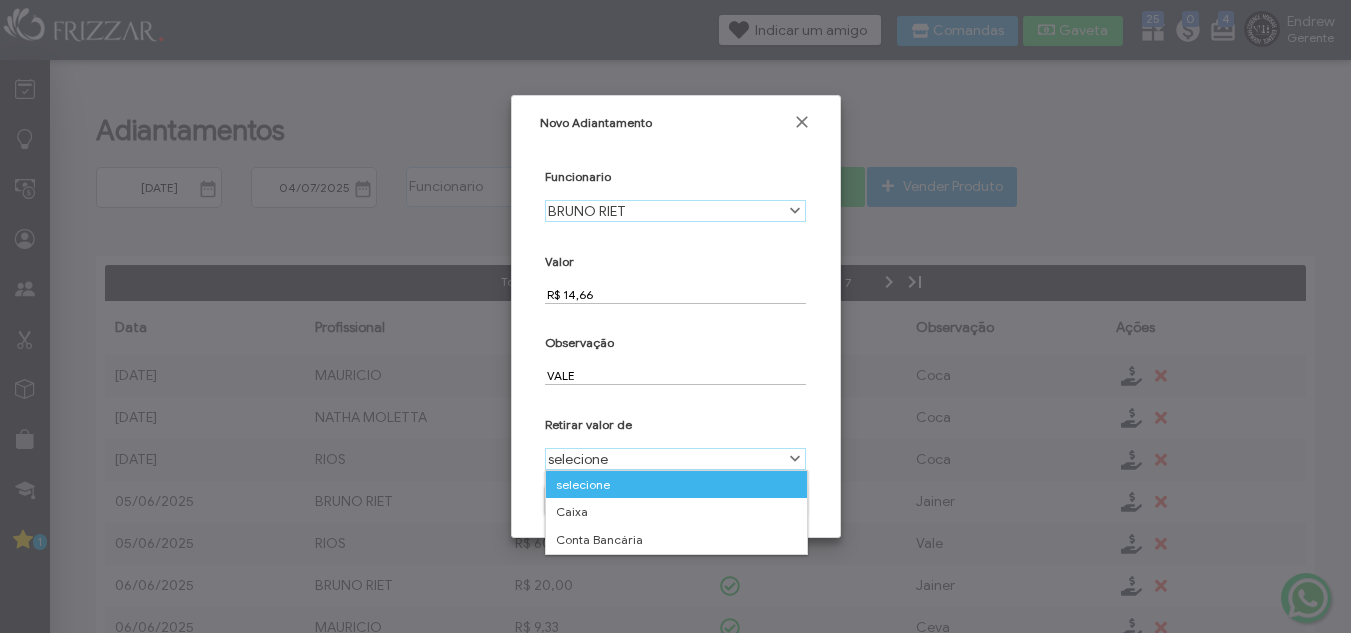 scroll, scrollTop: 11, scrollLeft: 89, axis: both 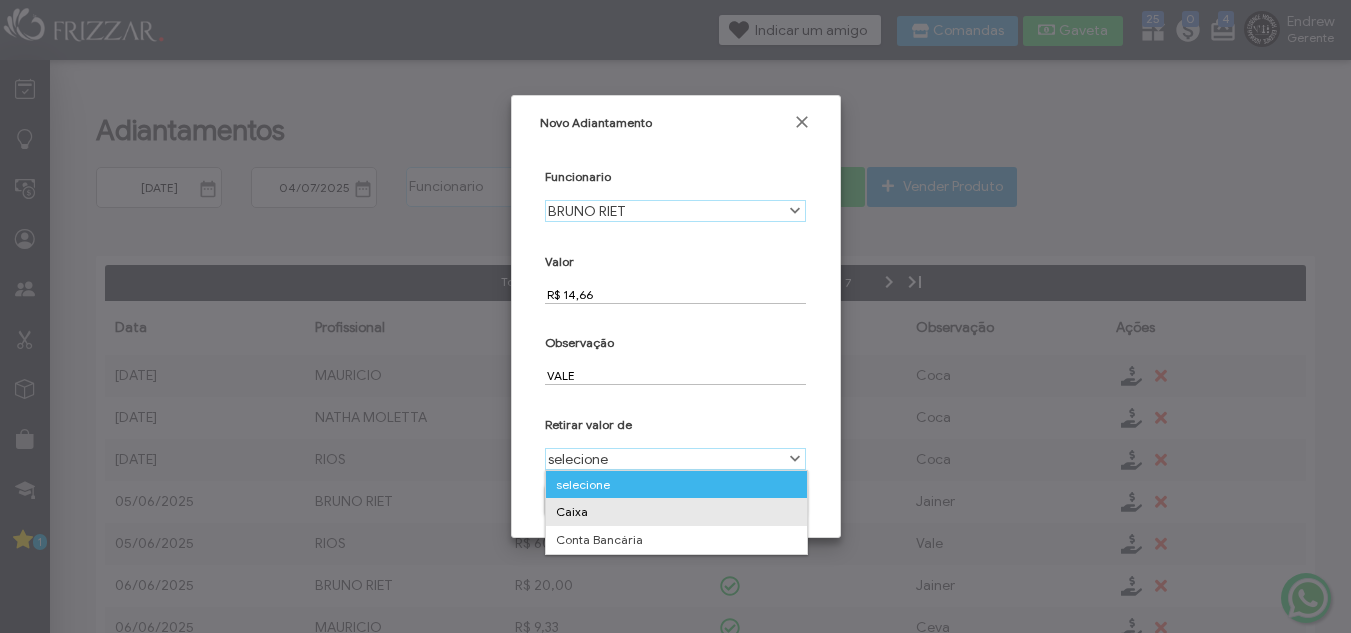 click on "Caixa" at bounding box center (676, 512) 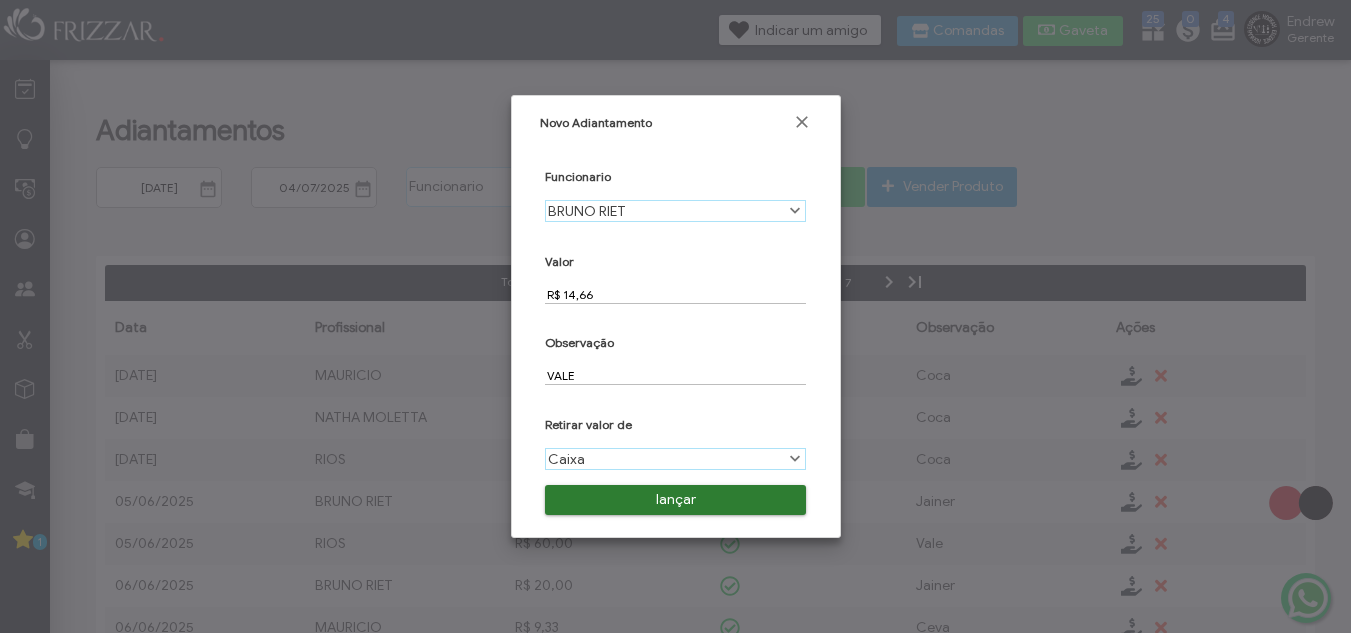 click on "lançar" at bounding box center [675, 500] 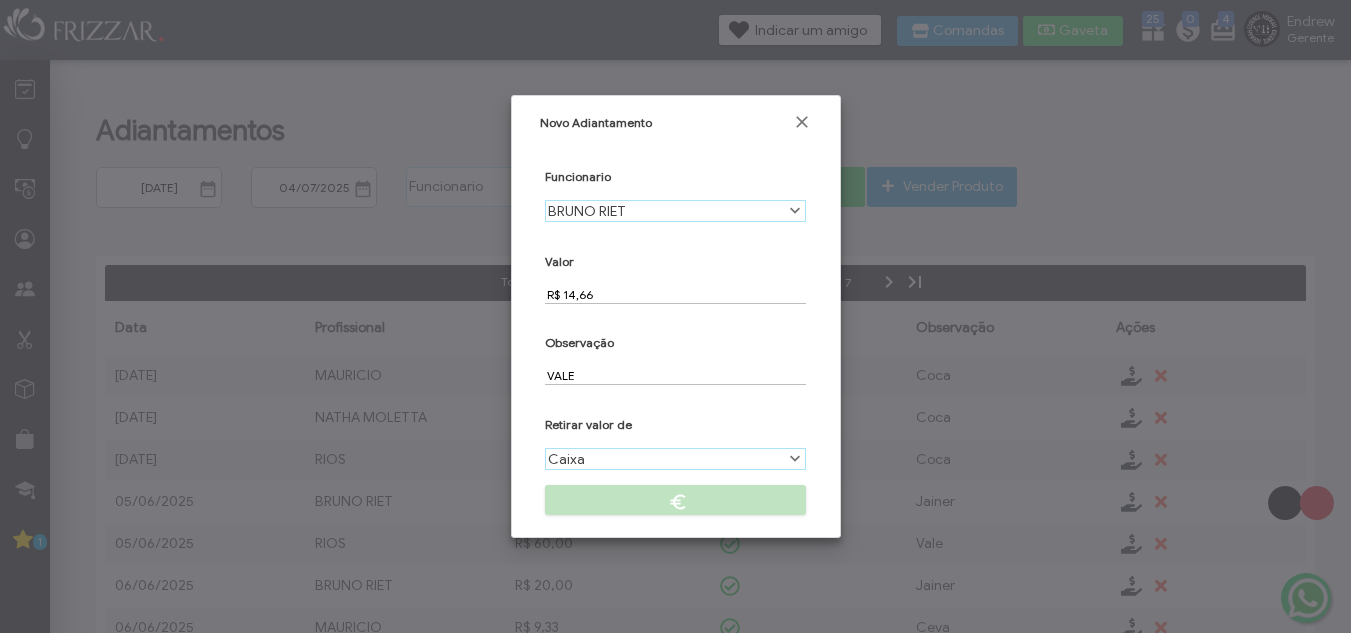scroll, scrollTop: 11, scrollLeft: 89, axis: both 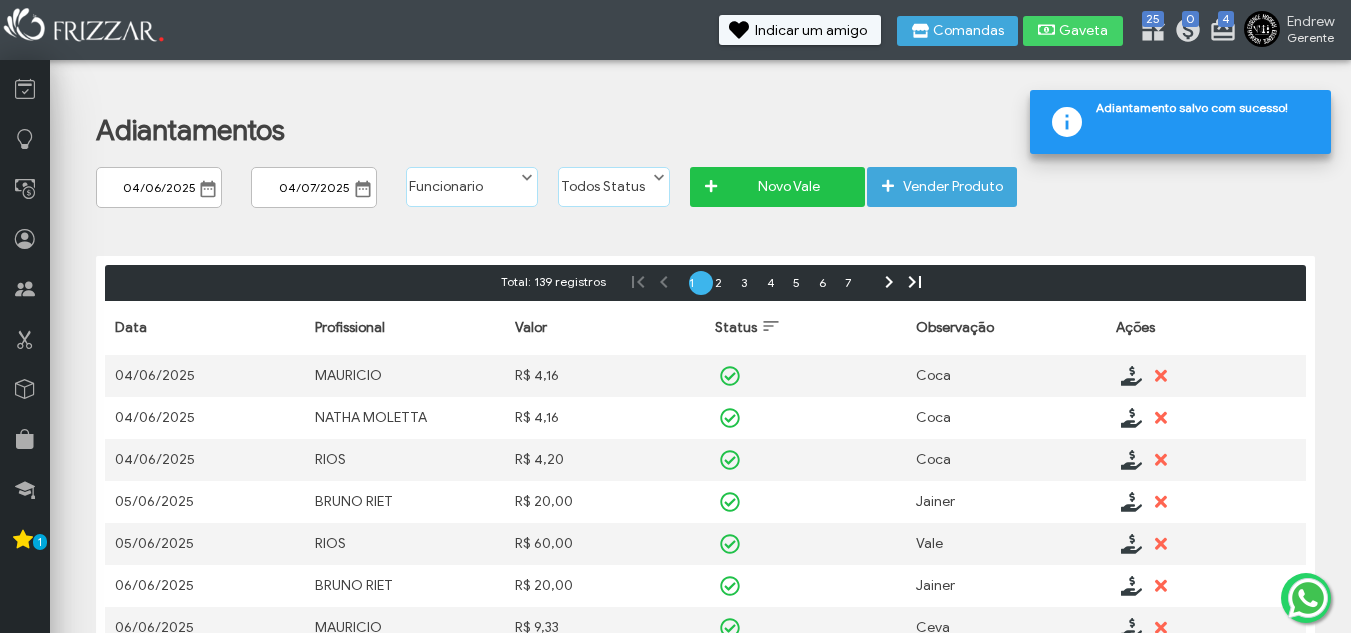 click on "Novo Vale" at bounding box center [788, 187] 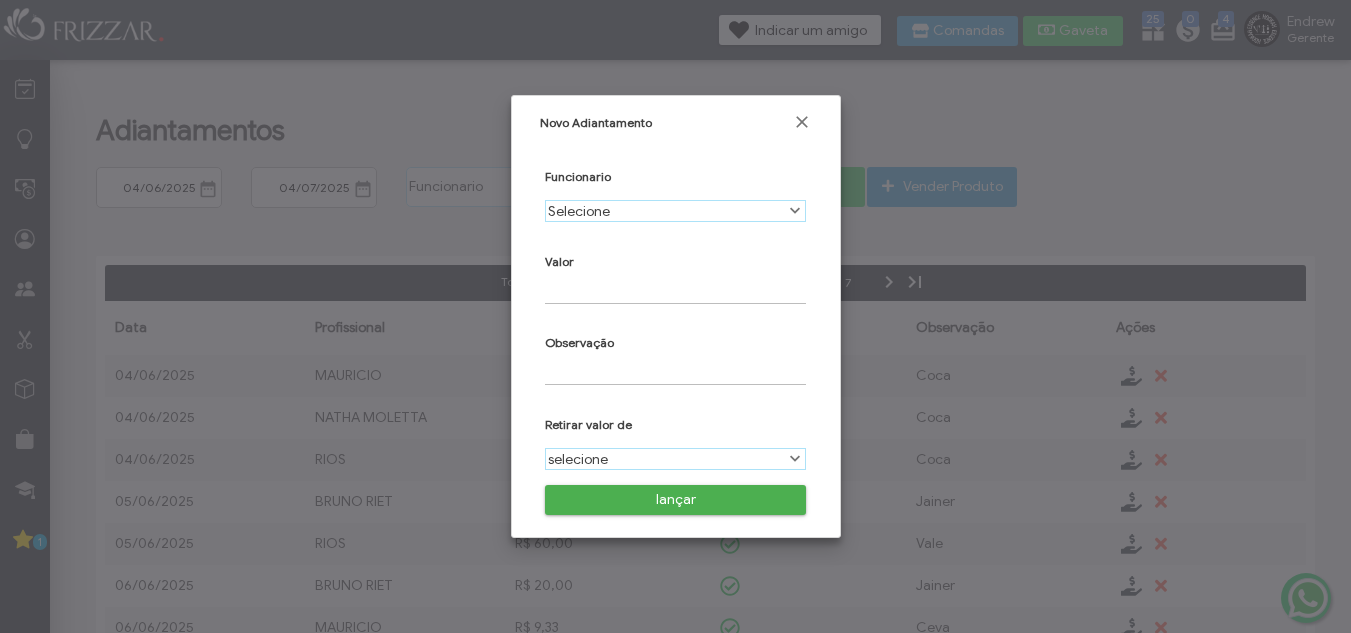 scroll, scrollTop: 11, scrollLeft: 89, axis: both 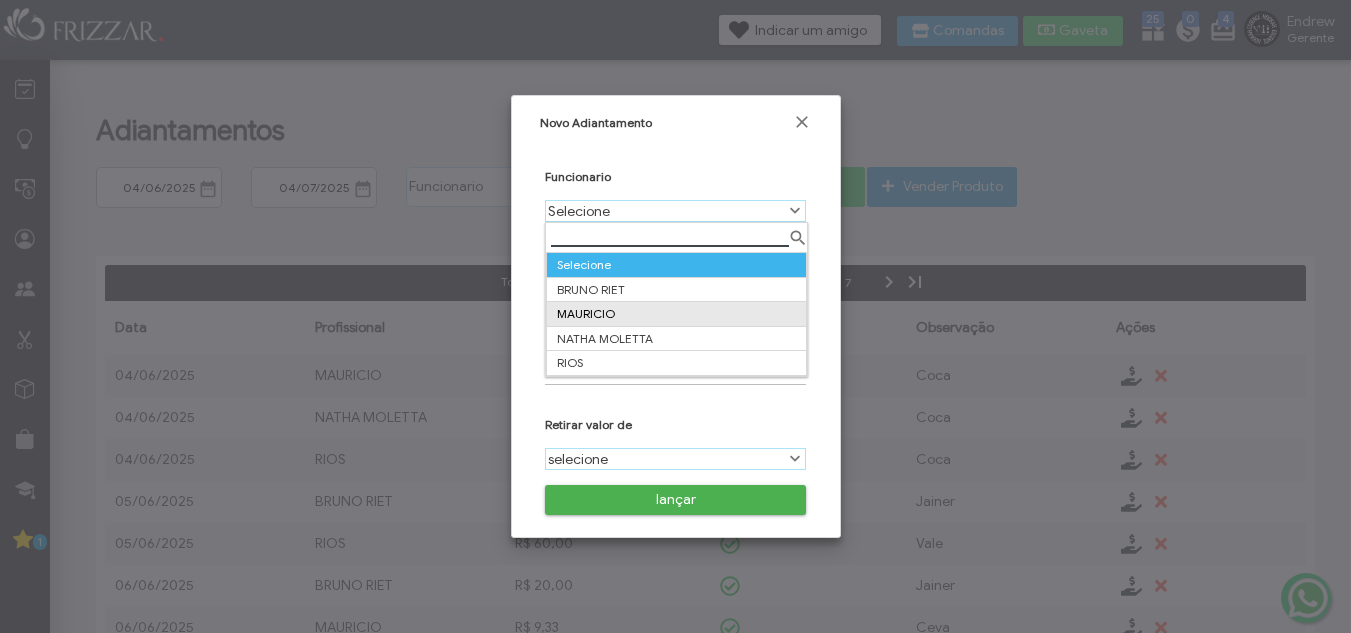 click on "MAURICIO" at bounding box center (676, 314) 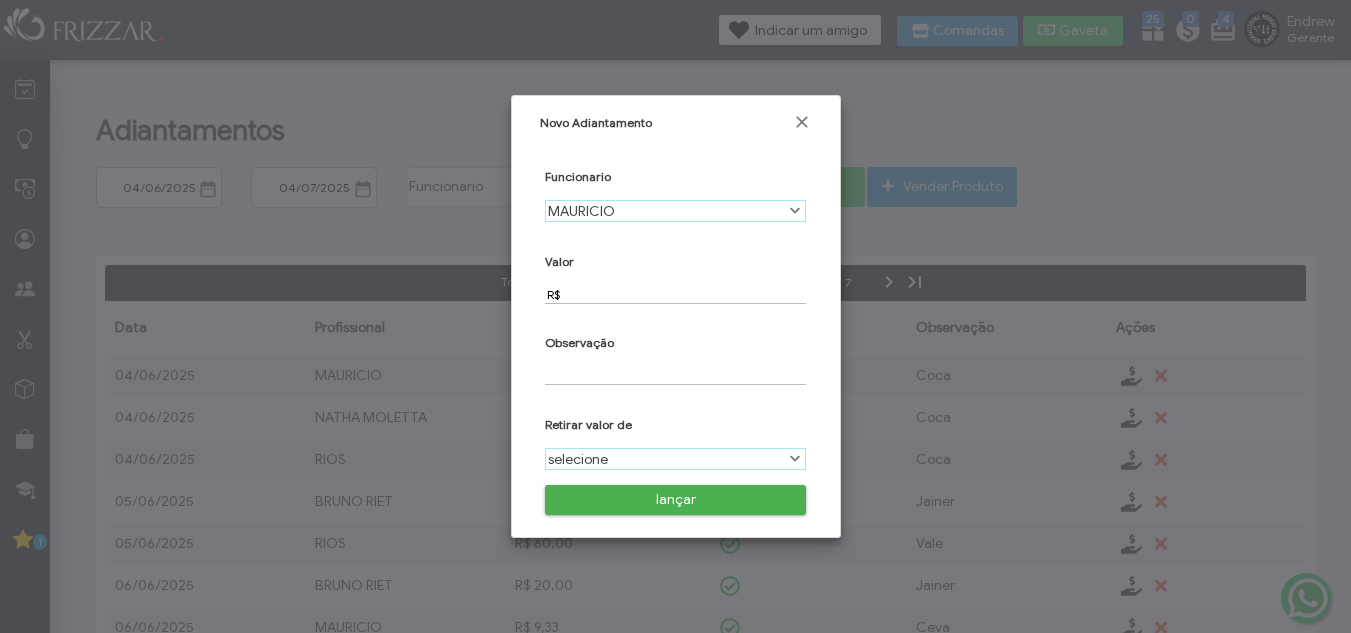 click on "R$" at bounding box center [675, 294] 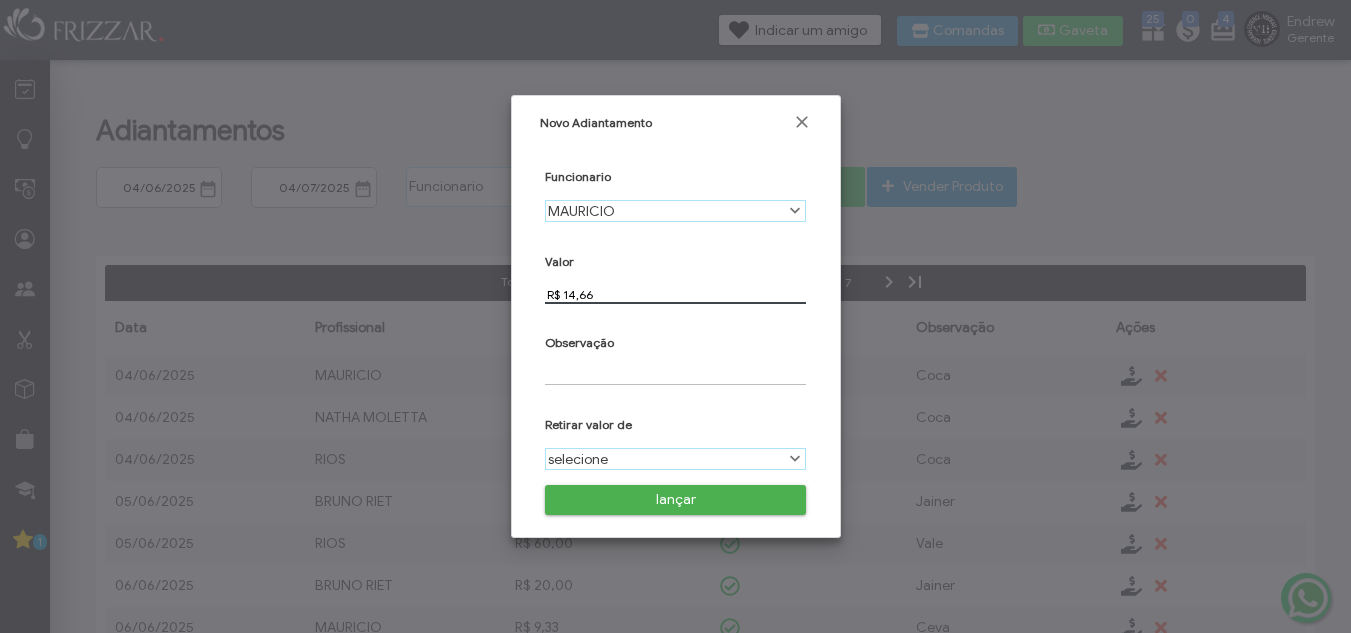 click at bounding box center (675, 375) 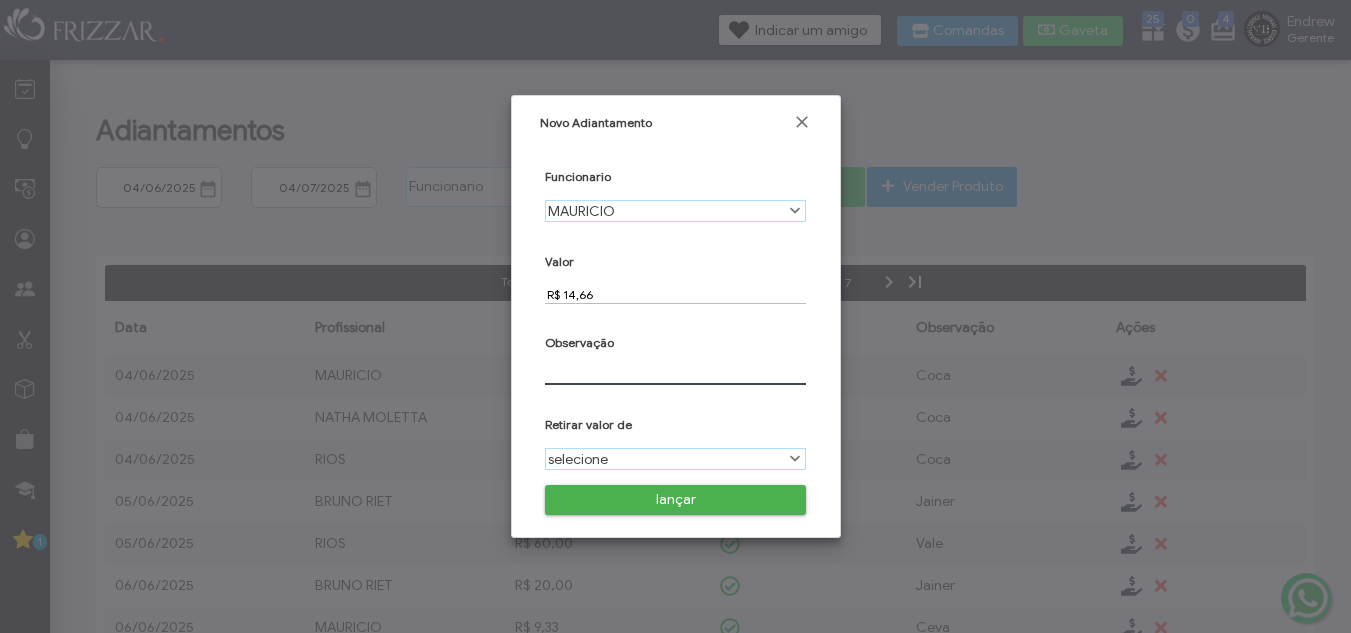 type on "VALE" 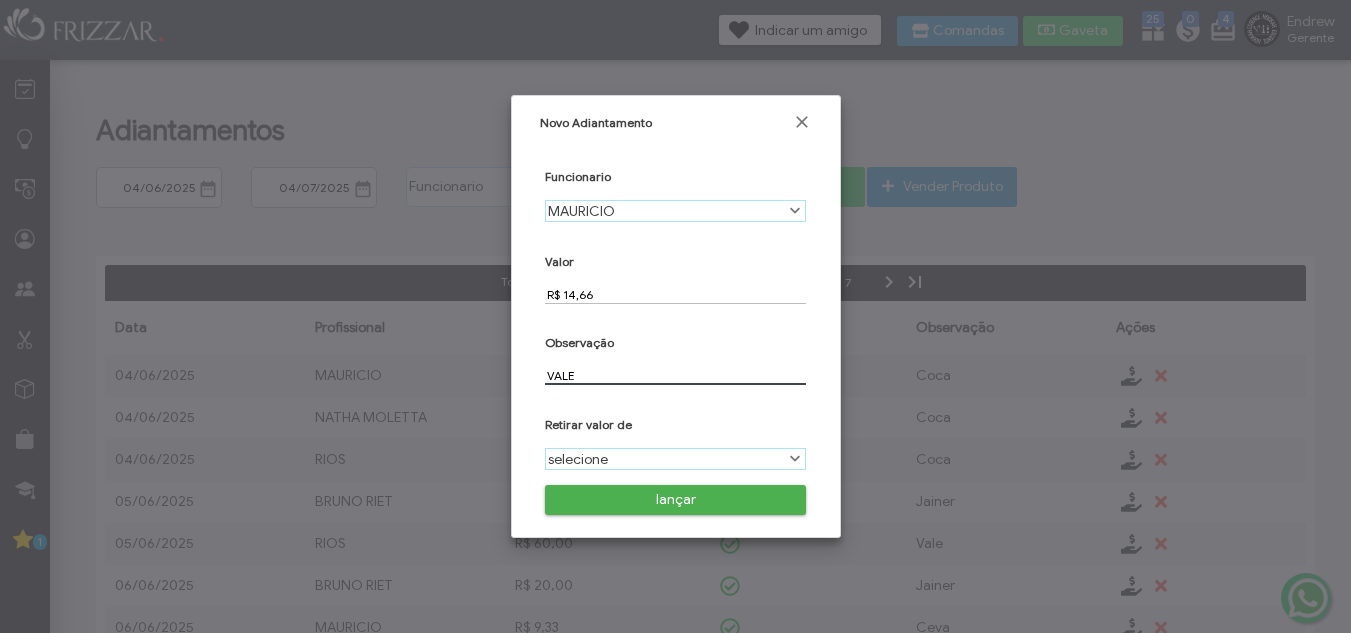 click on "selecione" at bounding box center (664, 459) 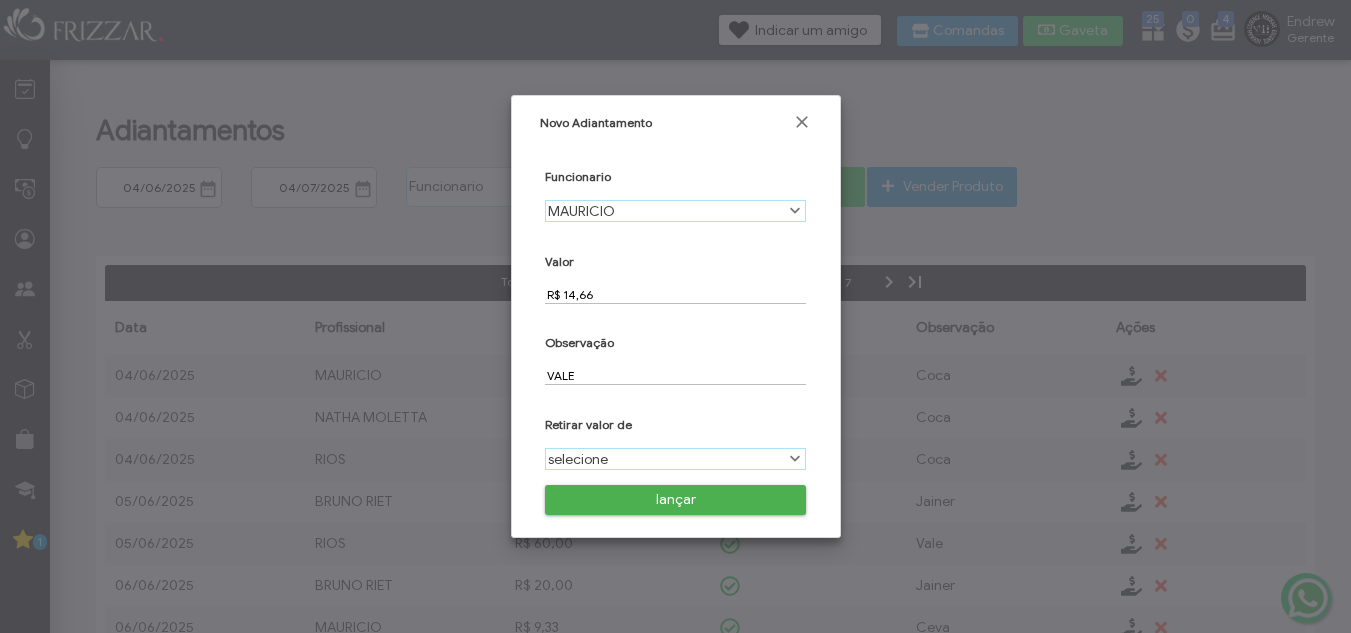 scroll, scrollTop: 11, scrollLeft: 89, axis: both 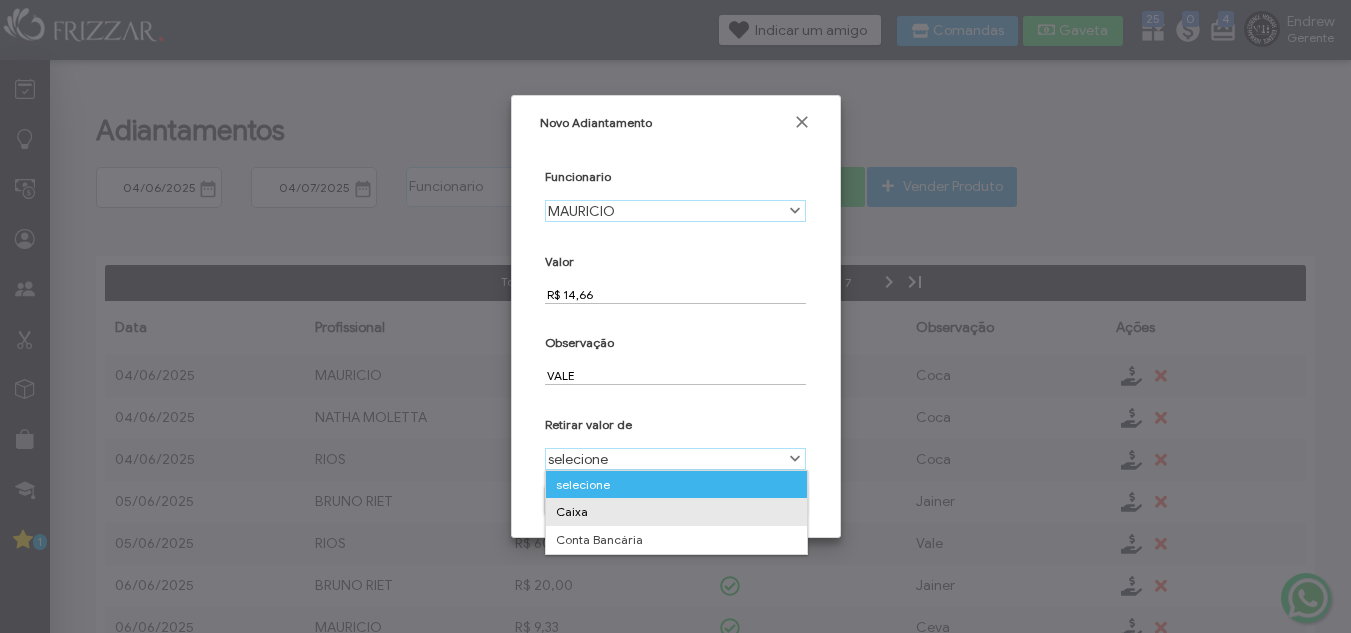 click on "Caixa" at bounding box center [676, 512] 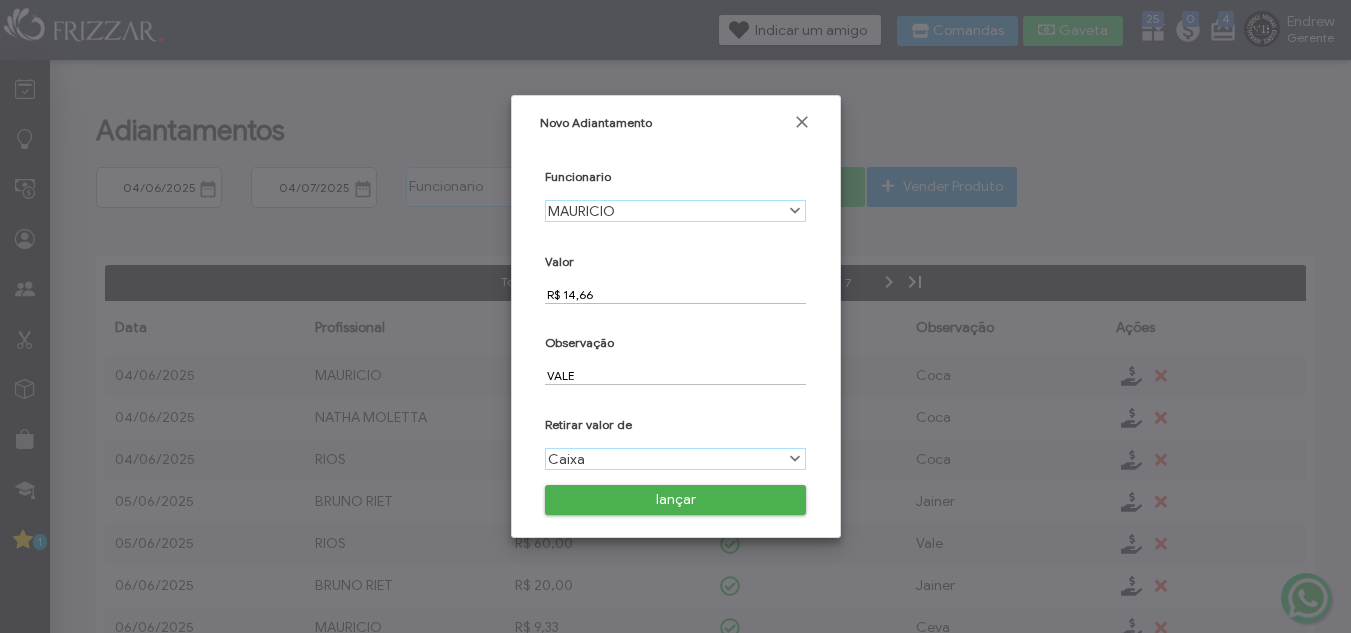 scroll, scrollTop: 11, scrollLeft: 89, axis: both 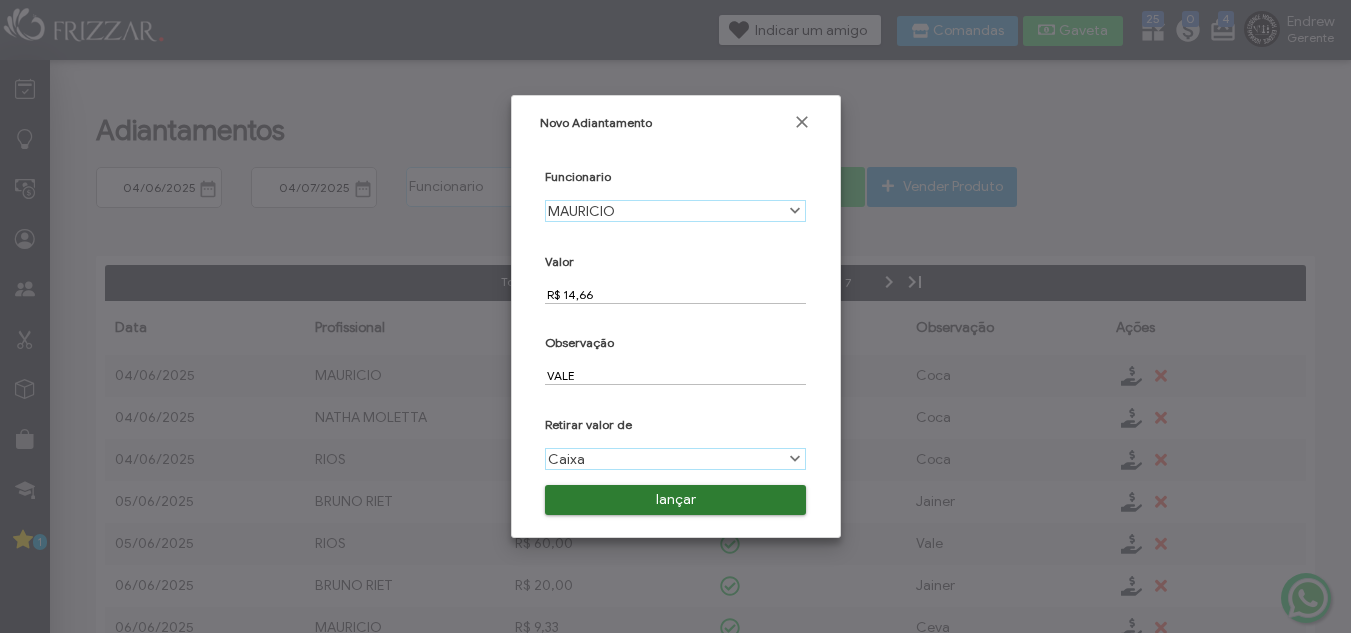 click on "lançar" at bounding box center (675, 500) 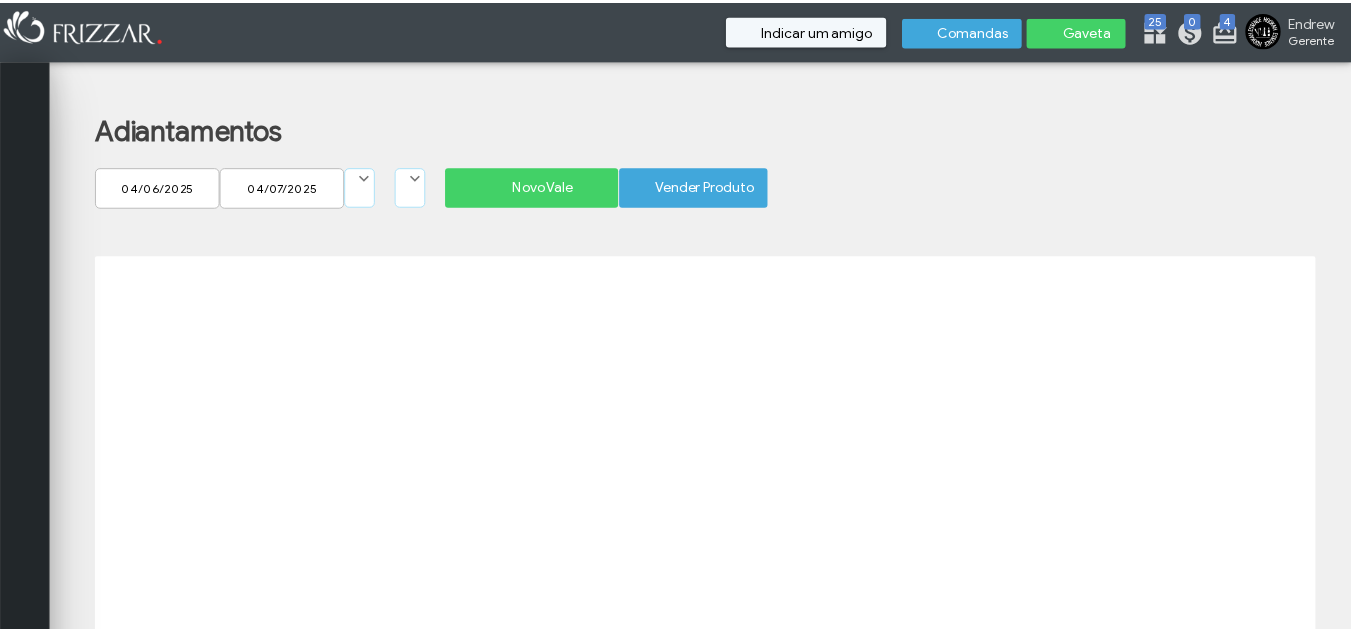 scroll, scrollTop: 0, scrollLeft: 0, axis: both 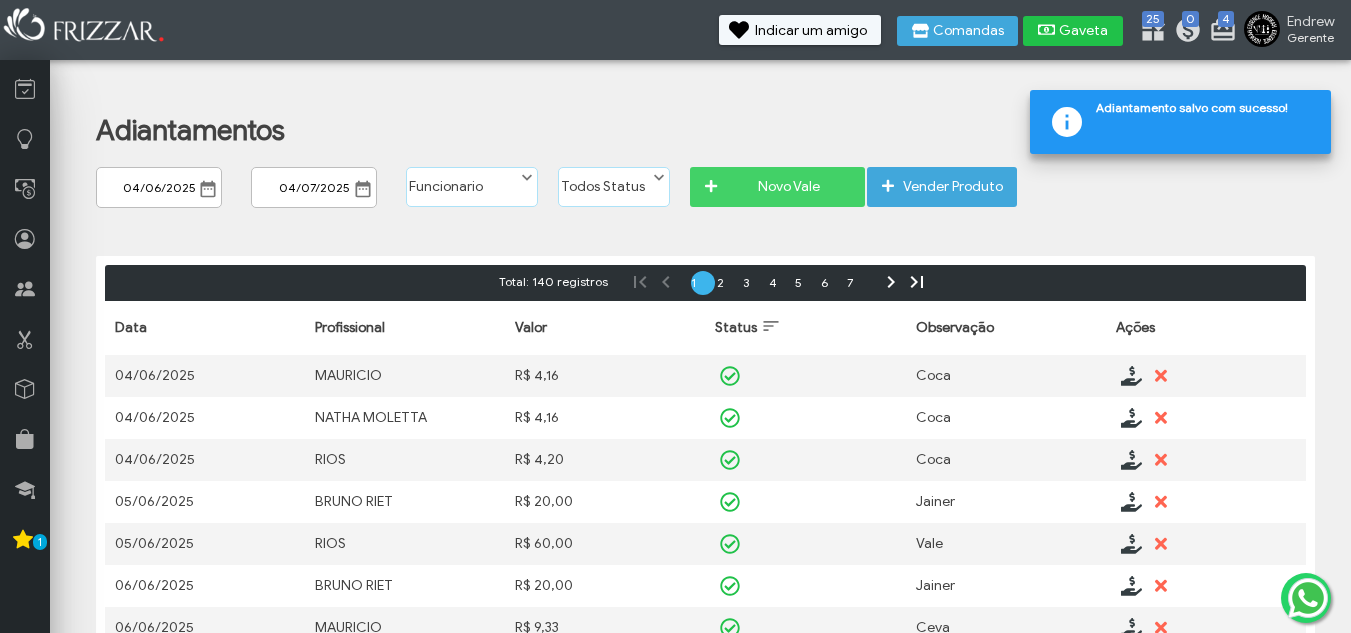 click on "Gaveta" at bounding box center (1084, 31) 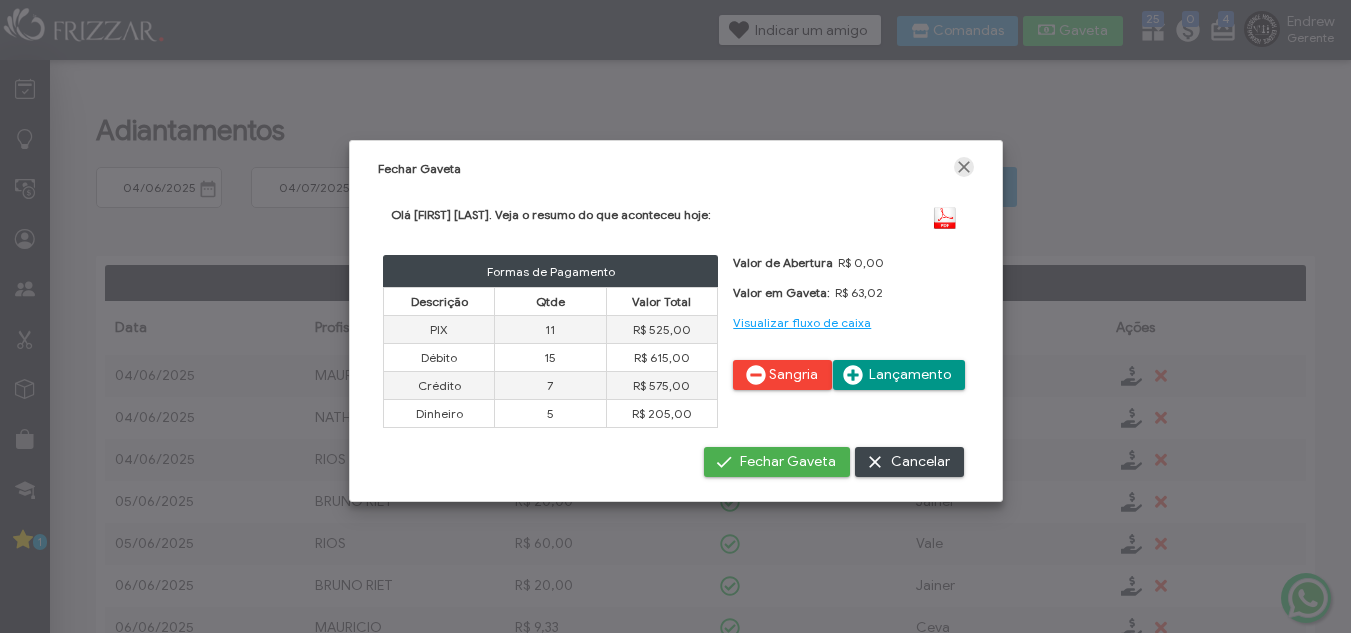 click at bounding box center [964, 167] 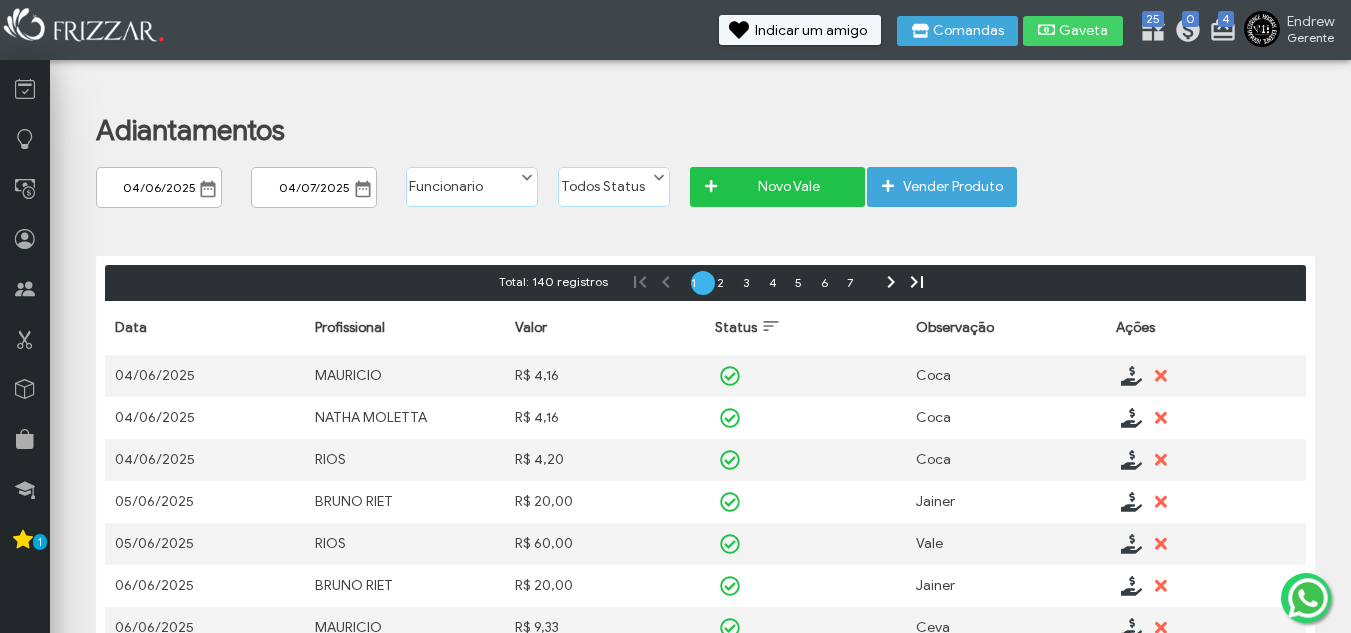 click on "Novo Vale" at bounding box center (777, 187) 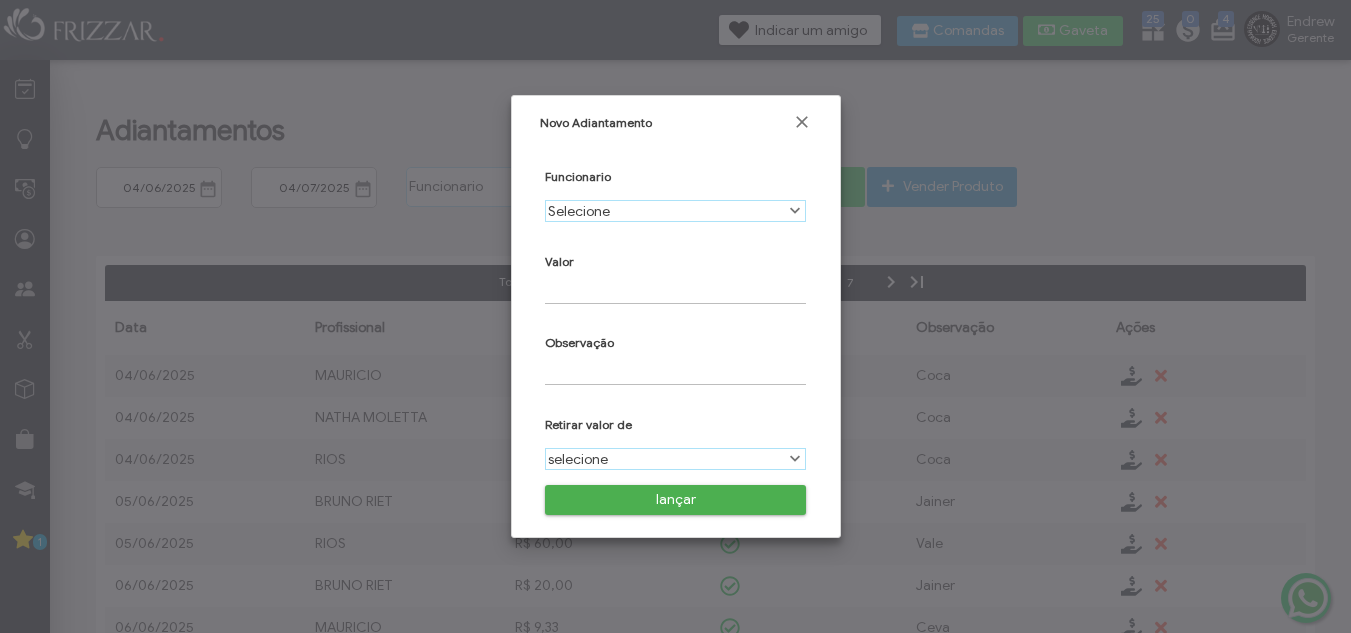 scroll, scrollTop: 11, scrollLeft: 89, axis: both 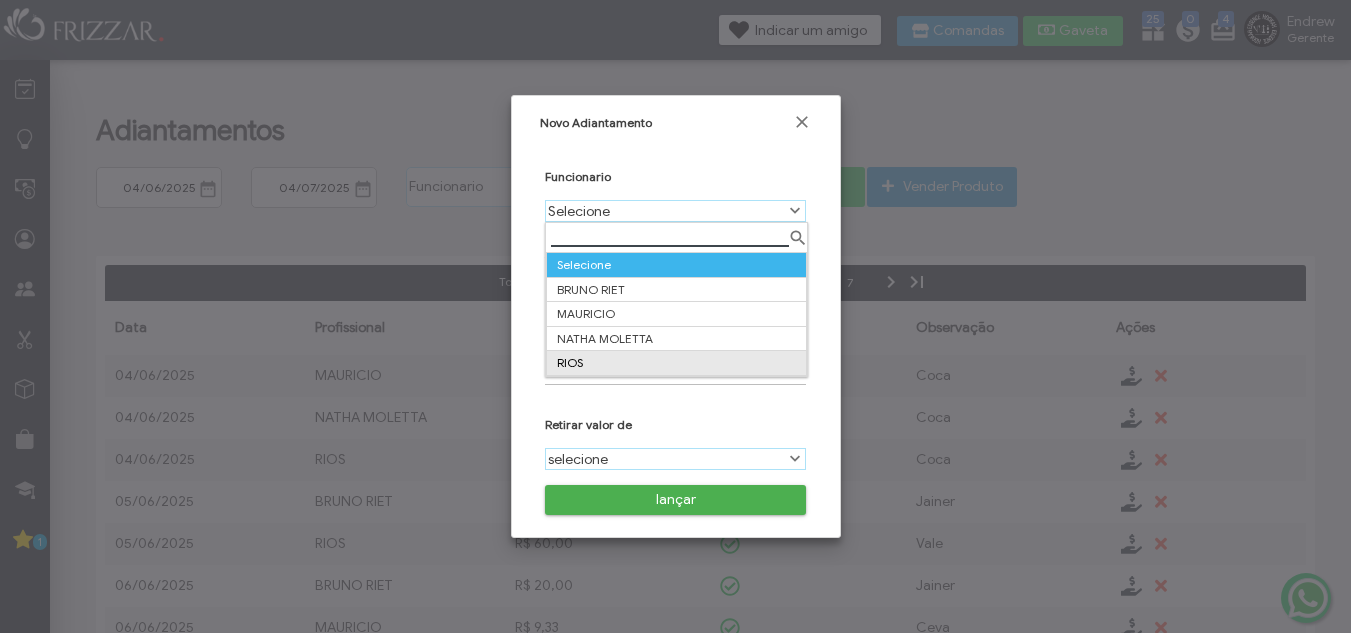 click on "RIOS" at bounding box center (676, 363) 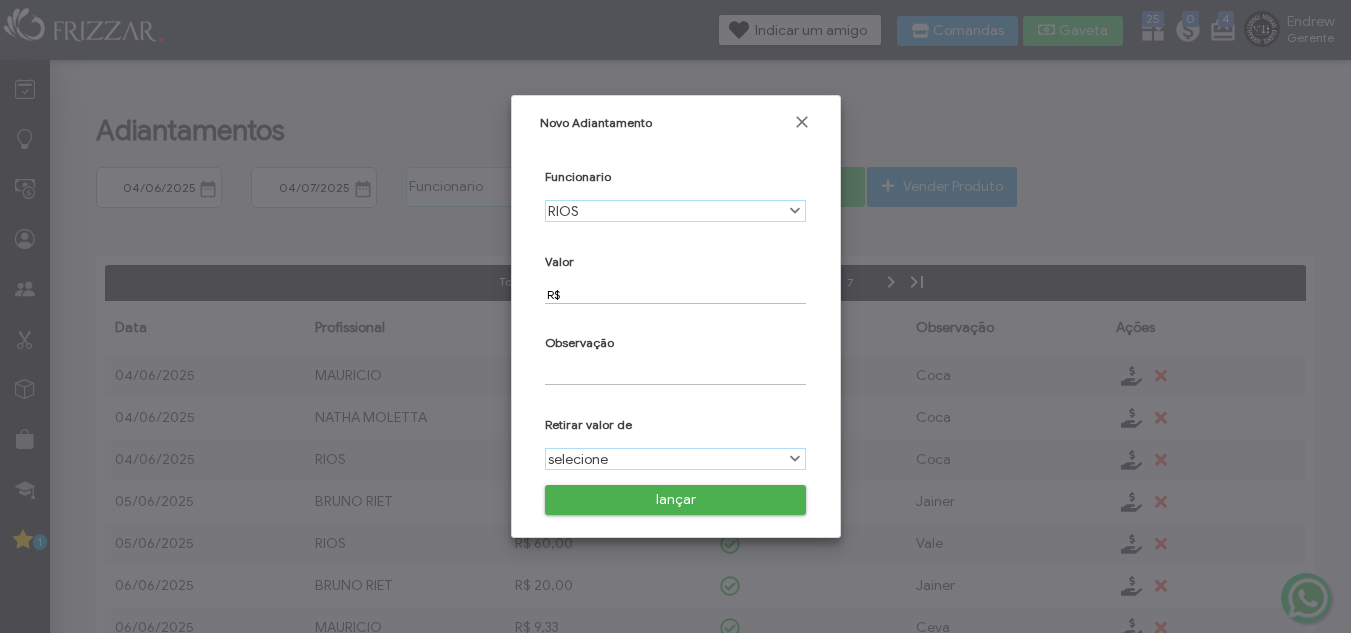 click on "R$" at bounding box center [675, 294] 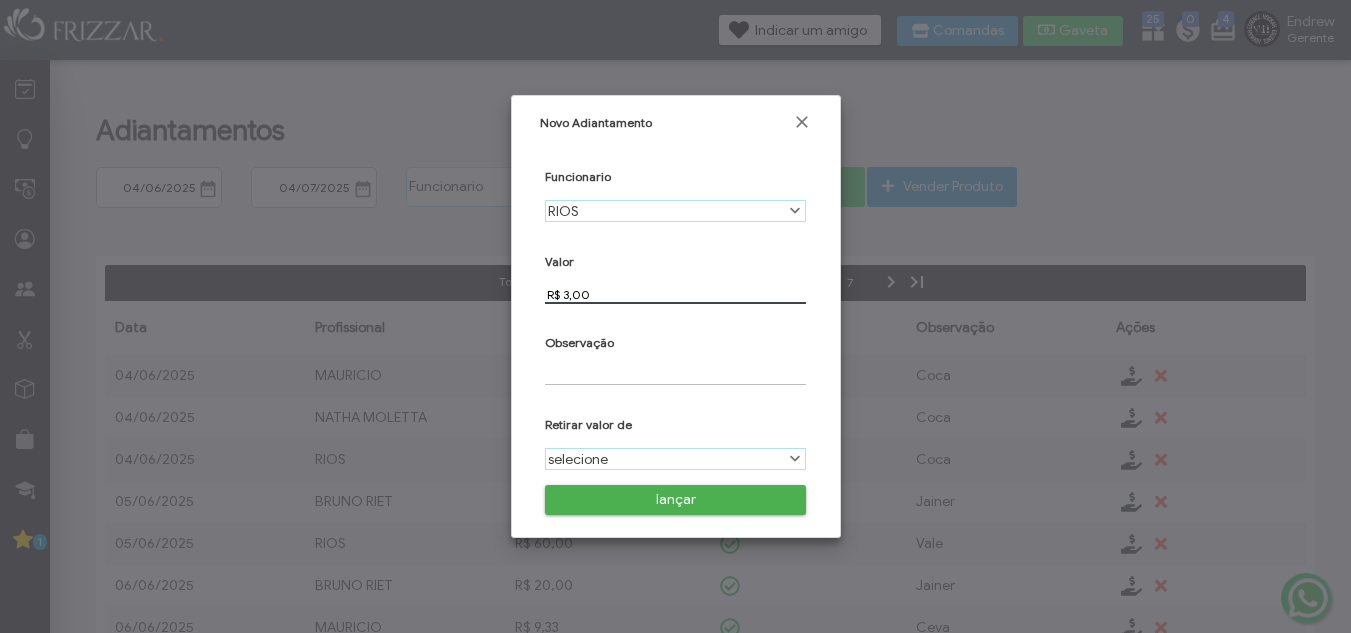 click at bounding box center (675, 375) 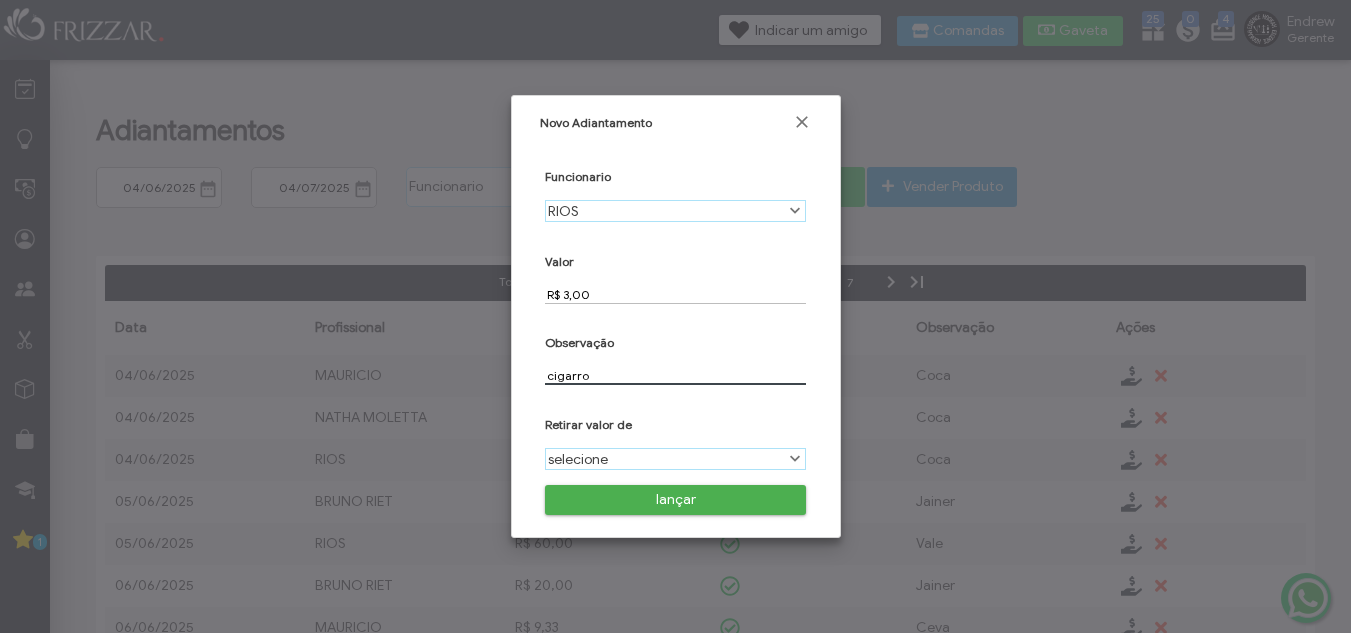 type on "cigarro" 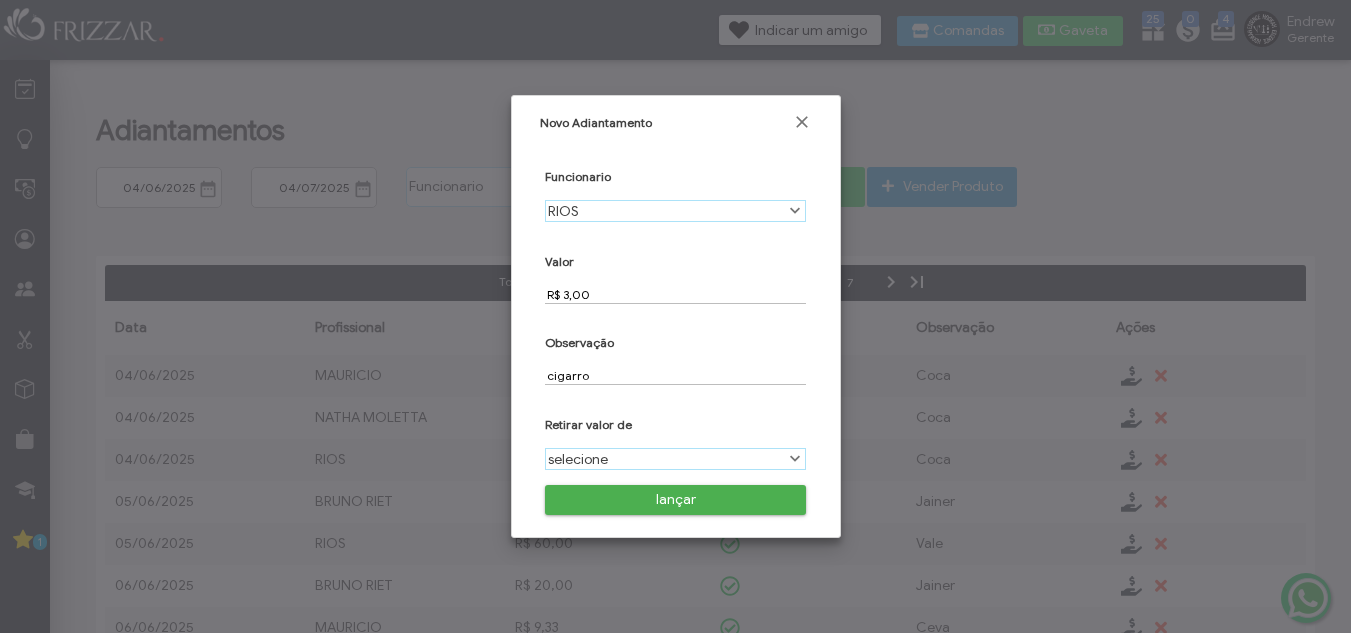 click on "selecione" at bounding box center [664, 459] 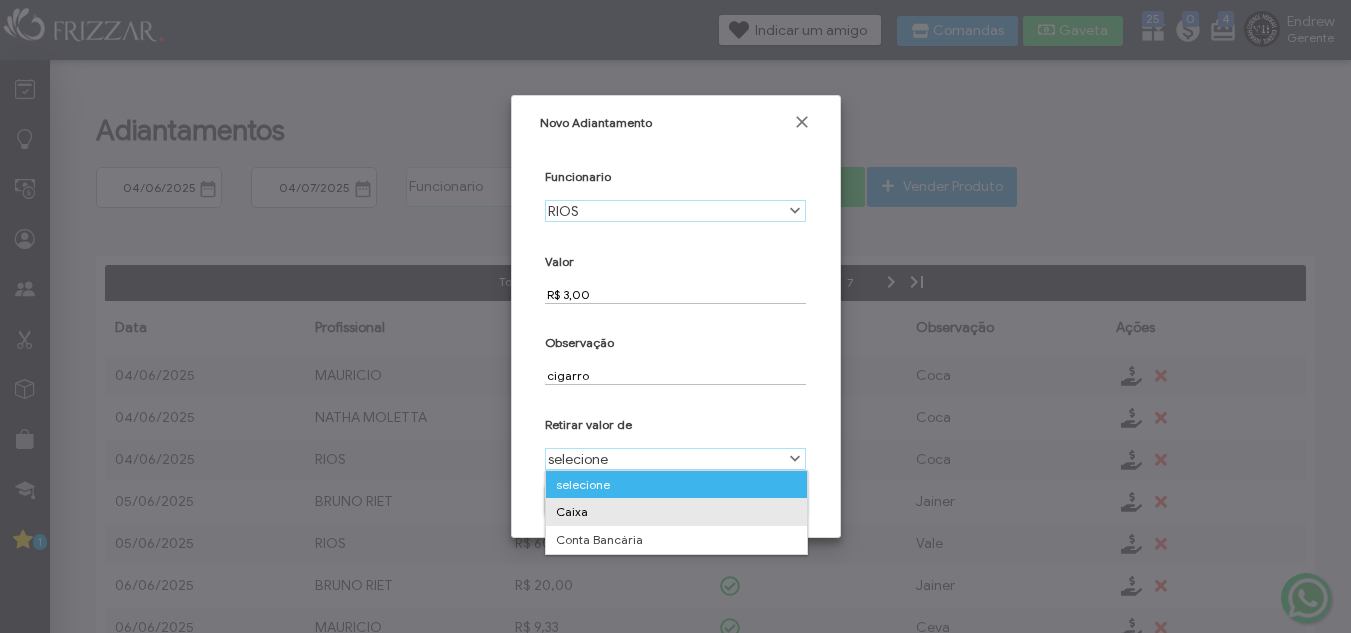 click on "Caixa" at bounding box center [676, 512] 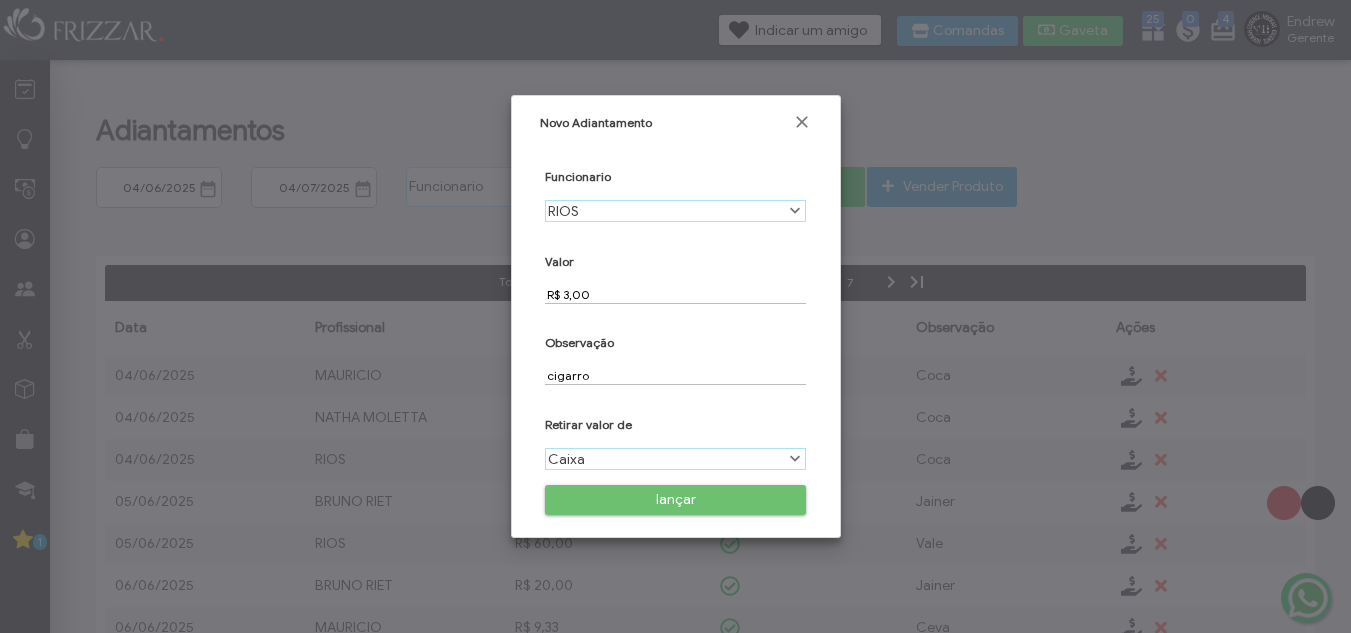 click on "lançar" at bounding box center [675, 500] 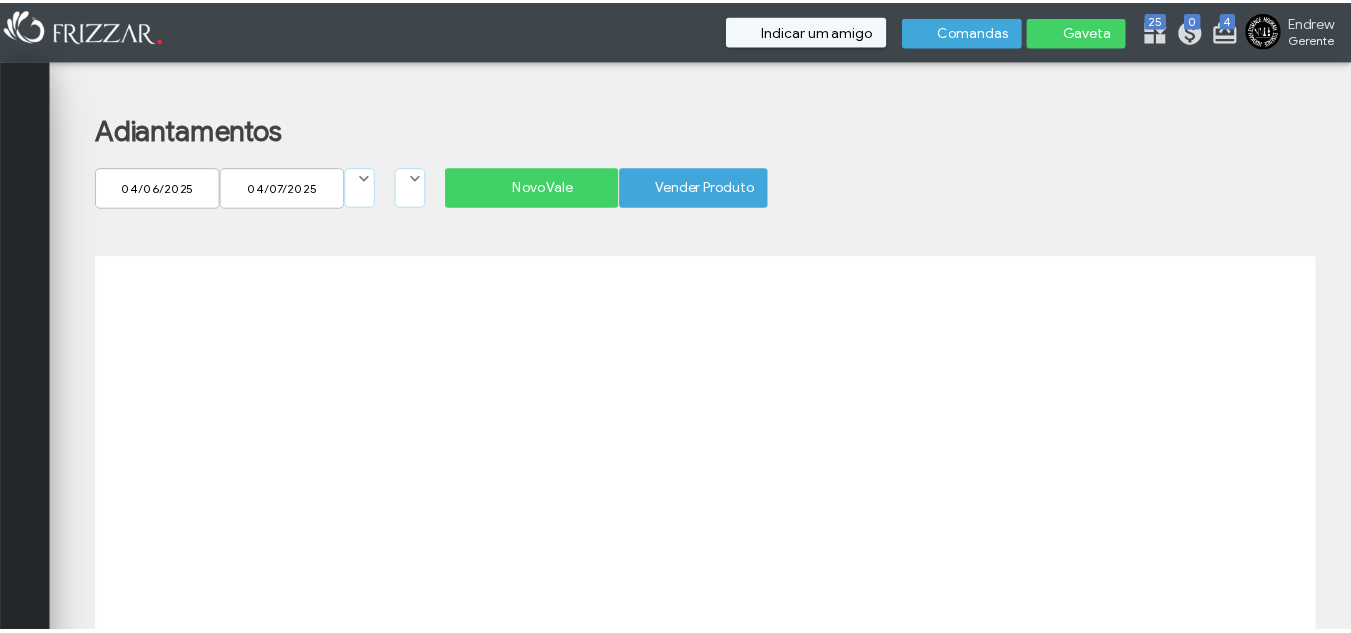 scroll, scrollTop: 0, scrollLeft: 0, axis: both 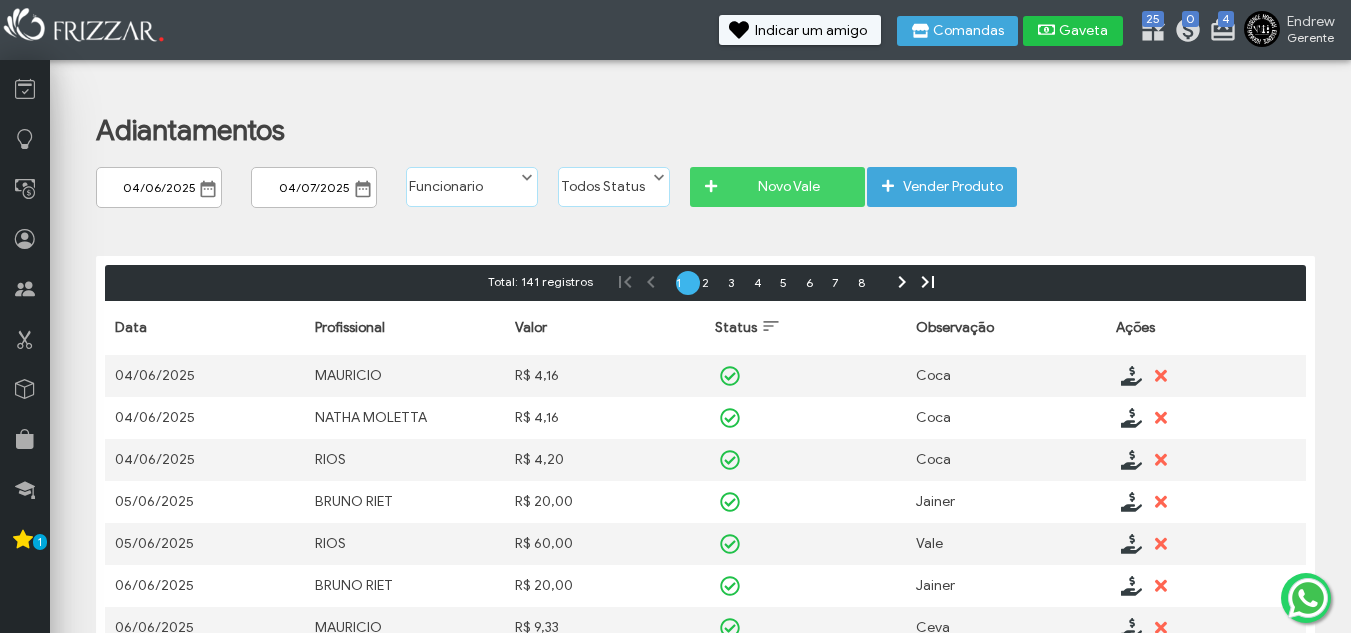 click on "Gaveta" at bounding box center [1084, 31] 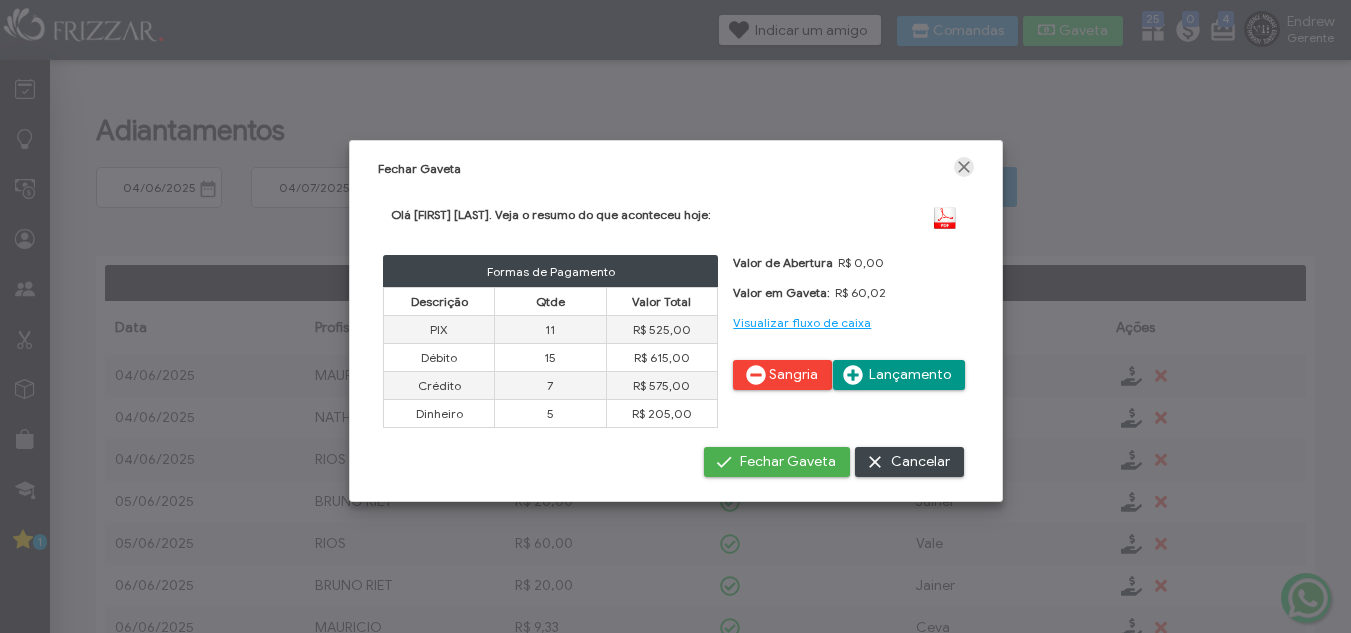 click at bounding box center [964, 167] 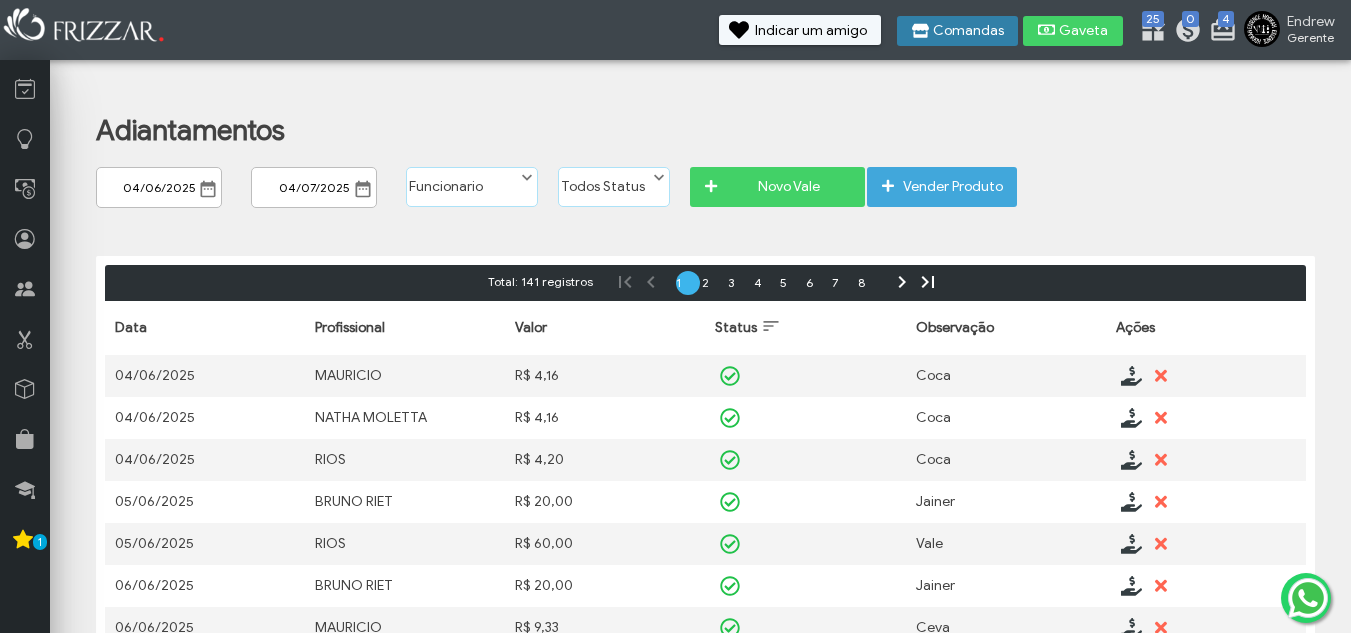 click on "Comandas" at bounding box center (968, 31) 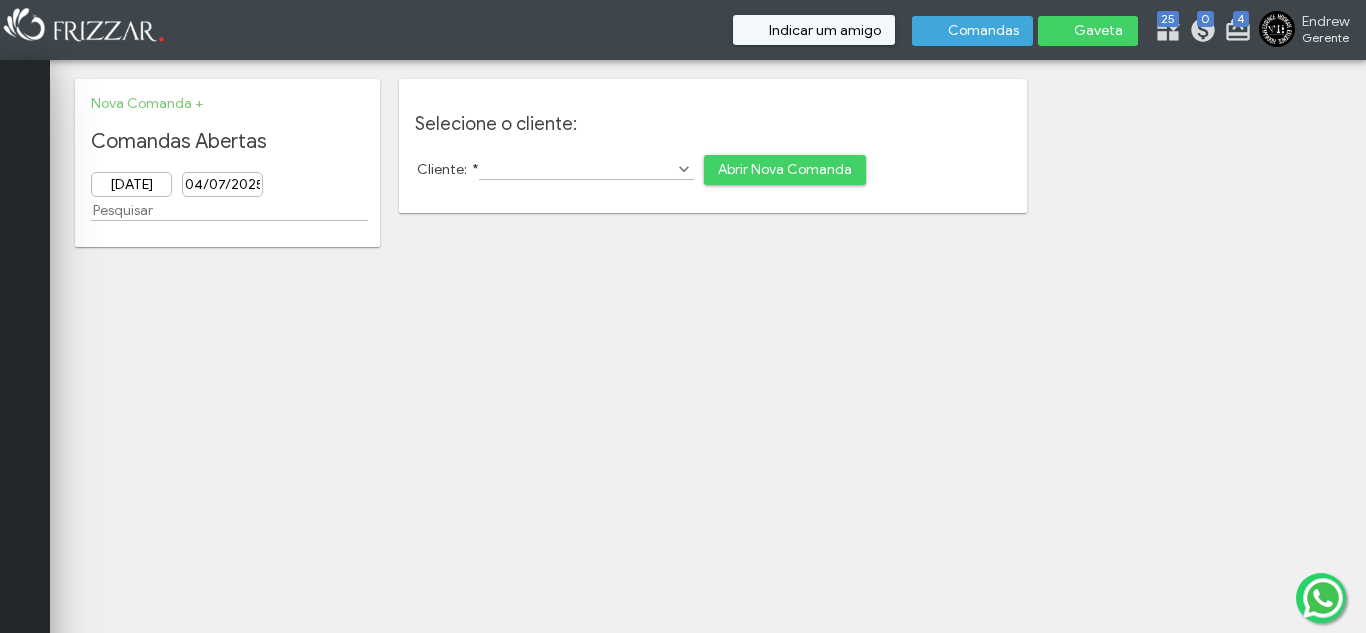 scroll, scrollTop: 0, scrollLeft: 0, axis: both 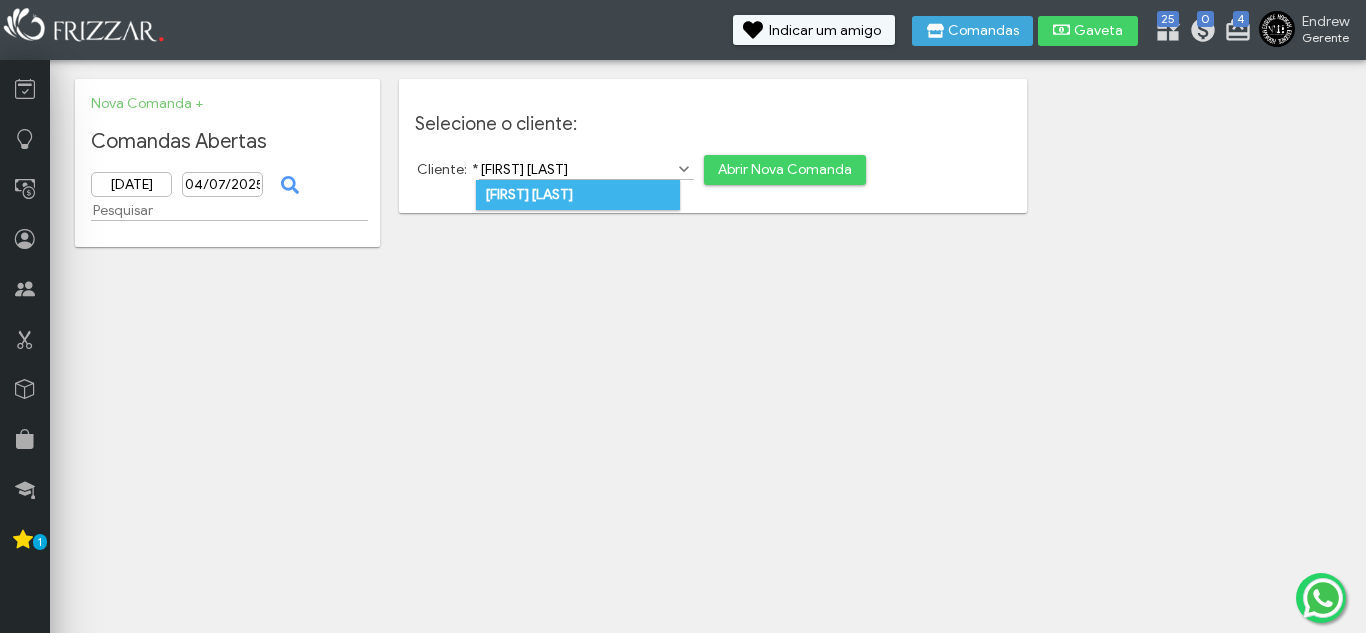 type on "[FIRST] [LAST]" 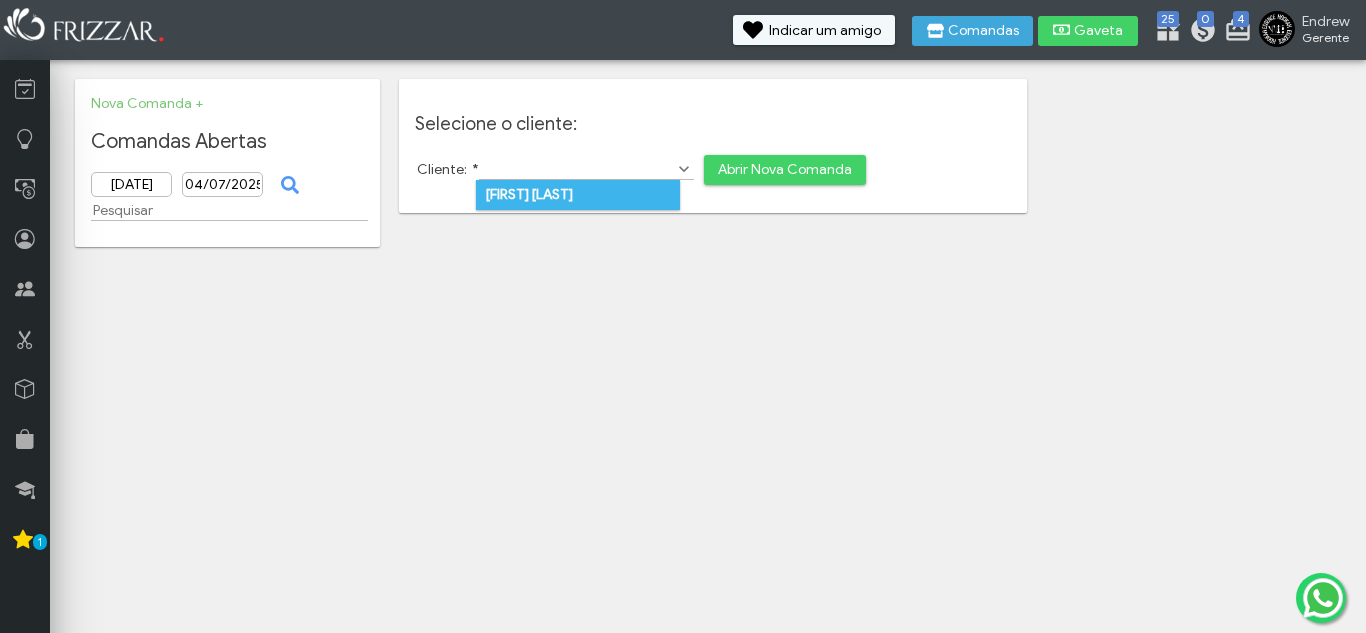 click on "Paulo   andre" at bounding box center [578, 195] 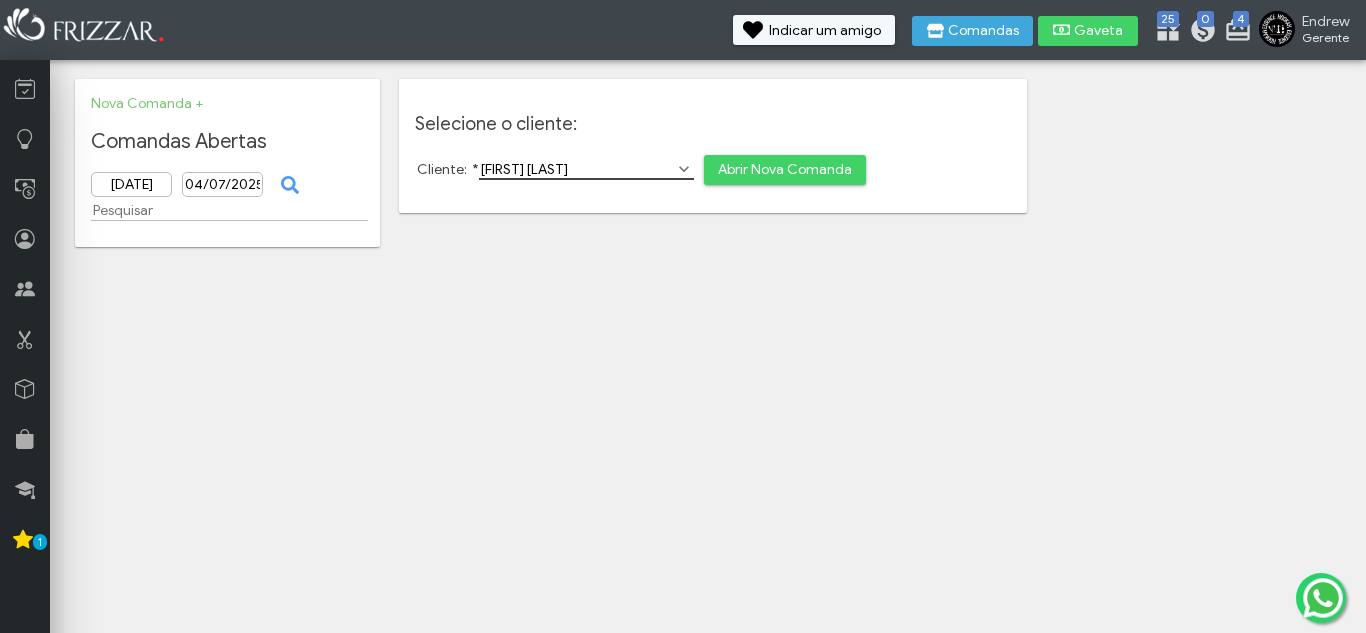 click on "Abrir Nova Comanda" at bounding box center (785, 170) 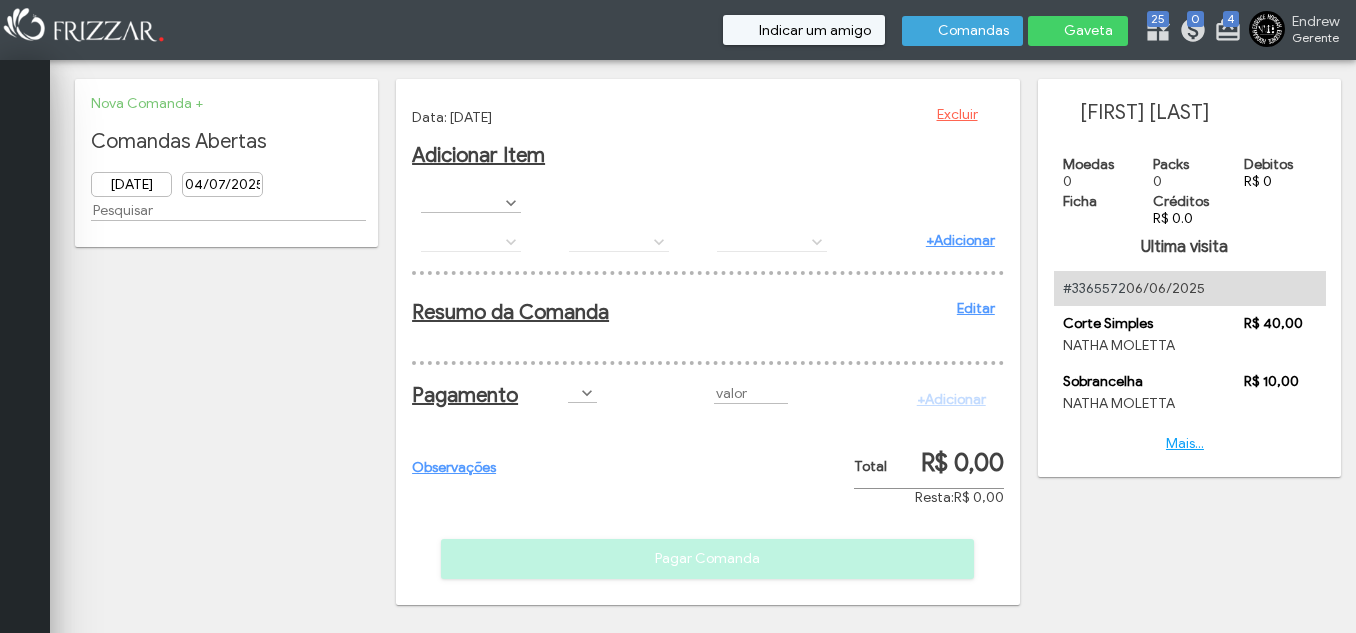 scroll, scrollTop: 0, scrollLeft: 0, axis: both 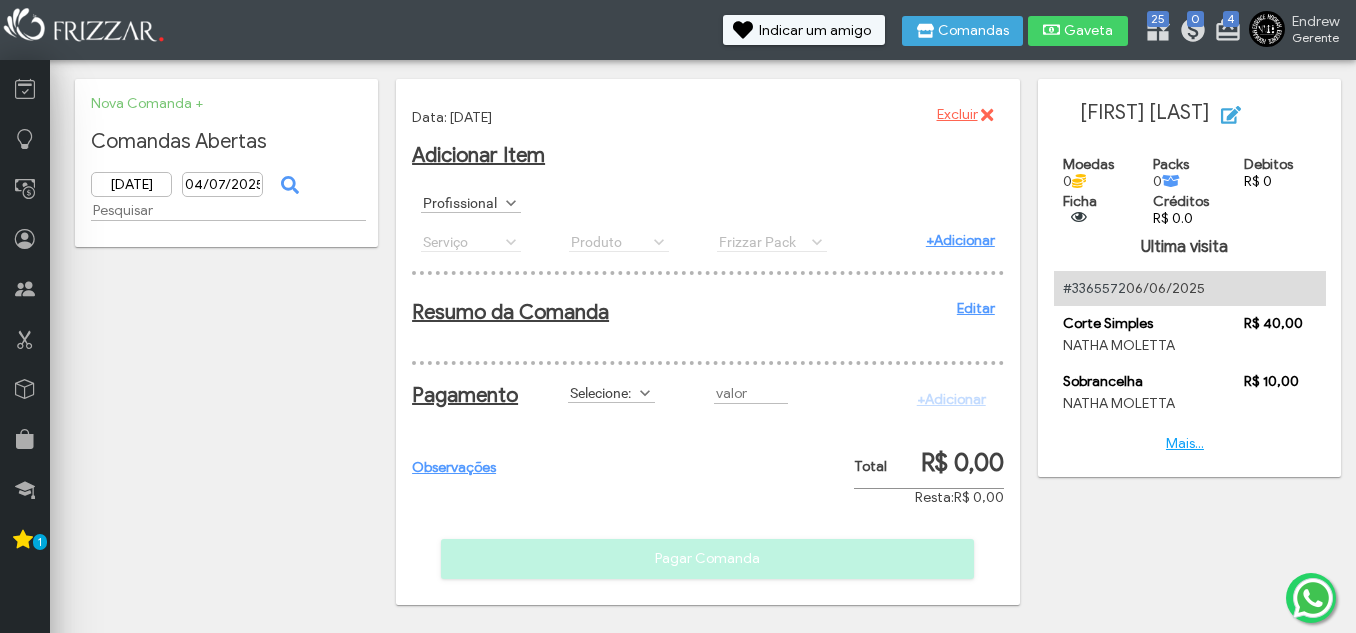 click on "Profissional" at bounding box center (462, 202) 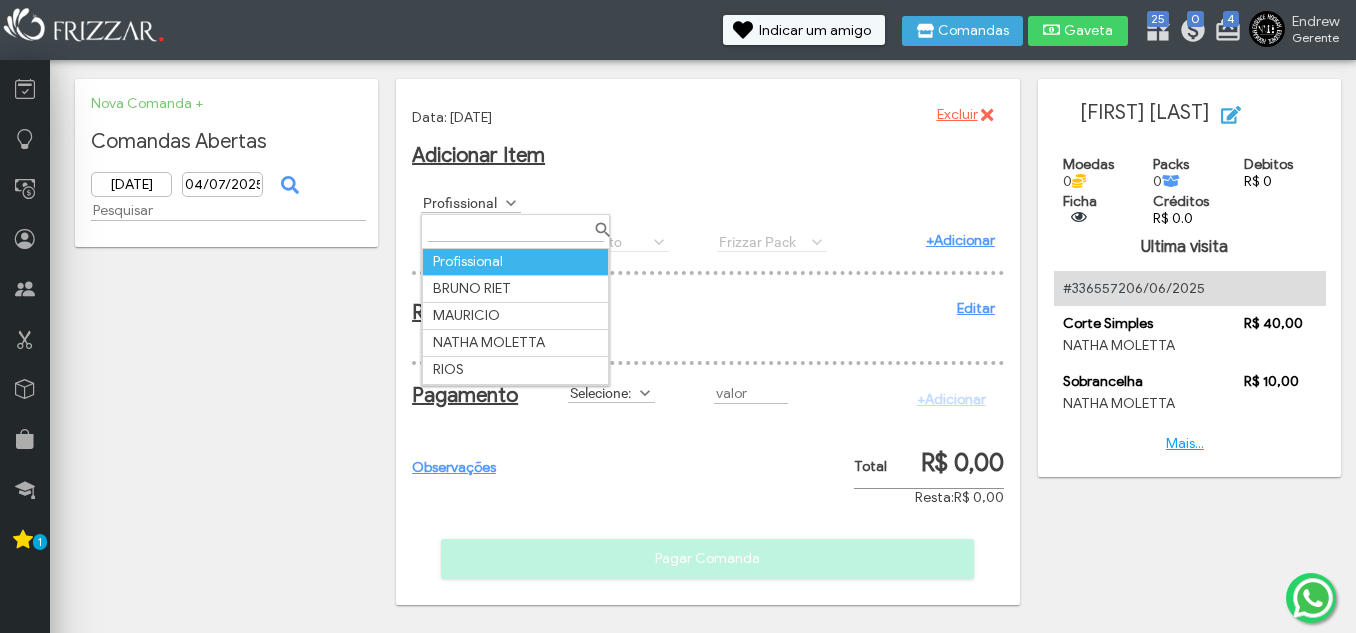 scroll, scrollTop: 11, scrollLeft: 89, axis: both 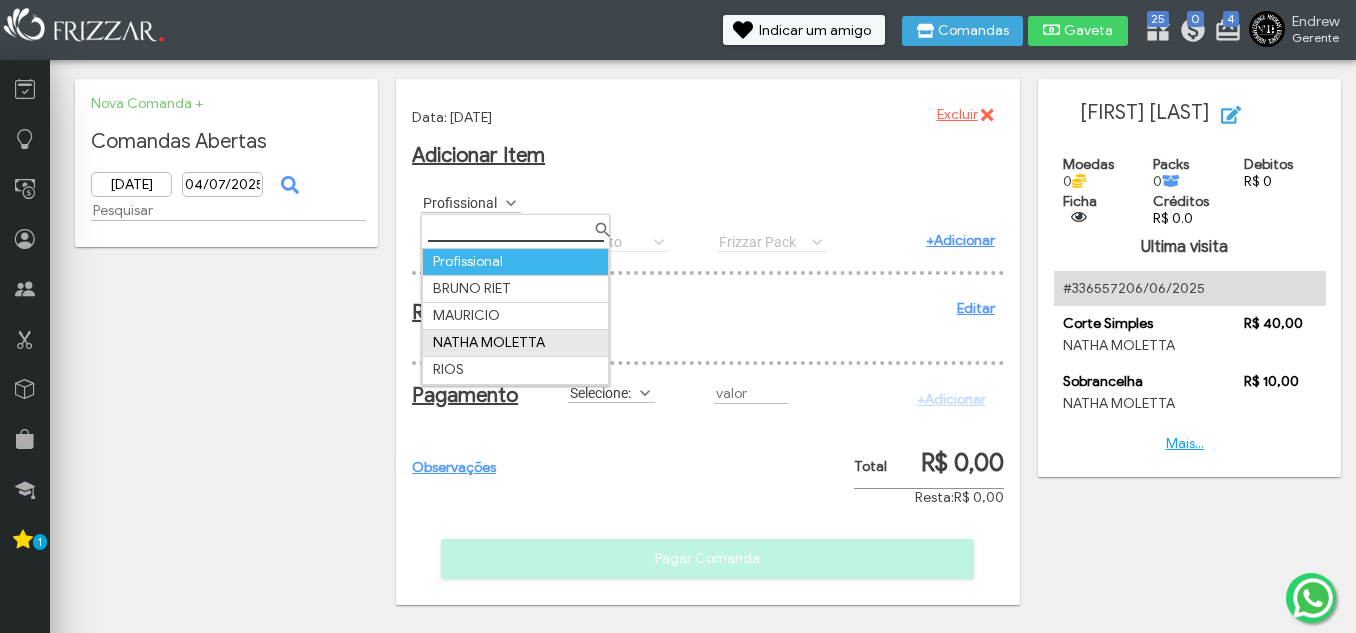 click on "NATHA MOLETTA" at bounding box center [516, 343] 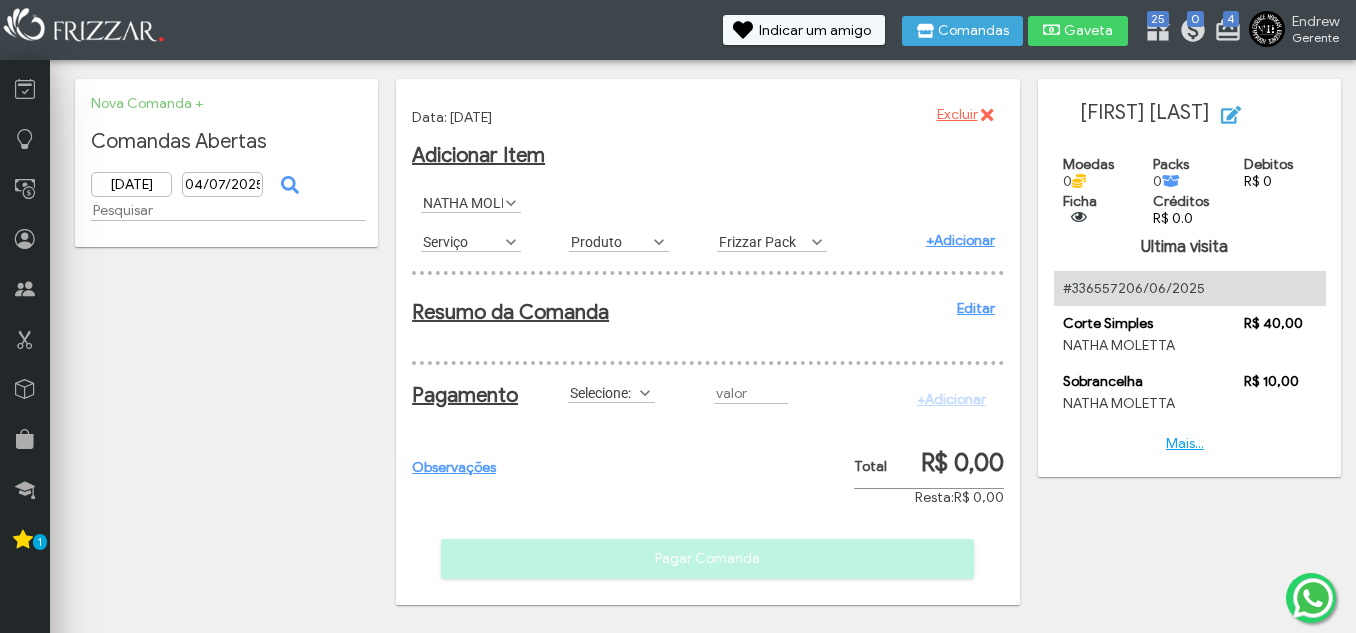 scroll, scrollTop: 11, scrollLeft: 89, axis: both 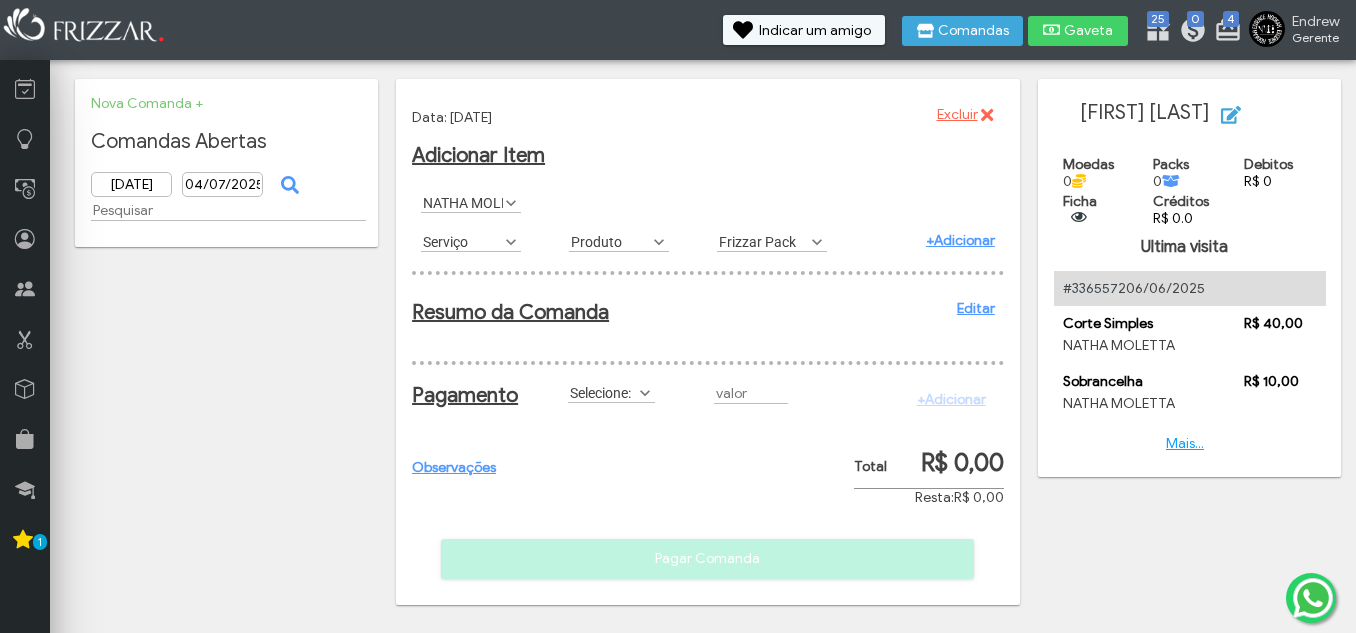 click at bounding box center [511, 242] 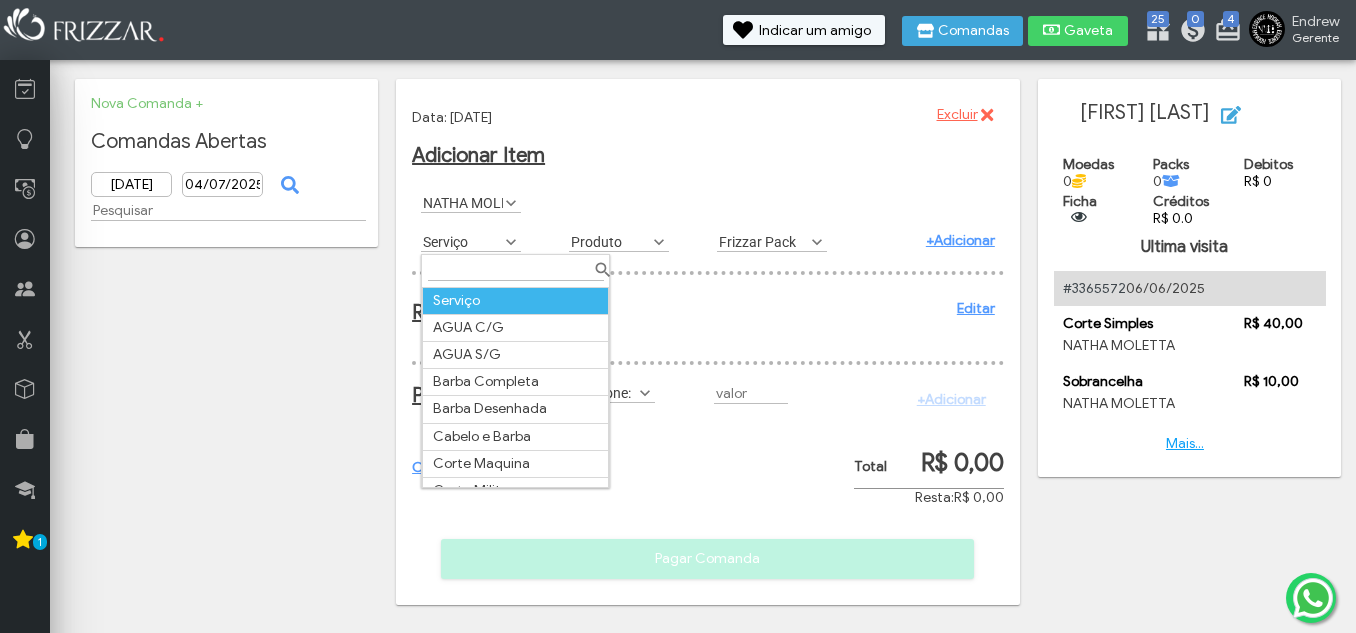 scroll, scrollTop: 11, scrollLeft: 89, axis: both 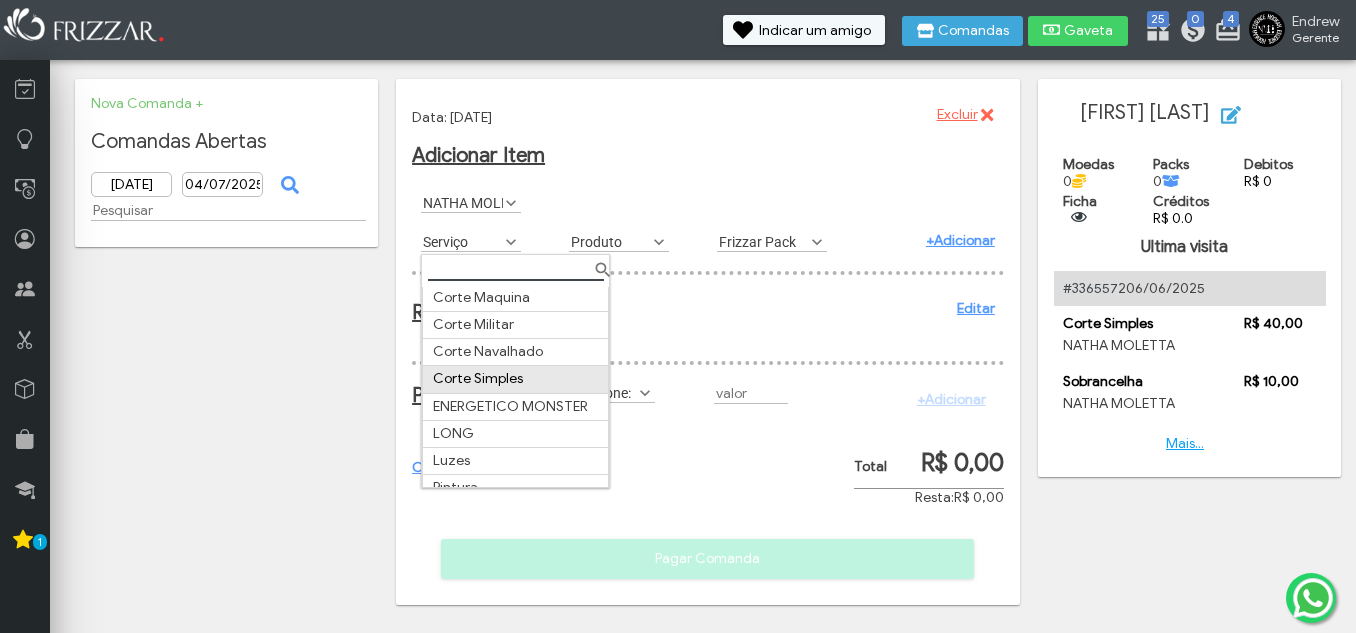 click on "Corte Simples" at bounding box center [516, 379] 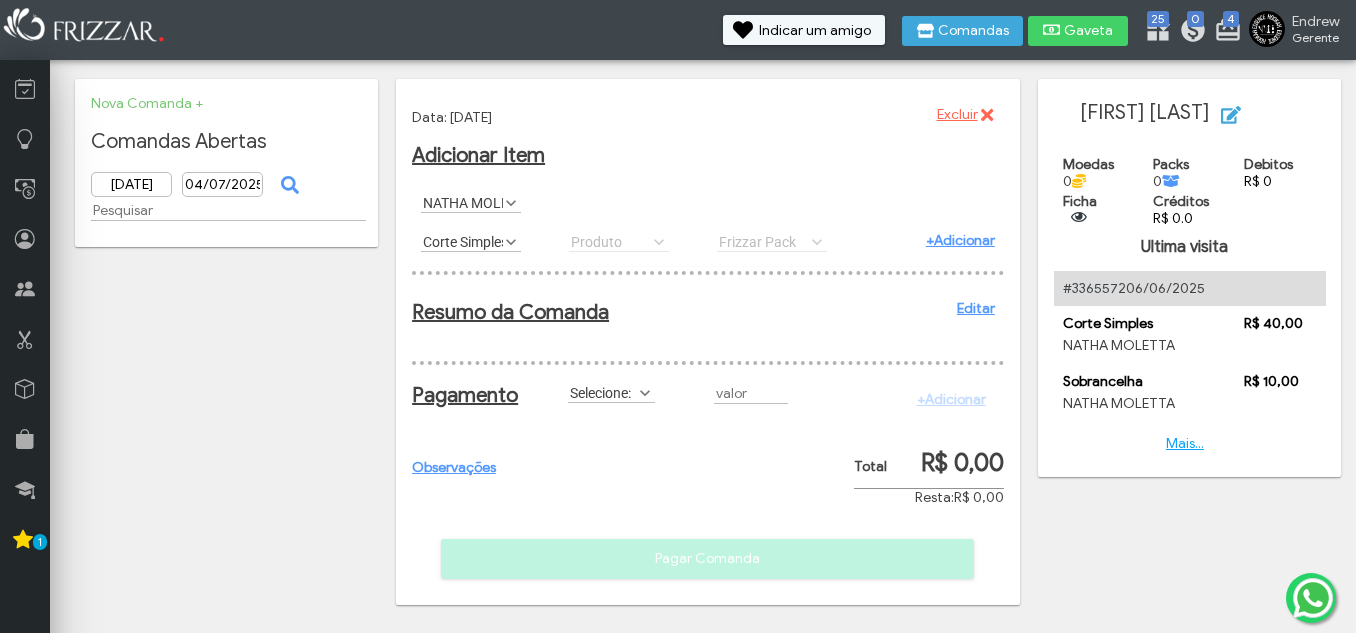 click on "+Adicionar" at bounding box center [960, 240] 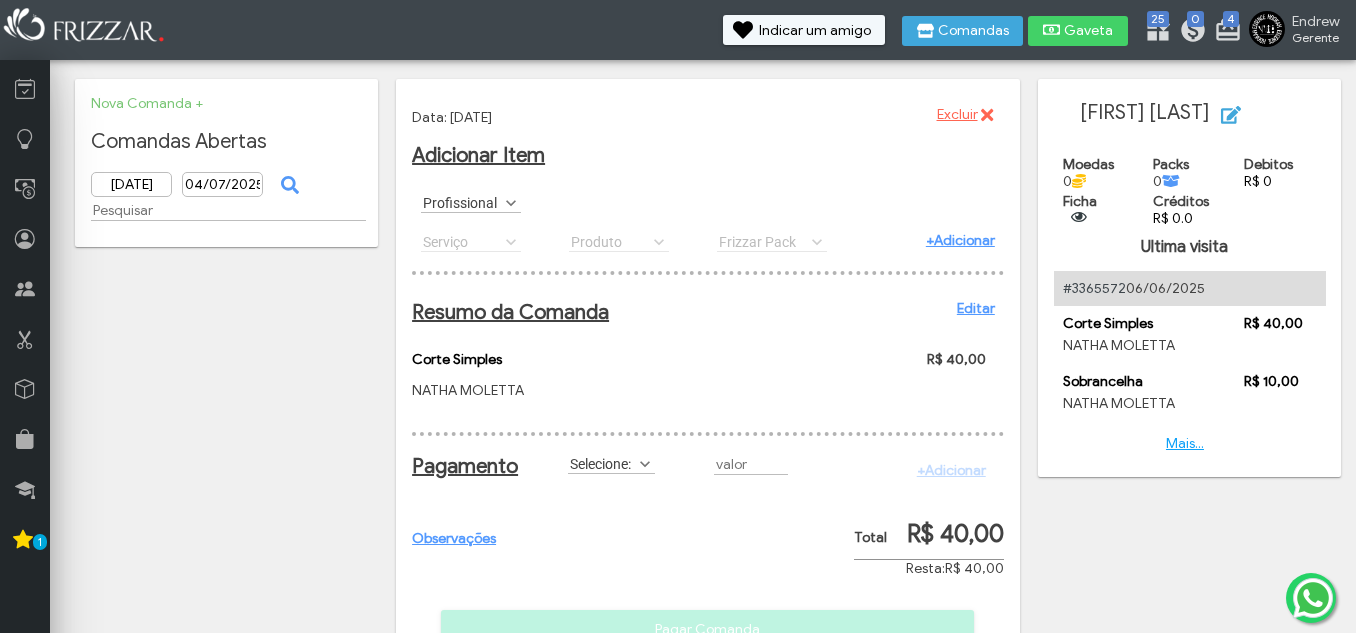 click on "Profissional" at bounding box center [462, 202] 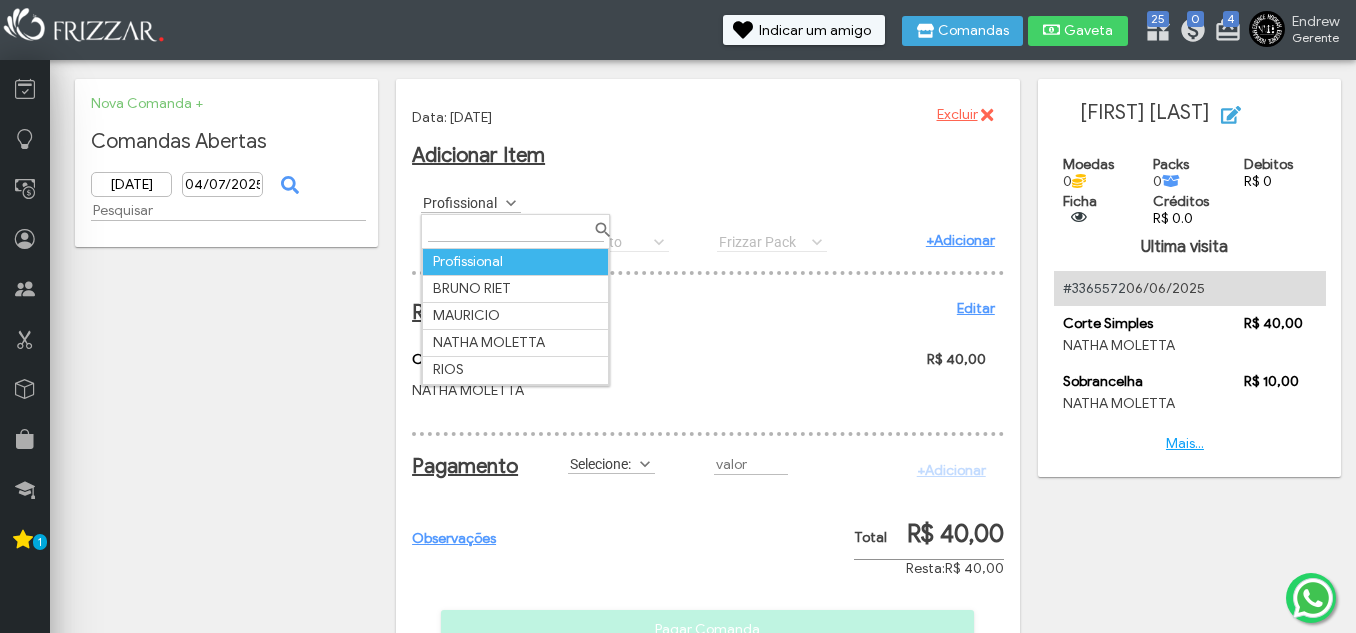 scroll, scrollTop: 11, scrollLeft: 89, axis: both 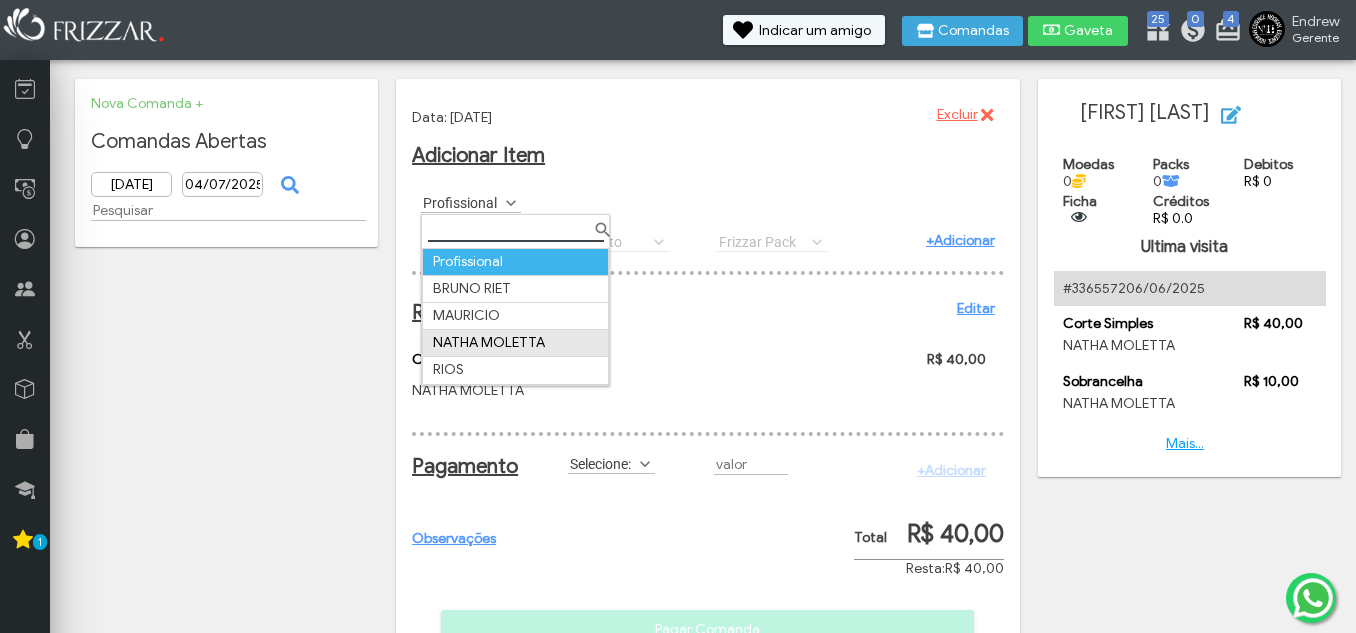 click on "NATHA MOLETTA" at bounding box center [516, 343] 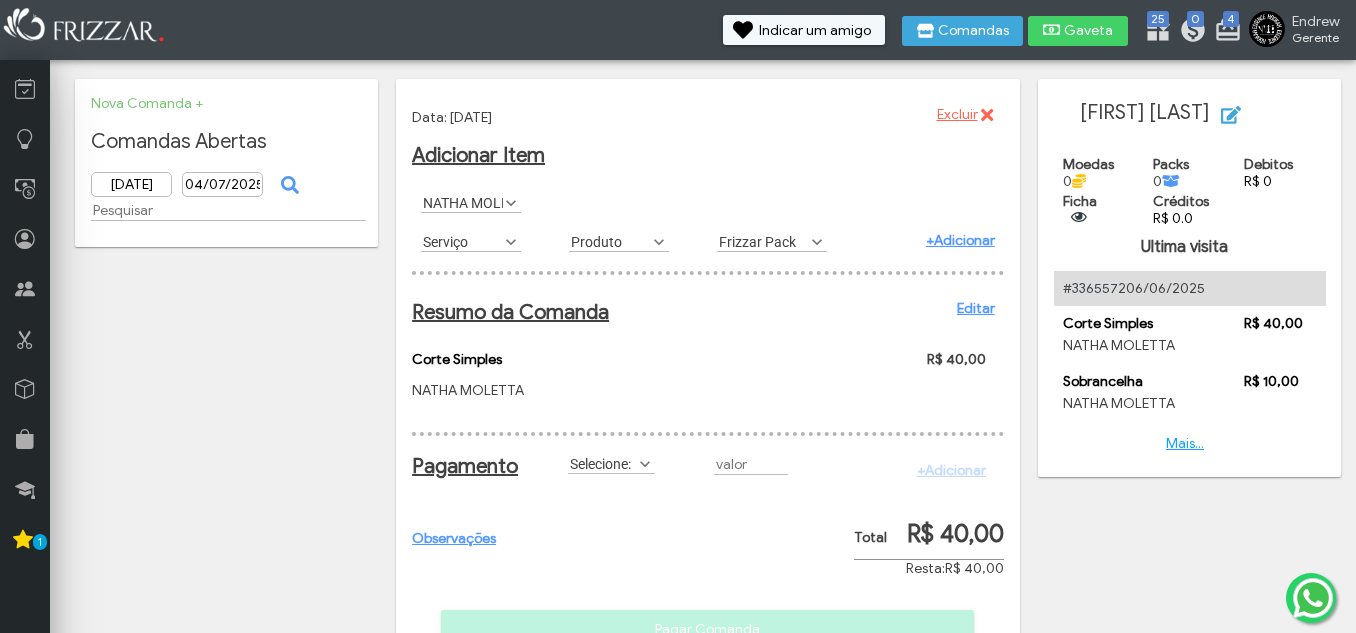scroll, scrollTop: 11, scrollLeft: 89, axis: both 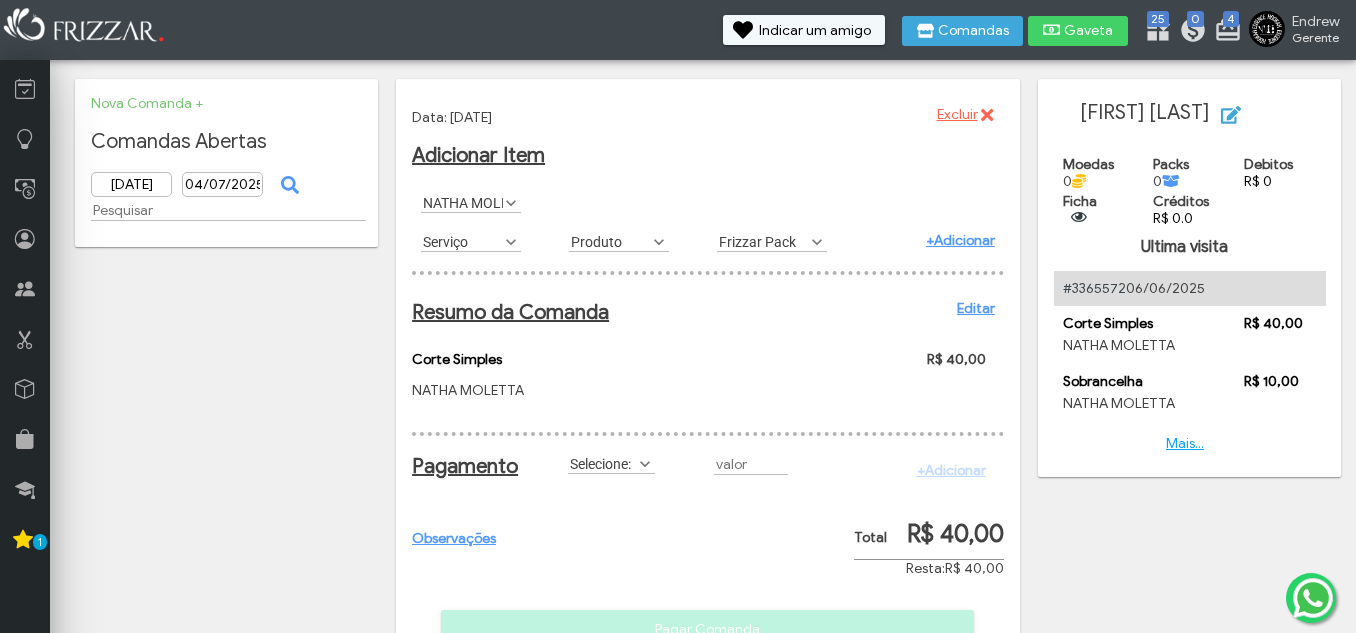 click on "Serviço" at bounding box center [462, 241] 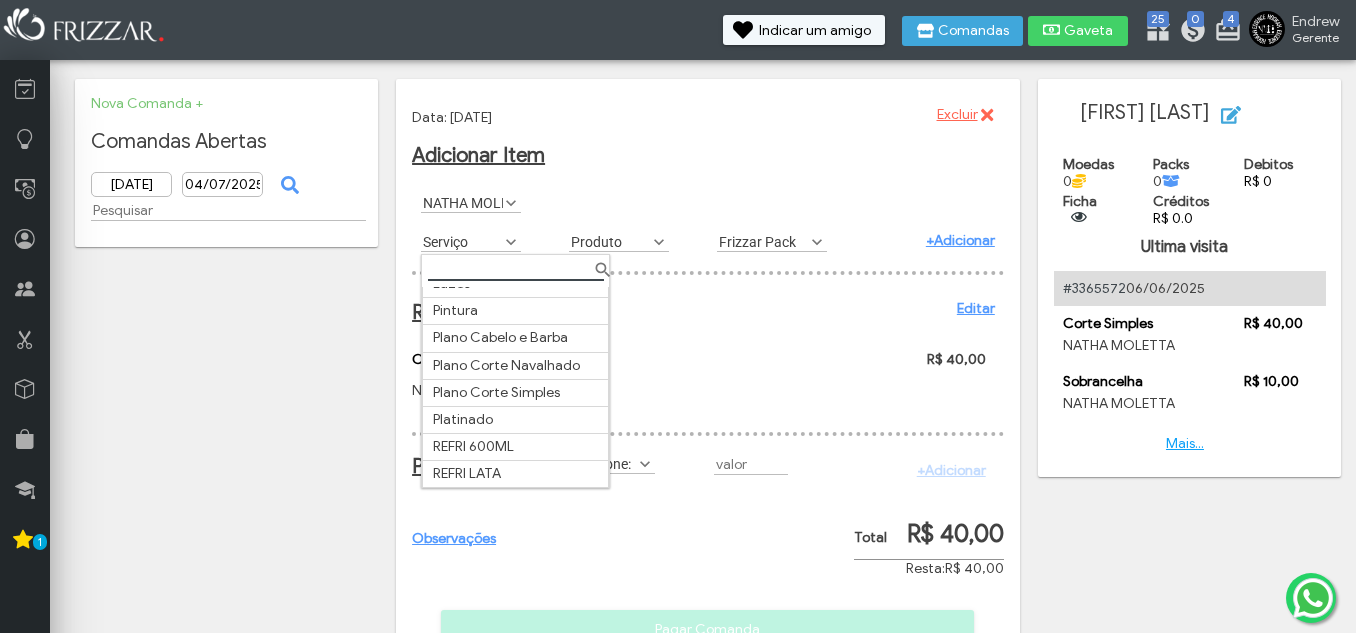 scroll, scrollTop: 372, scrollLeft: 0, axis: vertical 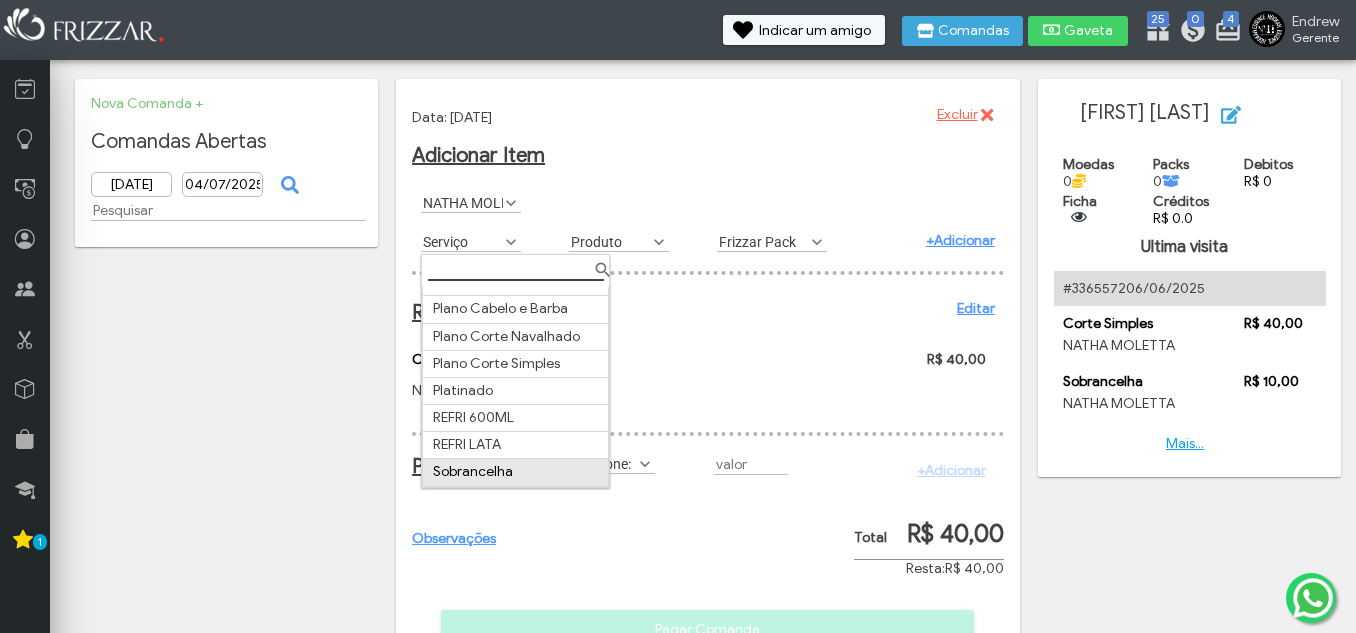 click on "Sobrancelha" at bounding box center (516, 472) 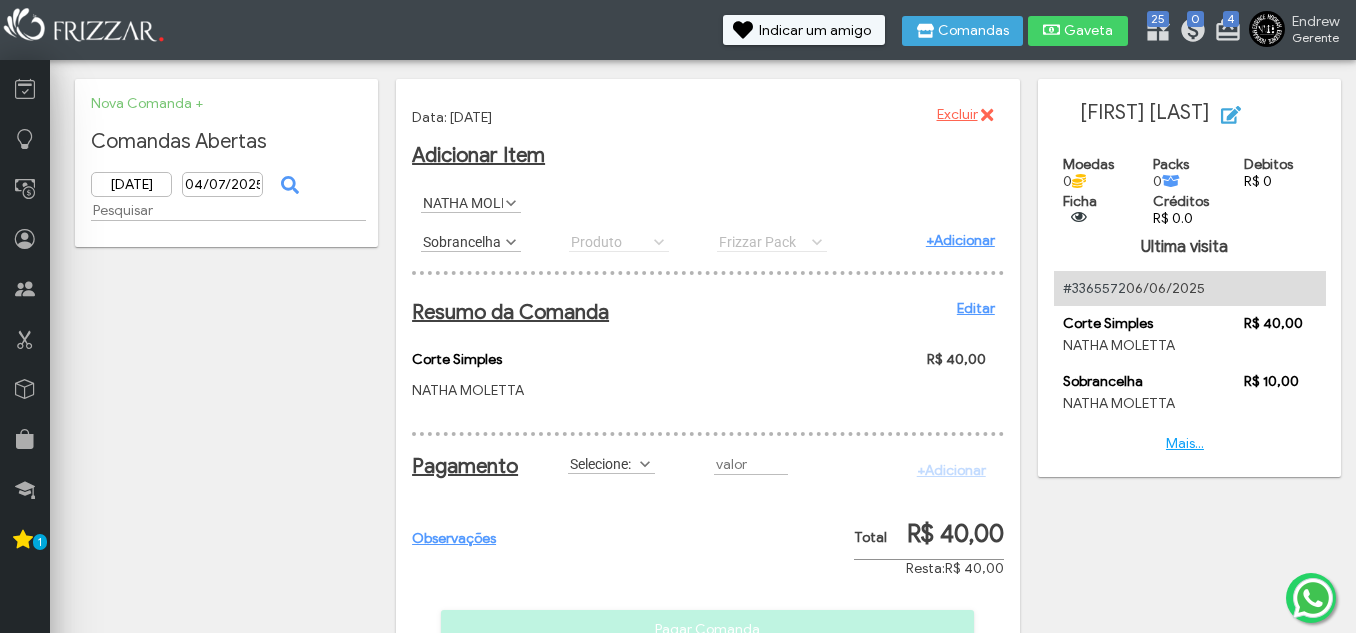 click on "+Adicionar" at bounding box center [960, 240] 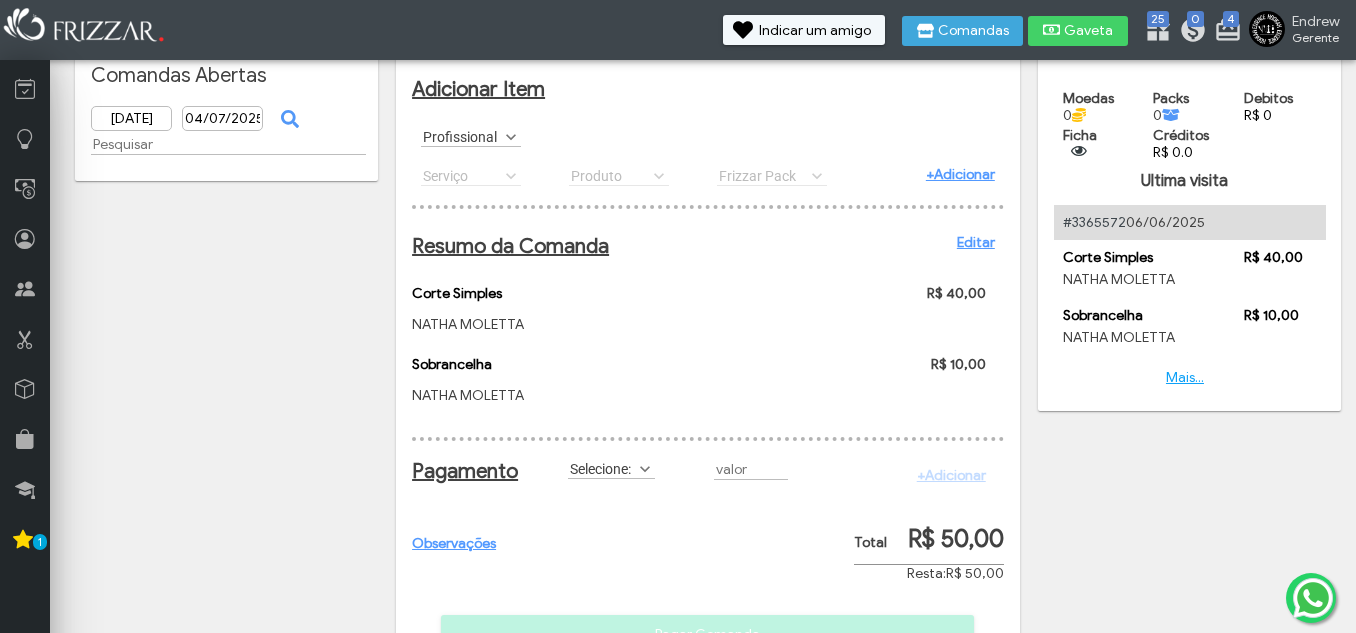 scroll, scrollTop: 100, scrollLeft: 0, axis: vertical 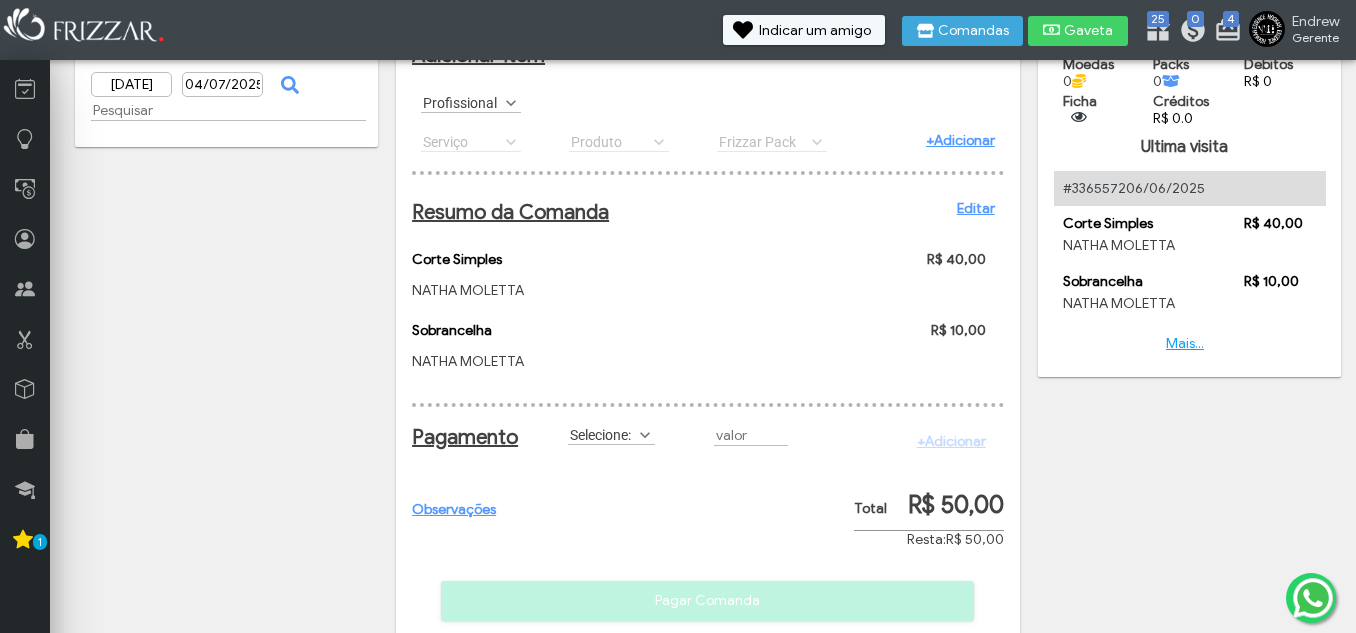 click on "Selecione:" at bounding box center (602, 434) 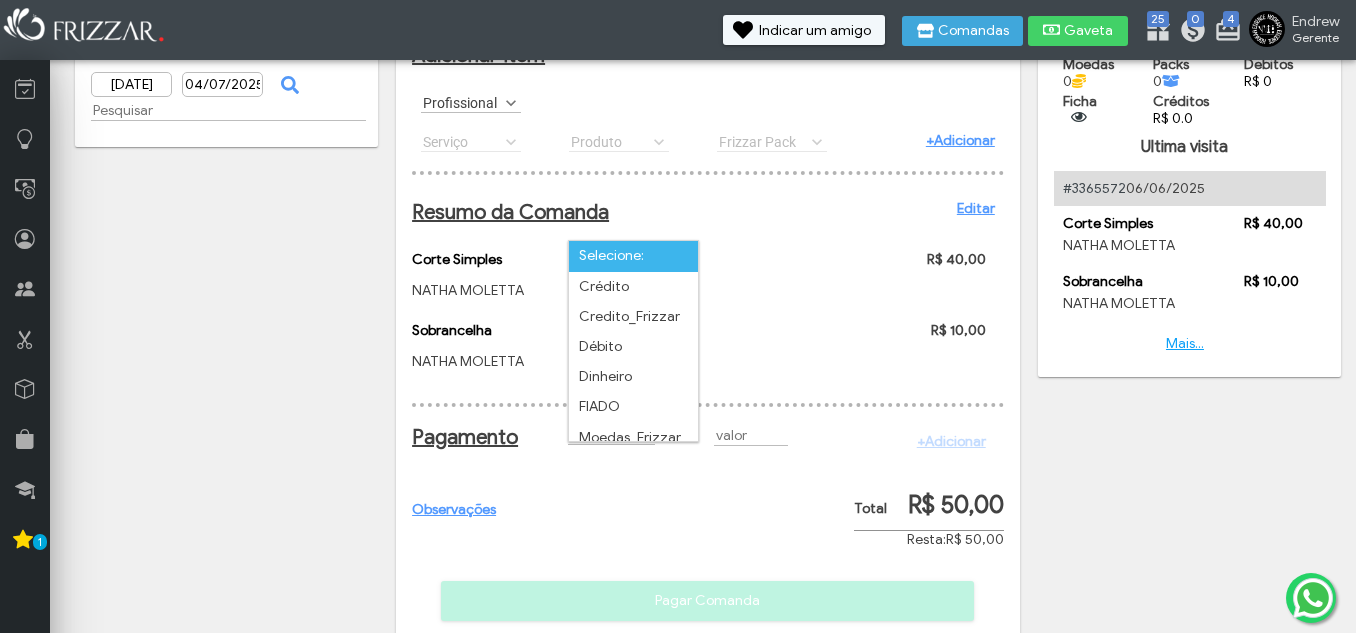 scroll, scrollTop: 11, scrollLeft: 89, axis: both 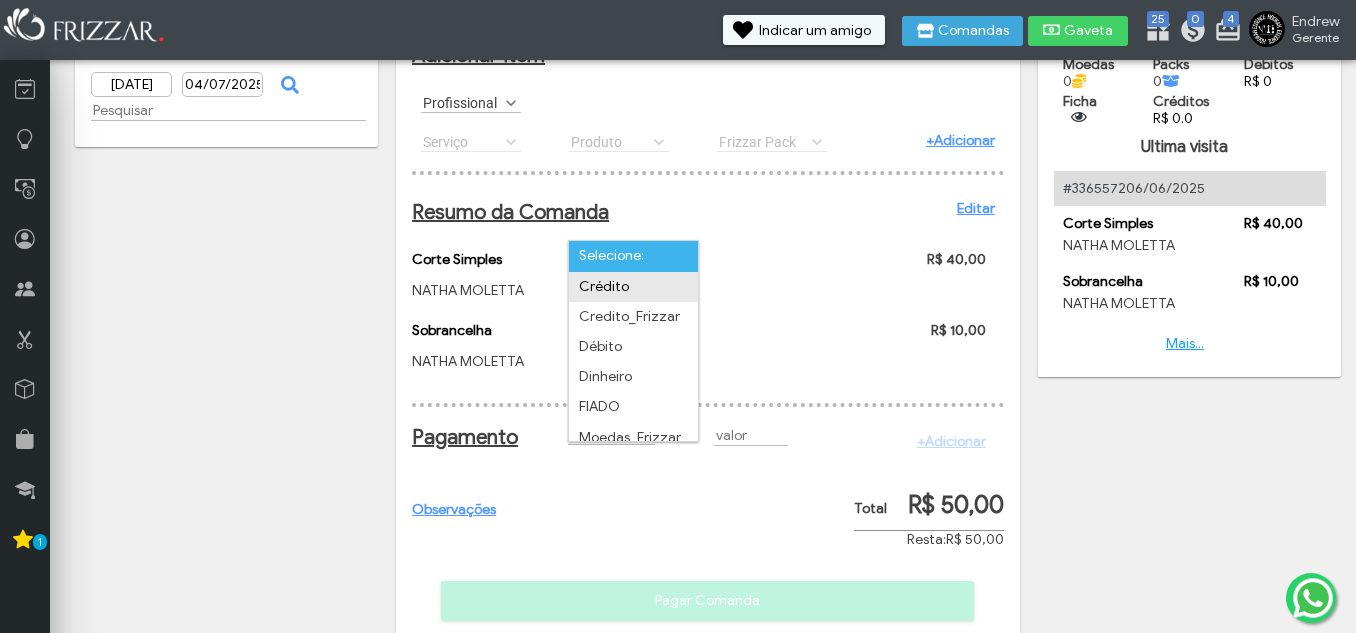 drag, startPoint x: 625, startPoint y: 288, endPoint x: 502, endPoint y: 312, distance: 125.31959 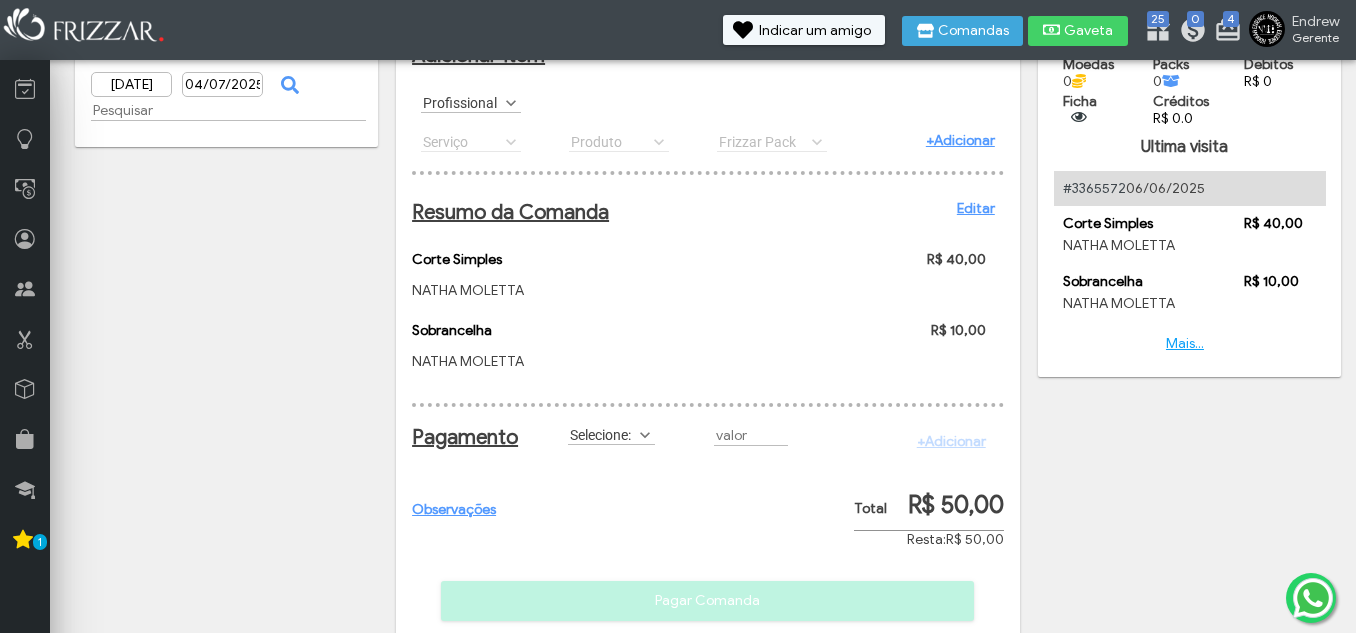click on "Selecione:" at bounding box center [602, 434] 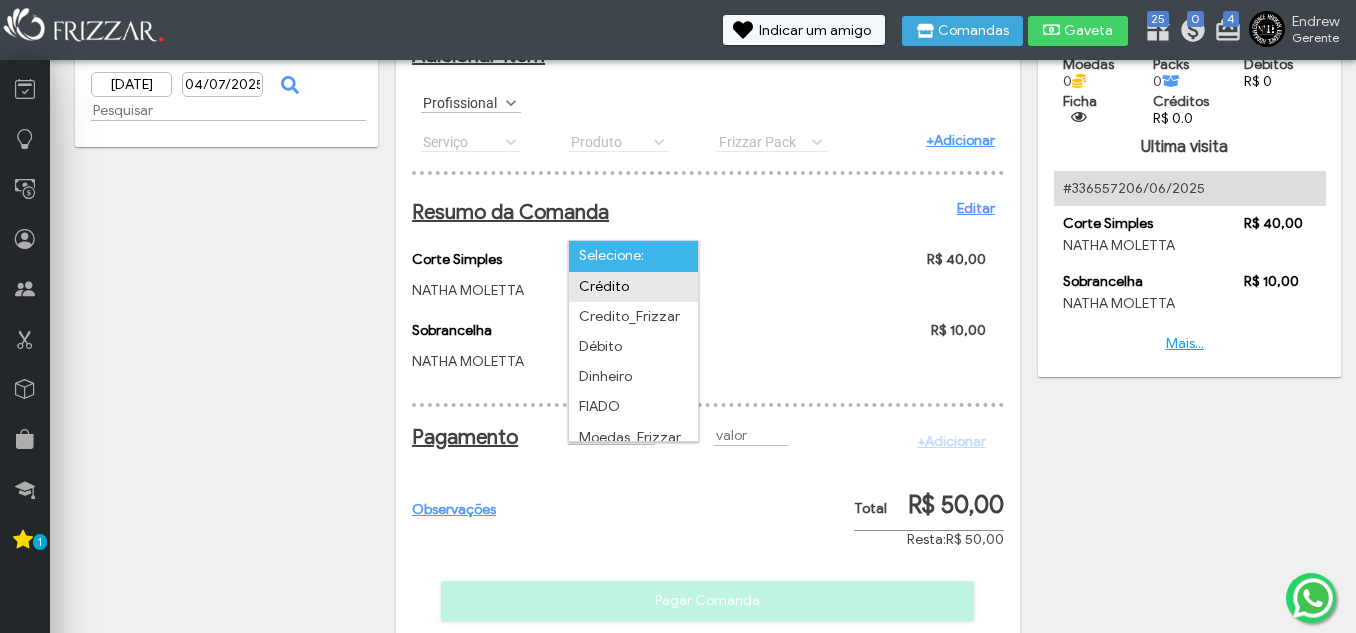 click on "Crédito" at bounding box center [633, 287] 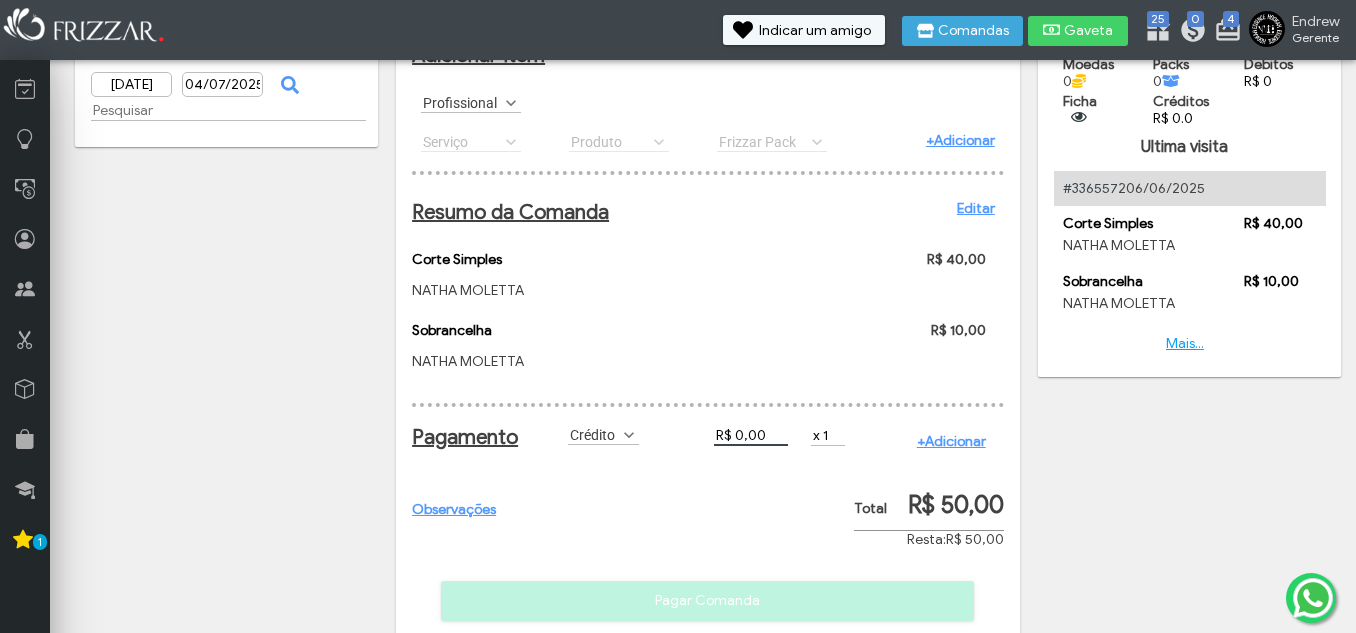 click on "R$ 0,00" at bounding box center (751, 435) 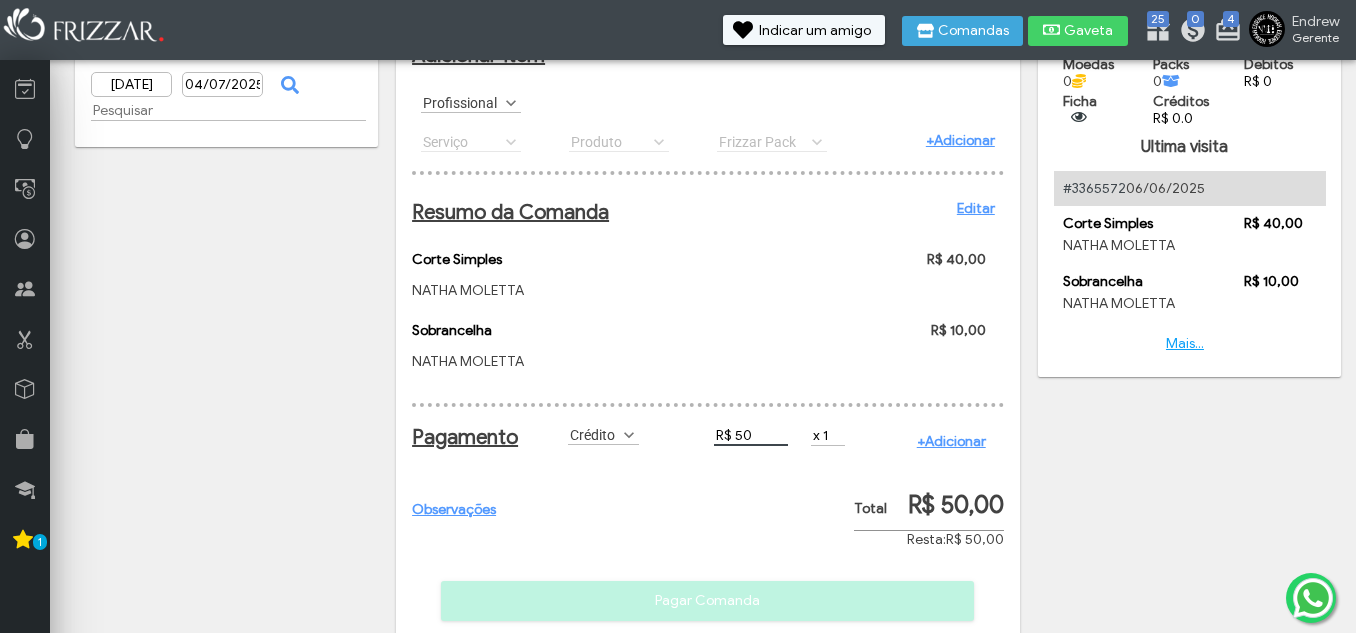 type on "R$ 50" 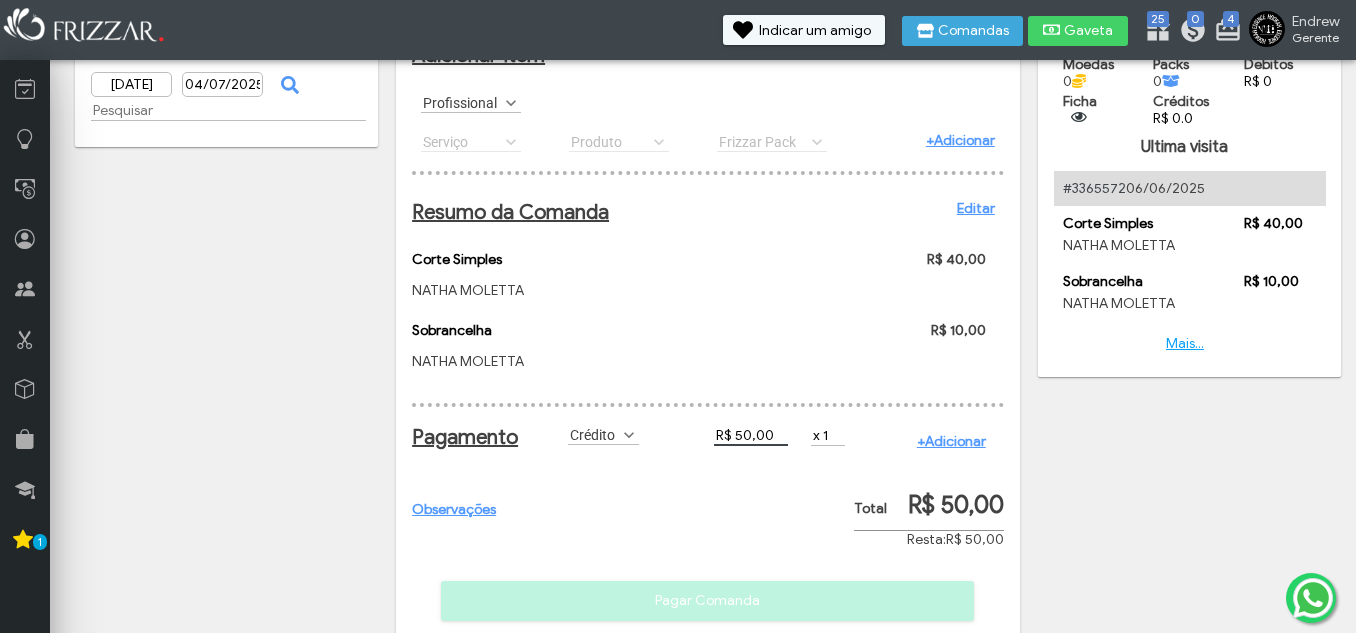 click on "+Adicionar" at bounding box center [951, 441] 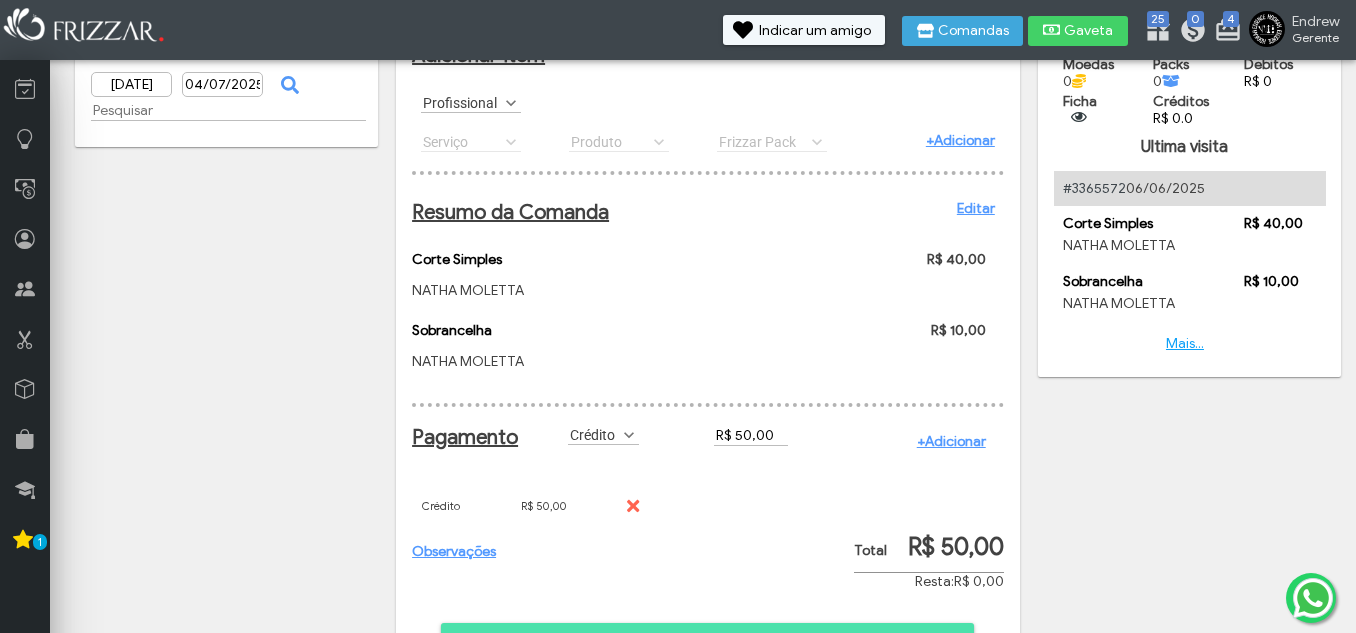 click on "+Adicionar" at bounding box center (951, 441) 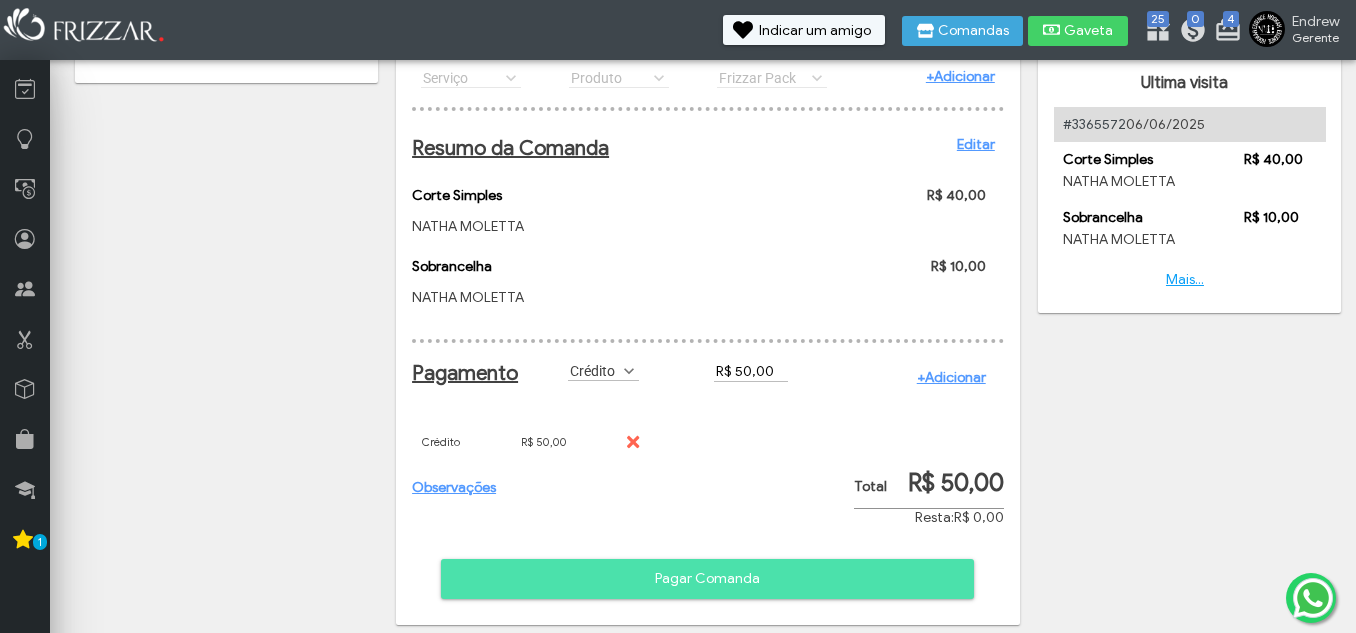 scroll, scrollTop: 198, scrollLeft: 0, axis: vertical 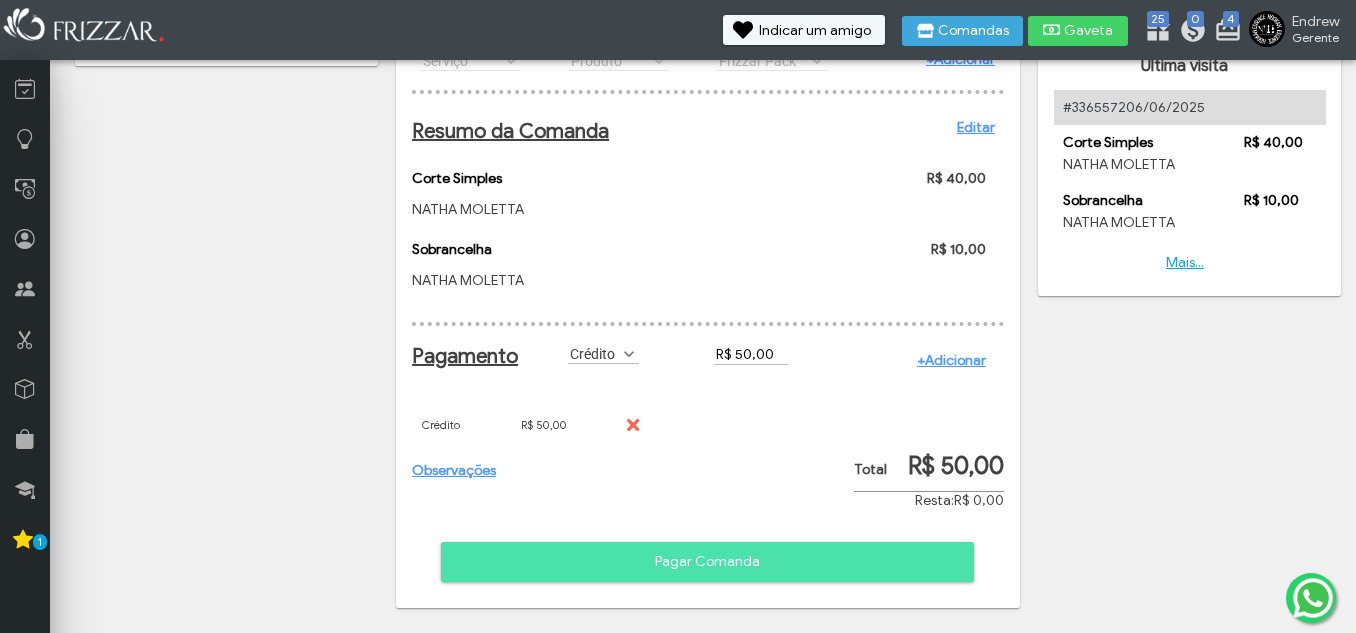 drag, startPoint x: 760, startPoint y: 543, endPoint x: 757, endPoint y: 558, distance: 15.297058 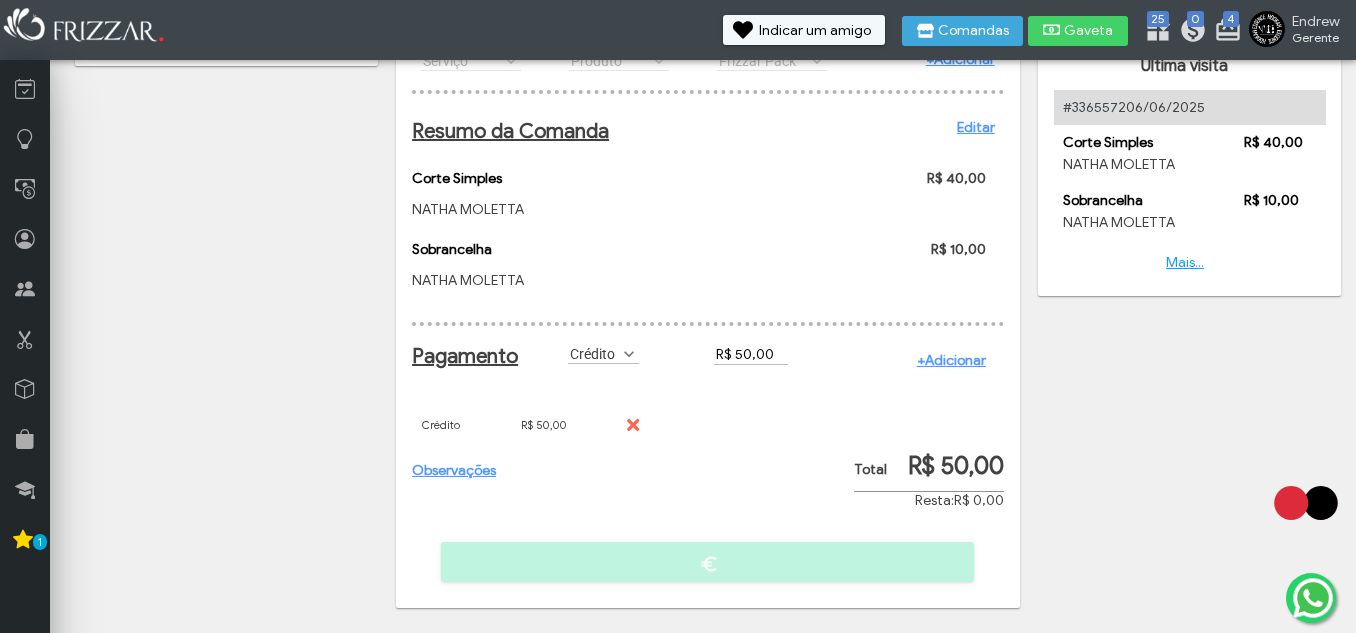 click on "Observações Pagar Comanda" at bounding box center (708, 331) 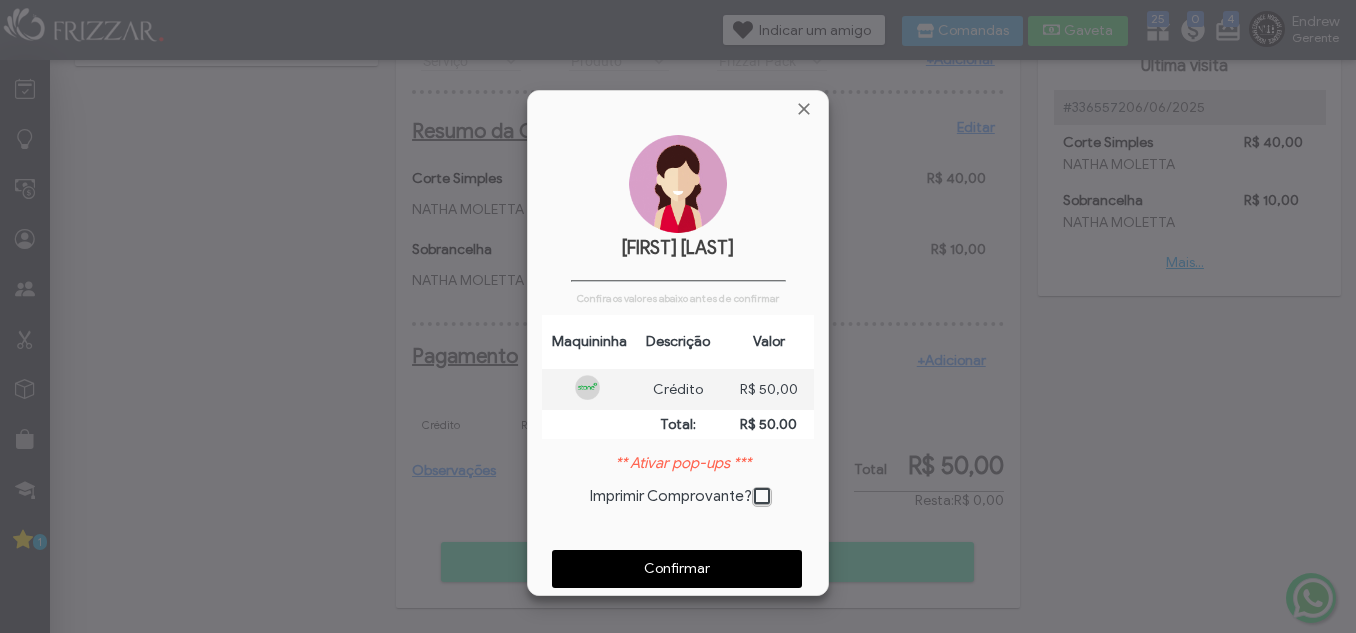 scroll, scrollTop: 10, scrollLeft: 11, axis: both 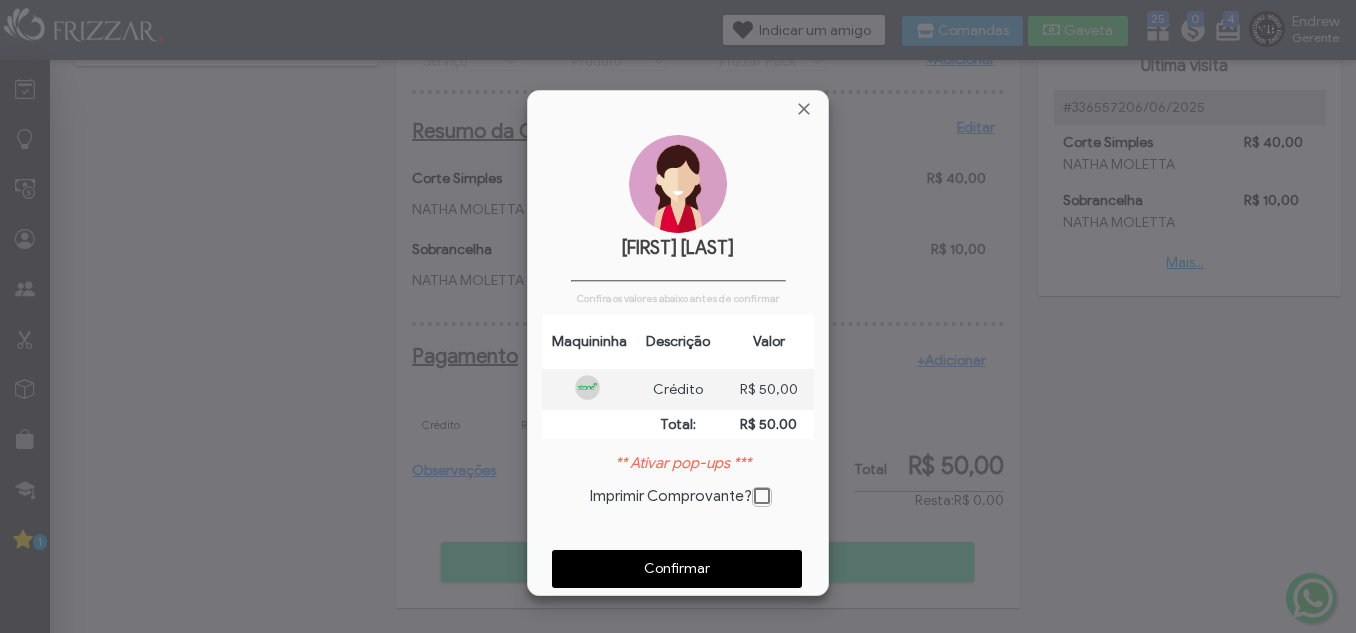 click on "Confirmar" at bounding box center [677, 569] 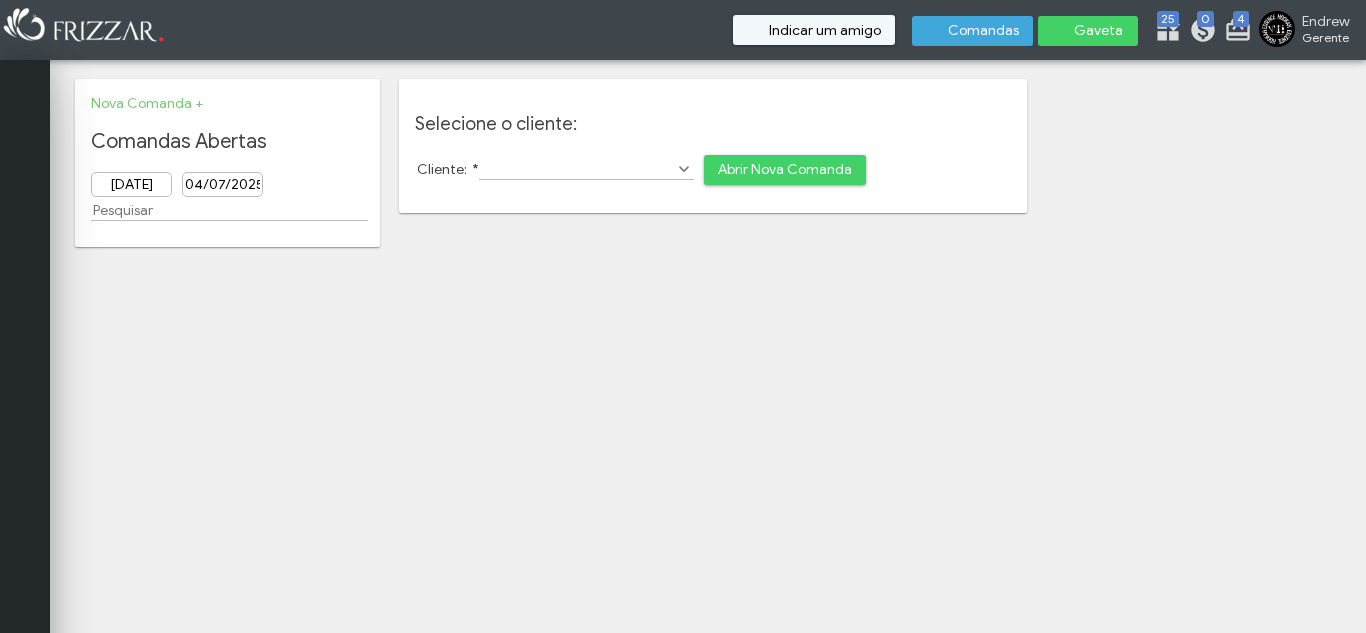 scroll, scrollTop: 0, scrollLeft: 0, axis: both 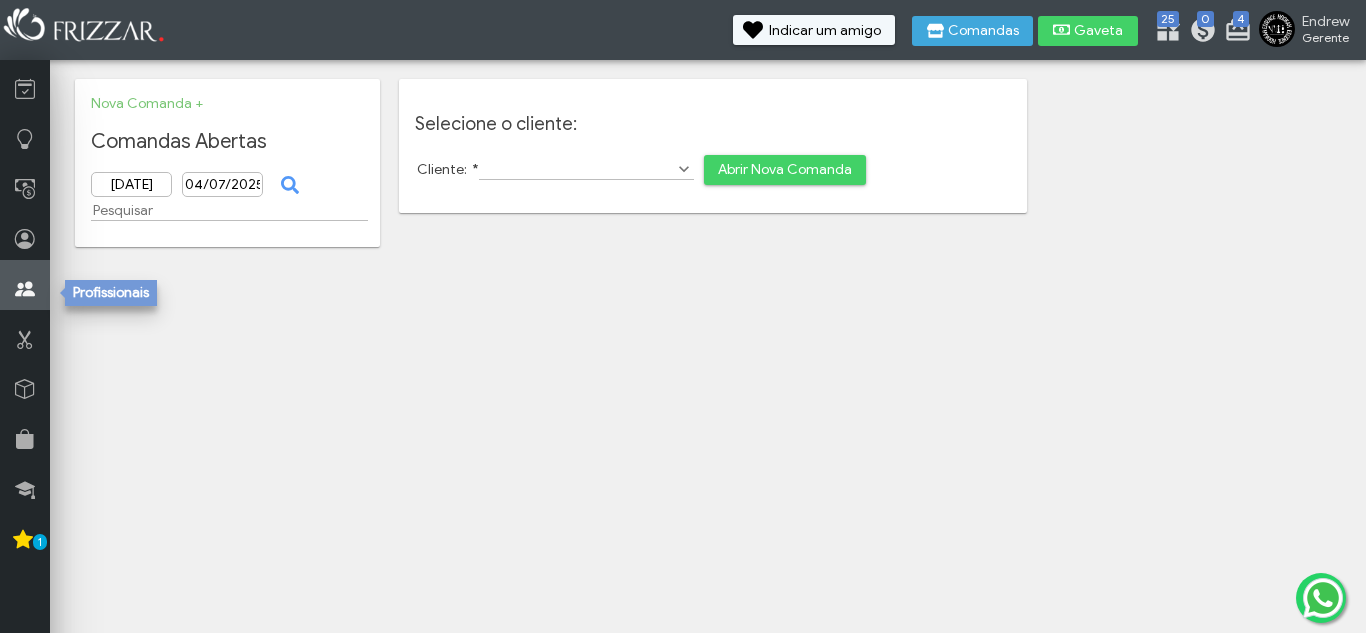 click at bounding box center (25, 285) 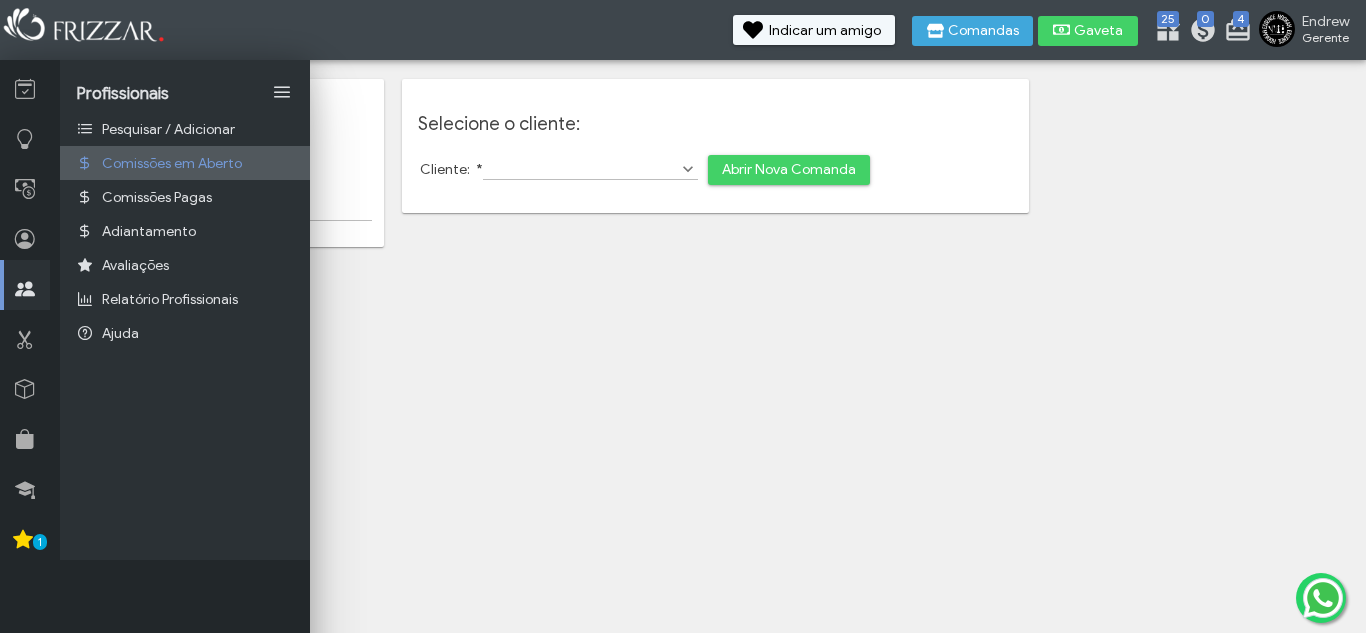 click on "Comissões em Aberto" at bounding box center [172, 163] 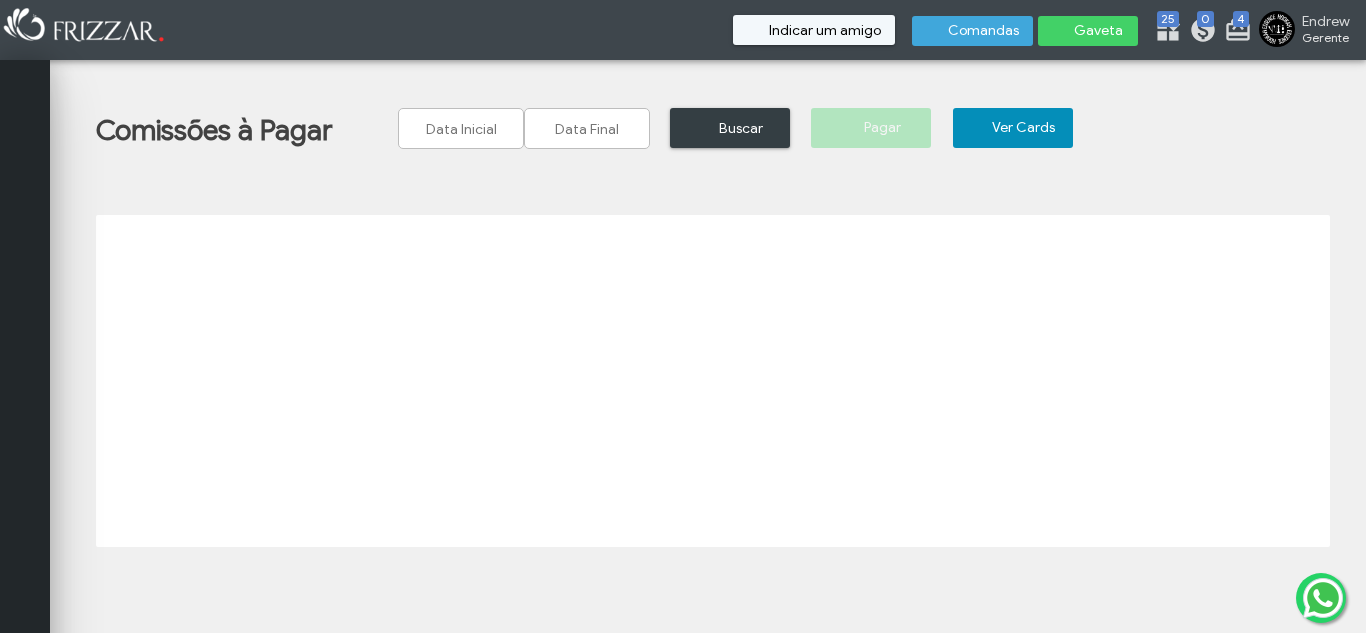 scroll, scrollTop: 0, scrollLeft: 0, axis: both 